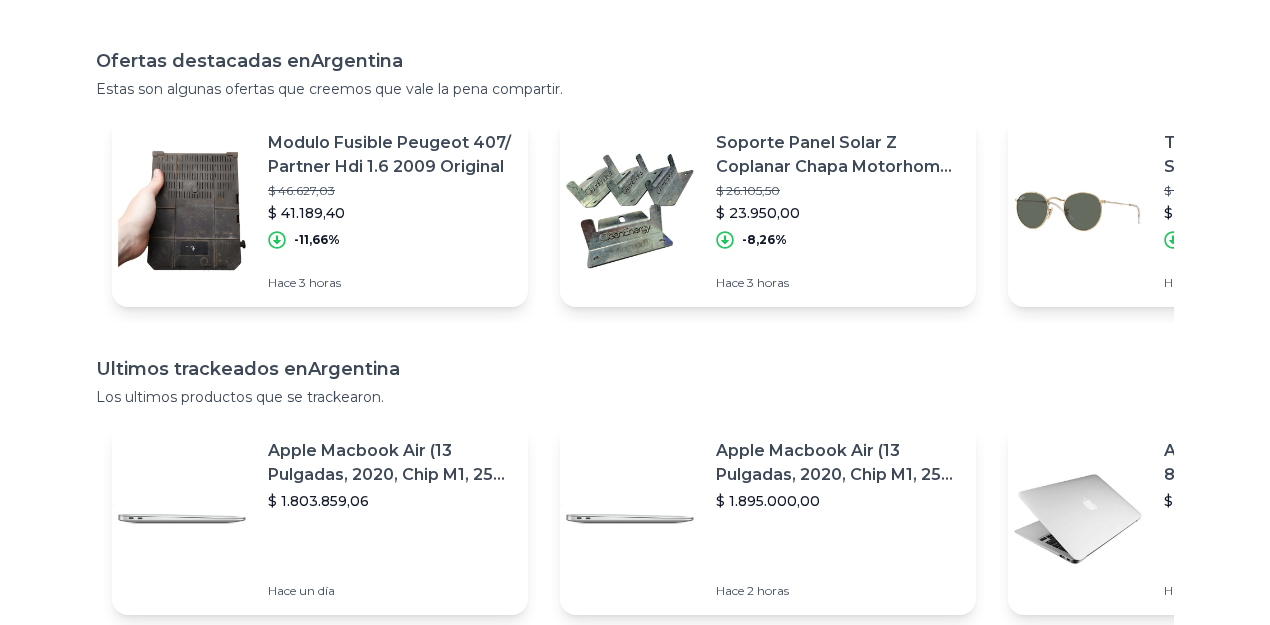 scroll, scrollTop: 382, scrollLeft: 0, axis: vertical 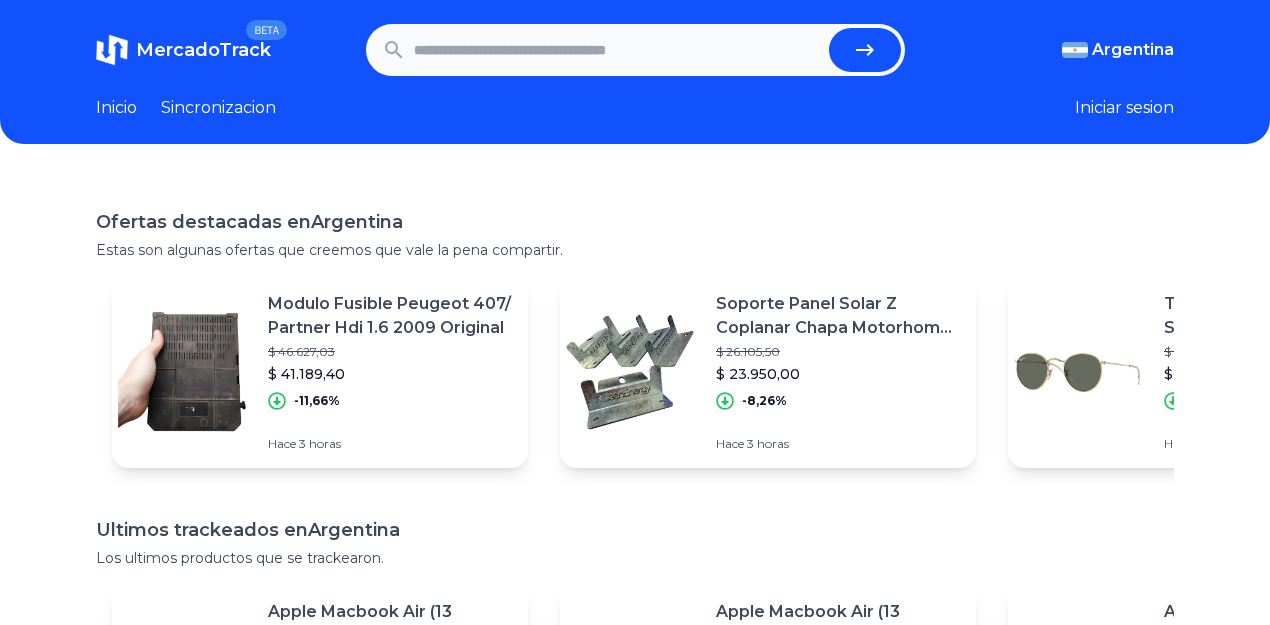 click at bounding box center (617, 50) 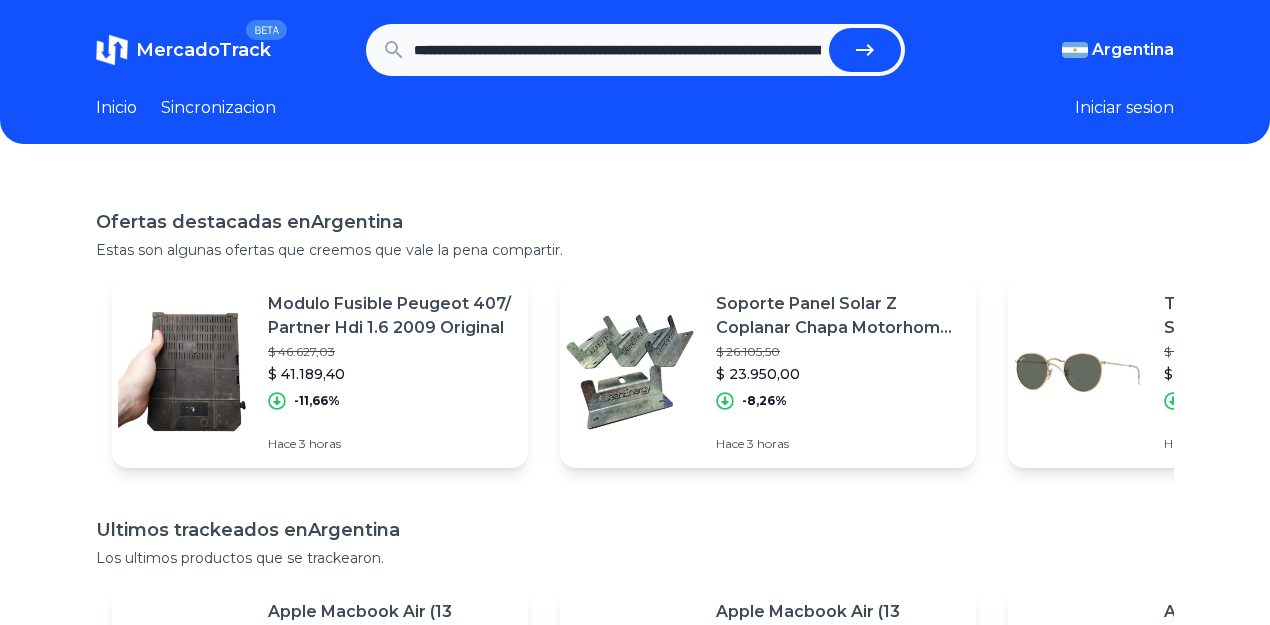 scroll, scrollTop: 0, scrollLeft: 3357, axis: horizontal 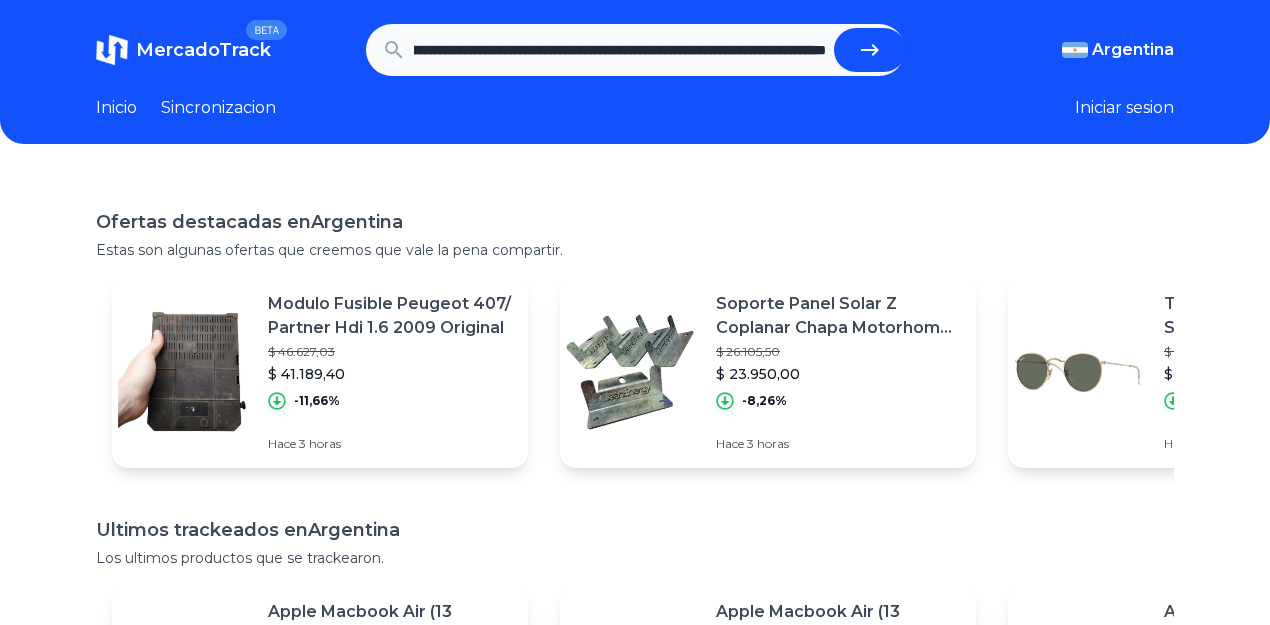 click at bounding box center [870, 50] 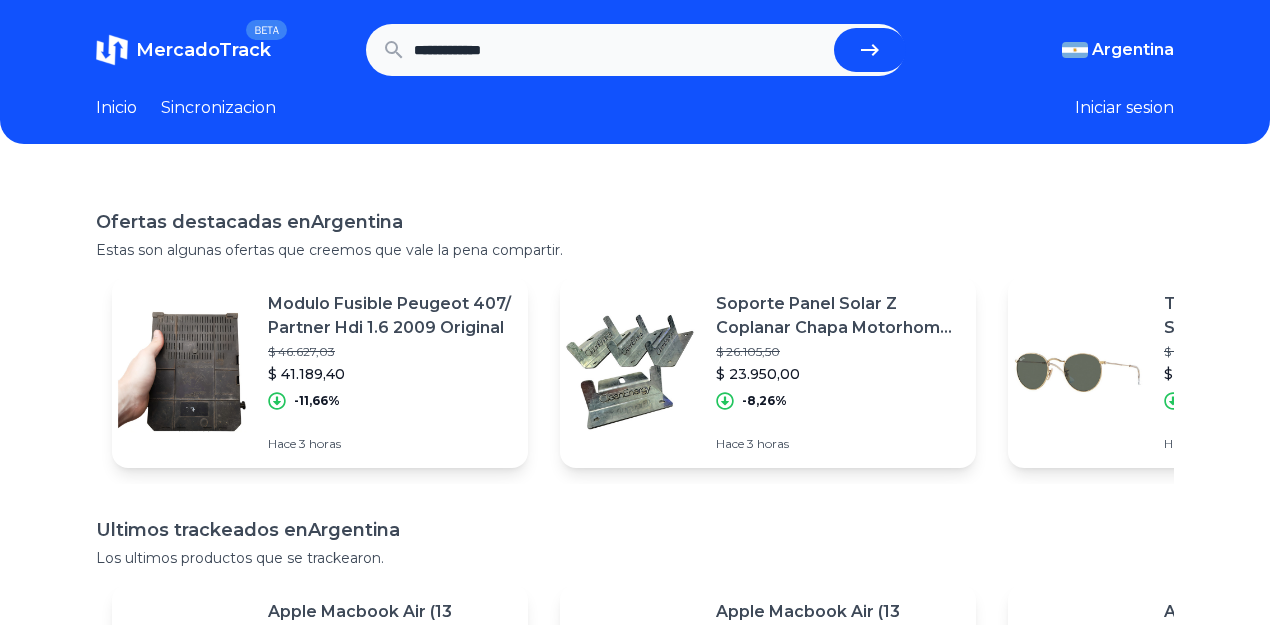 scroll, scrollTop: 0, scrollLeft: 0, axis: both 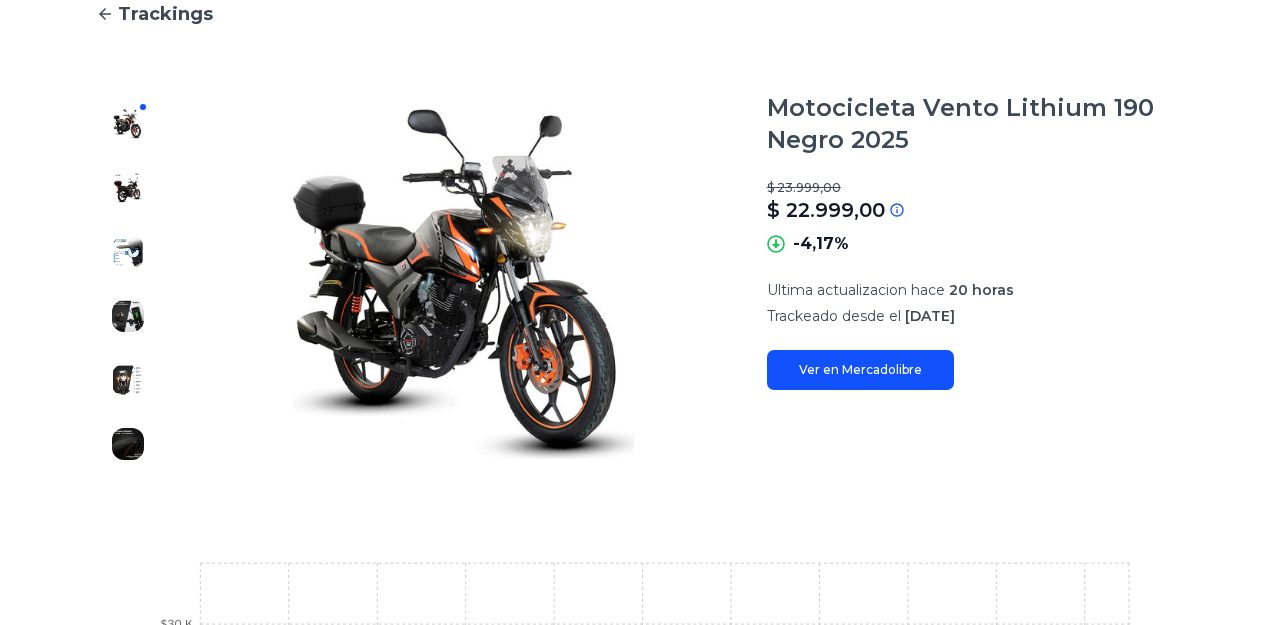 drag, startPoint x: 910, startPoint y: 314, endPoint x: 1069, endPoint y: 315, distance: 159.00314 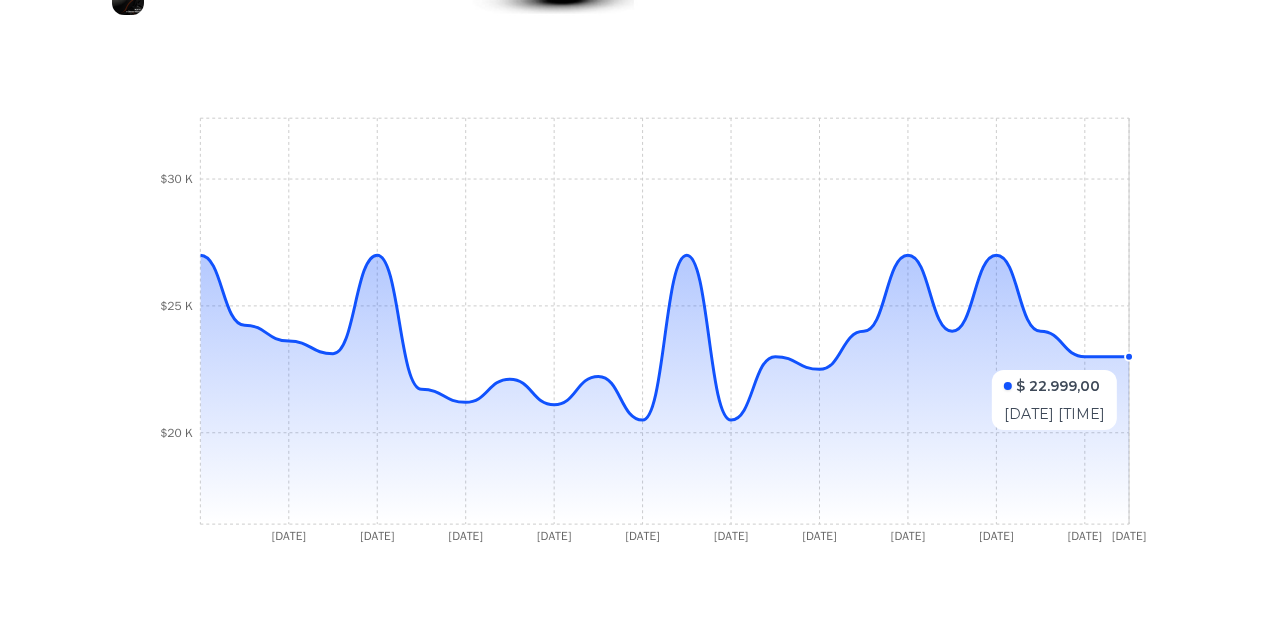 scroll, scrollTop: 120, scrollLeft: 0, axis: vertical 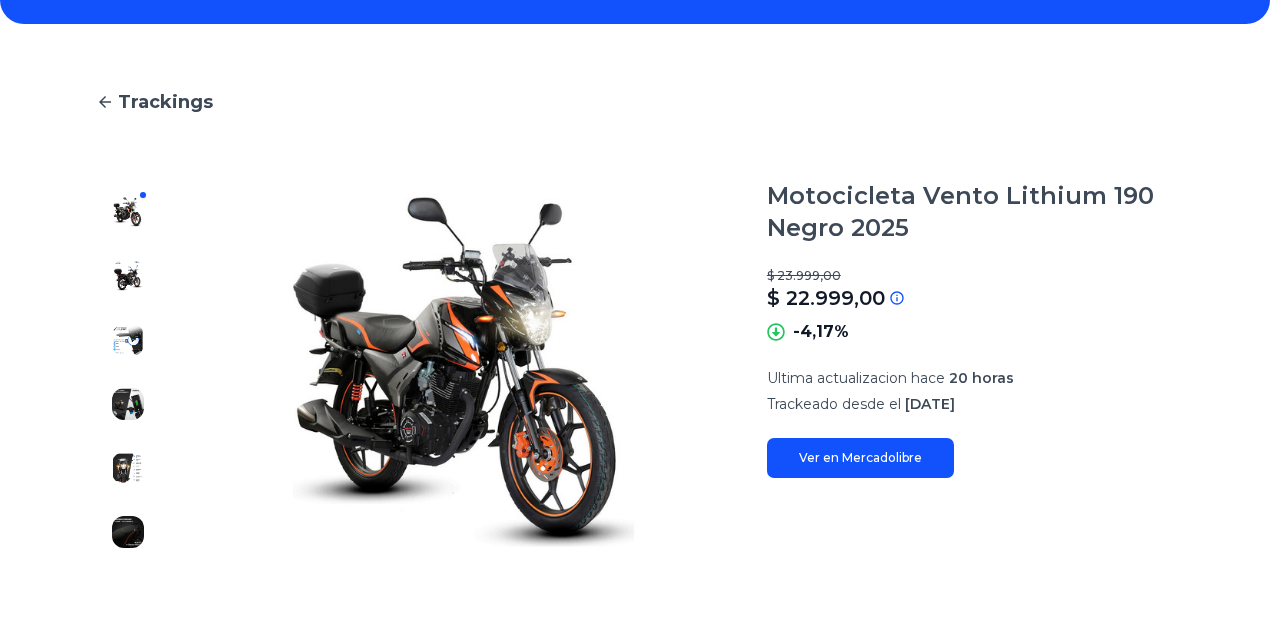 click on "Motocicleta Vento Lithium 190 Negro 2025 $ 23.999,00 $ 22.999,00 Si el precio no coincide con el precio actual de MercadoLibre, se debe a una de las siguientes razones: El tracking todavia no fue actualizado en nuestro servidor y sera actualizado en las proximas horas La API de MercadoLibre esta fallando o no devuelve el precio correcto -4,17% Ultima actualizacion hace   20 horas Trackeado desde el   24 de agosto, 2024 Ver en Mercadolibre" at bounding box center (970, 329) 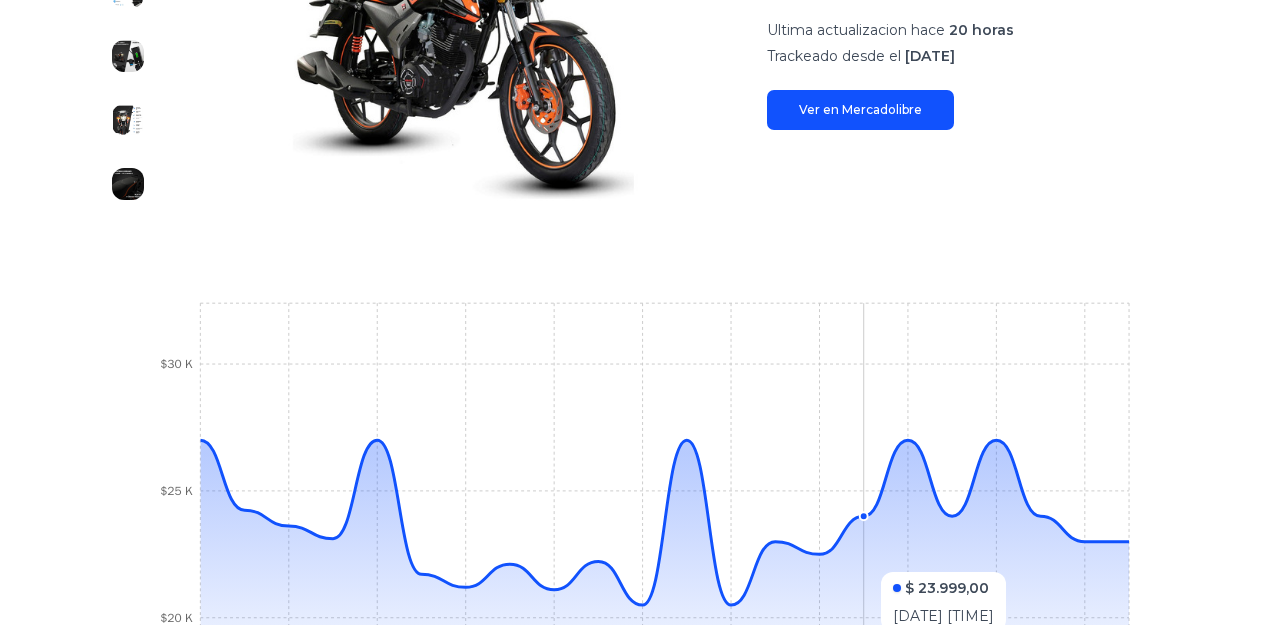 scroll, scrollTop: 297, scrollLeft: 0, axis: vertical 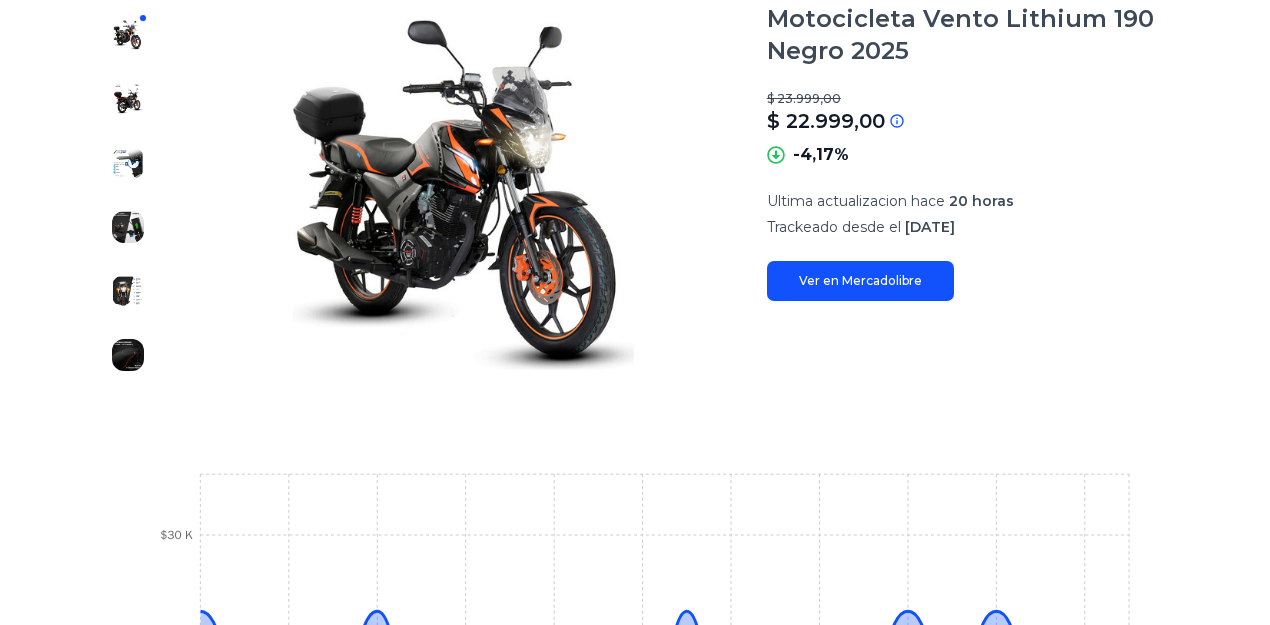 click at bounding box center (463, 195) 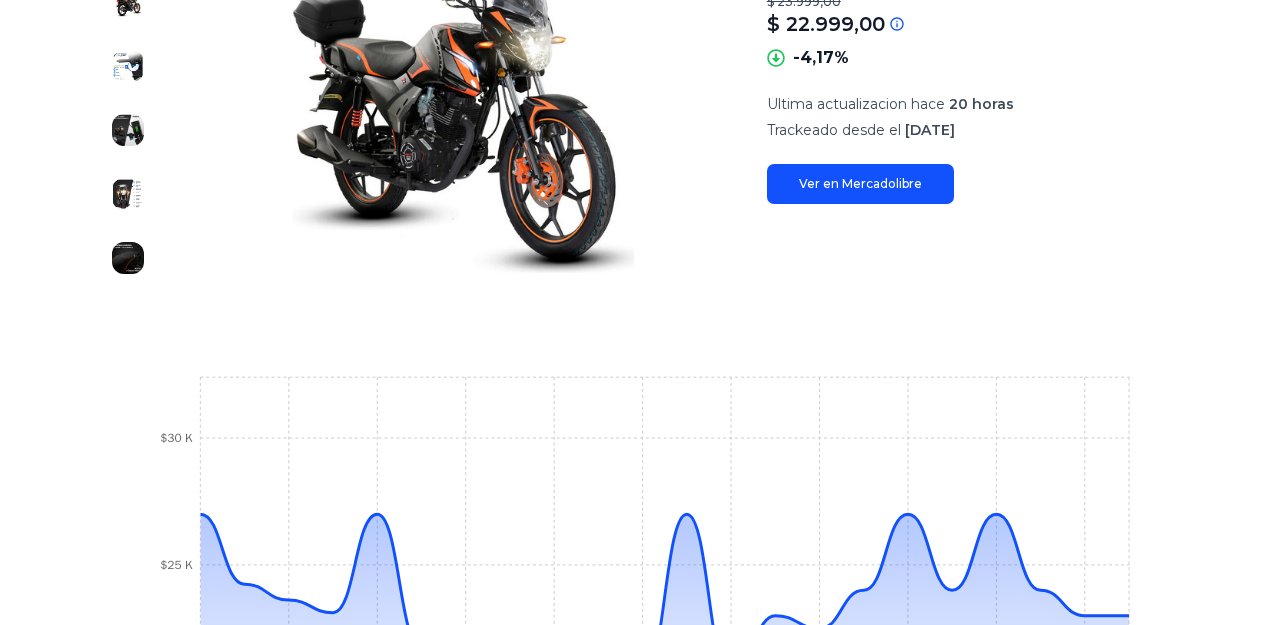 scroll, scrollTop: 314, scrollLeft: 0, axis: vertical 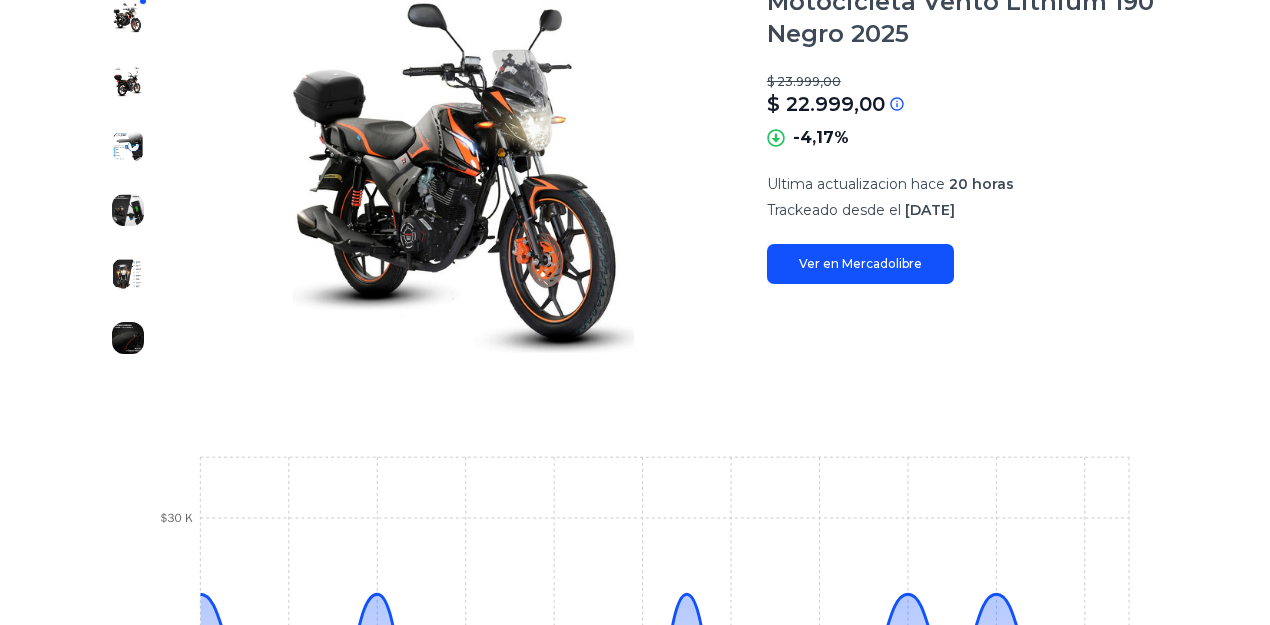 click on "Motocicleta Vento Lithium 190 Negro 2025 $ 23.999,00 $ 22.999,00 Si el precio no coincide con el precio actual de MercadoLibre, se debe a una de las siguientes razones: El tracking todavia no fue actualizado en nuestro servidor y sera actualizado en las proximas horas La API de MercadoLibre esta fallando o no devuelve el precio correcto -4,17% Ultima actualizacion hace   20 horas Trackeado desde el   24 de agosto, 2024 Ver en Mercadolibre" at bounding box center (970, 135) 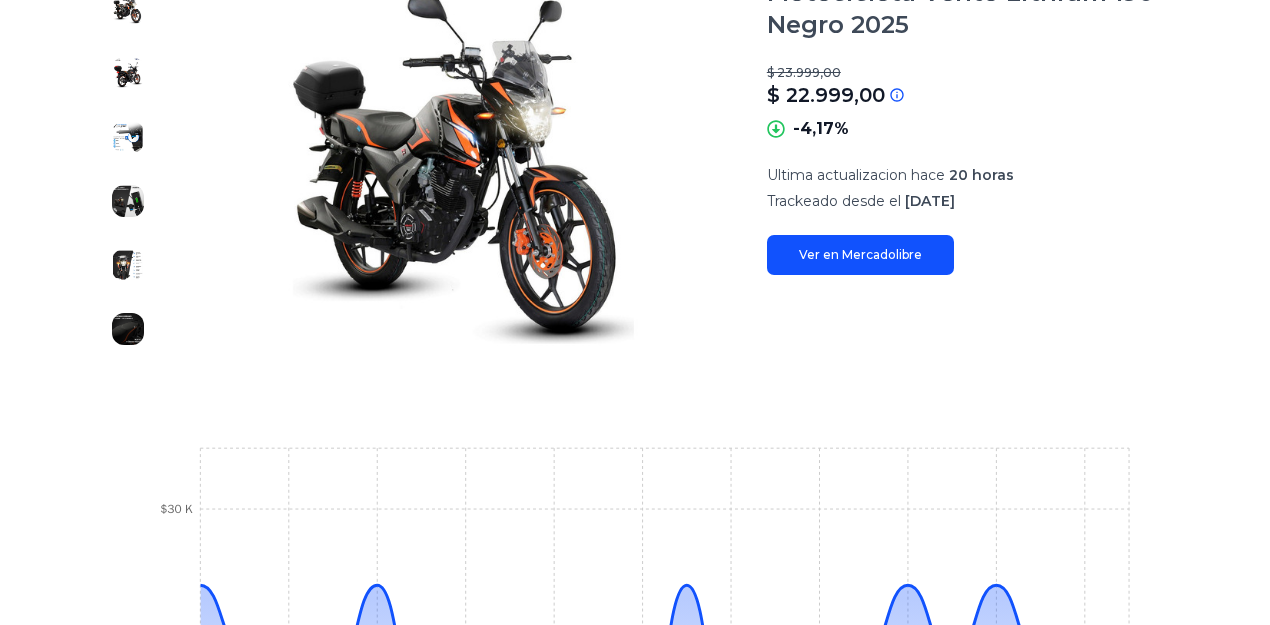scroll, scrollTop: 844, scrollLeft: 0, axis: vertical 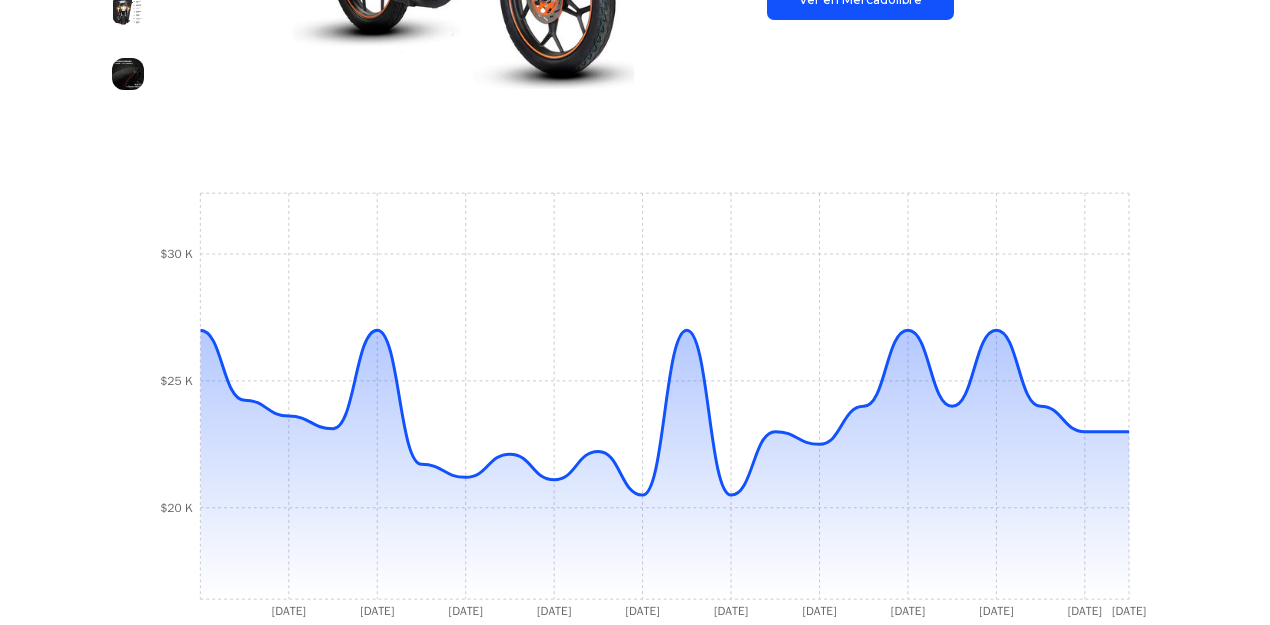click on "Trackings Motocicleta Vento Lithium 190 Negro 2025 $ 23.999,00 $ 22.999,00 Si el precio no coincide con el precio actual de MercadoLibre, se debe a una de las siguientes razones: El tracking todavia no fue actualizado en nuestro servidor y sera actualizado en las proximas horas La API de MercadoLibre esta fallando o no devuelve el precio correcto -4,17% Ultima actualizacion hace   20 horas Trackeado desde el   24 de agosto, 2024 Ver en Mercadolibre 1 Nov 24 13 Nov 24 15 Nov 24 29 Nov 24 11 Dec 24 23 Dec 24 23 Jan 25 18 Feb 25 1 Mar 25 11 Mar 25 10 Jul 25 $20 K $25 K $30 K" at bounding box center [635, 153] 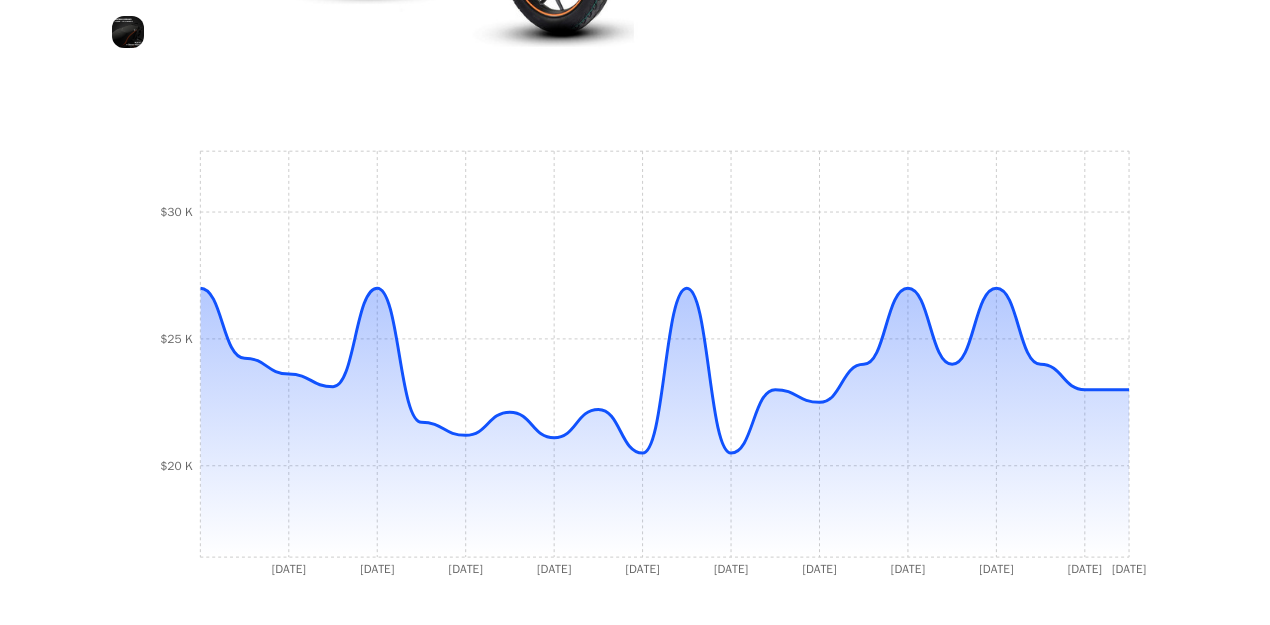 scroll, scrollTop: 643, scrollLeft: 0, axis: vertical 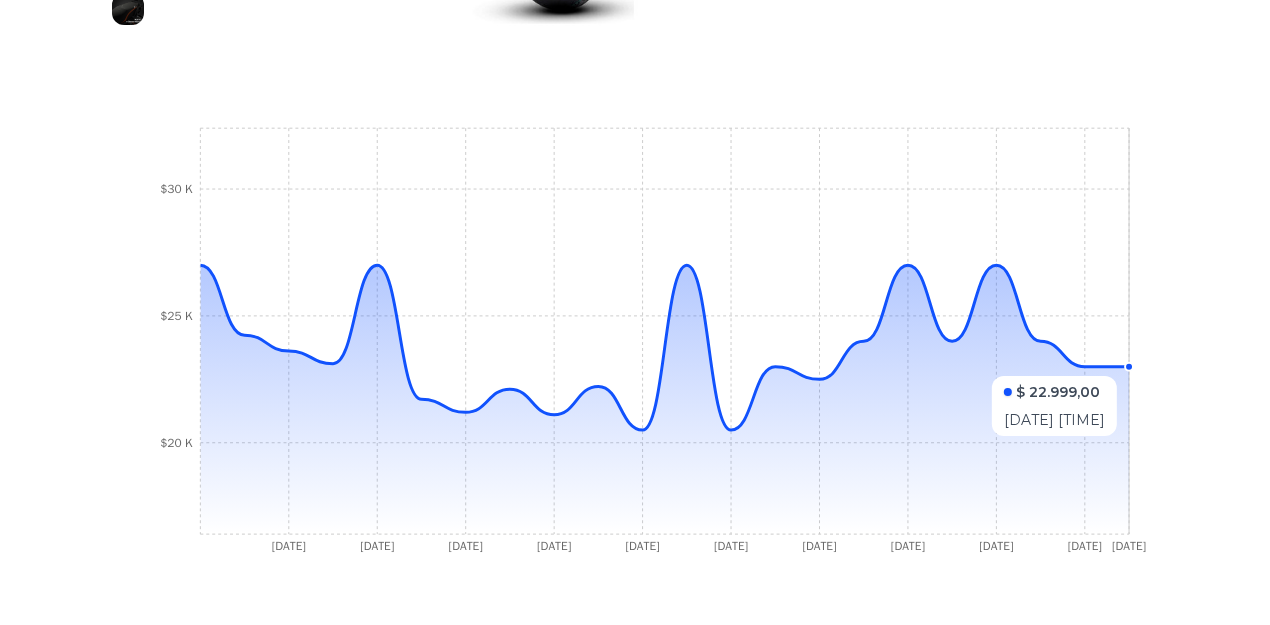 click 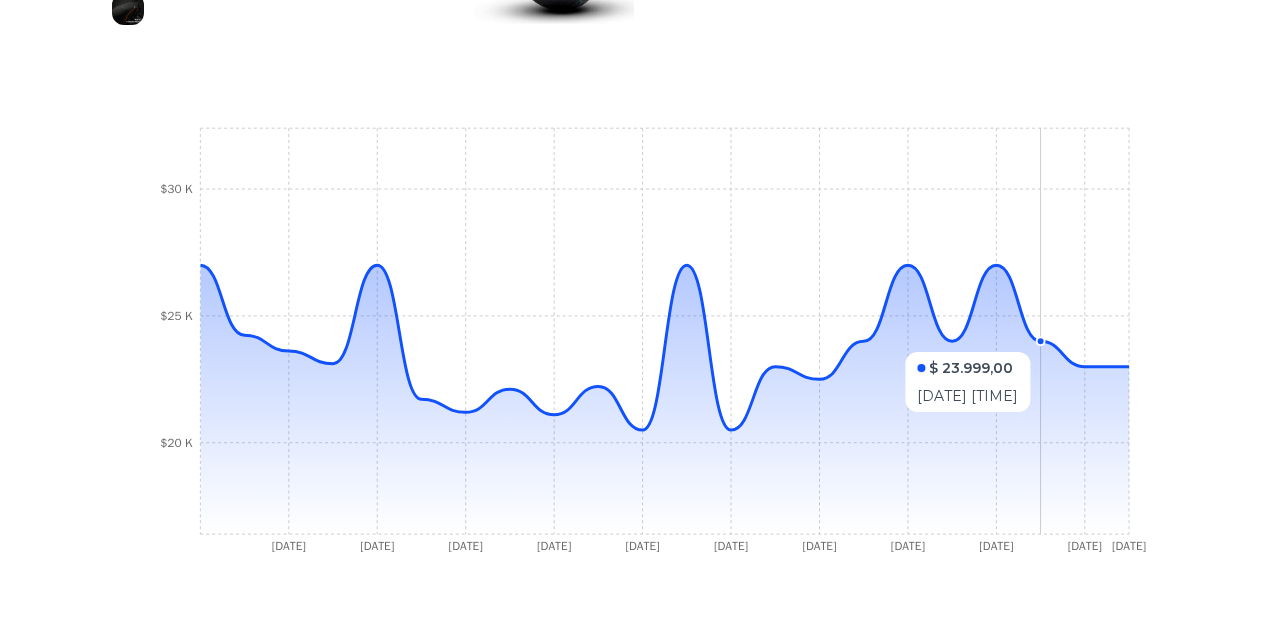 click 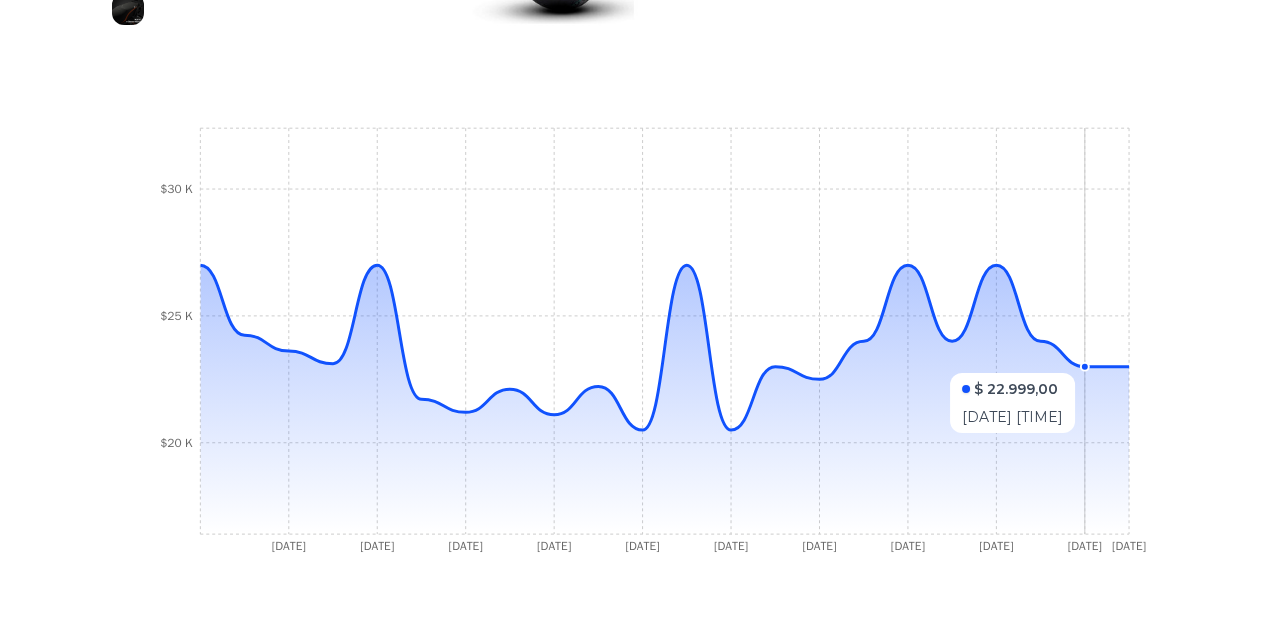 click 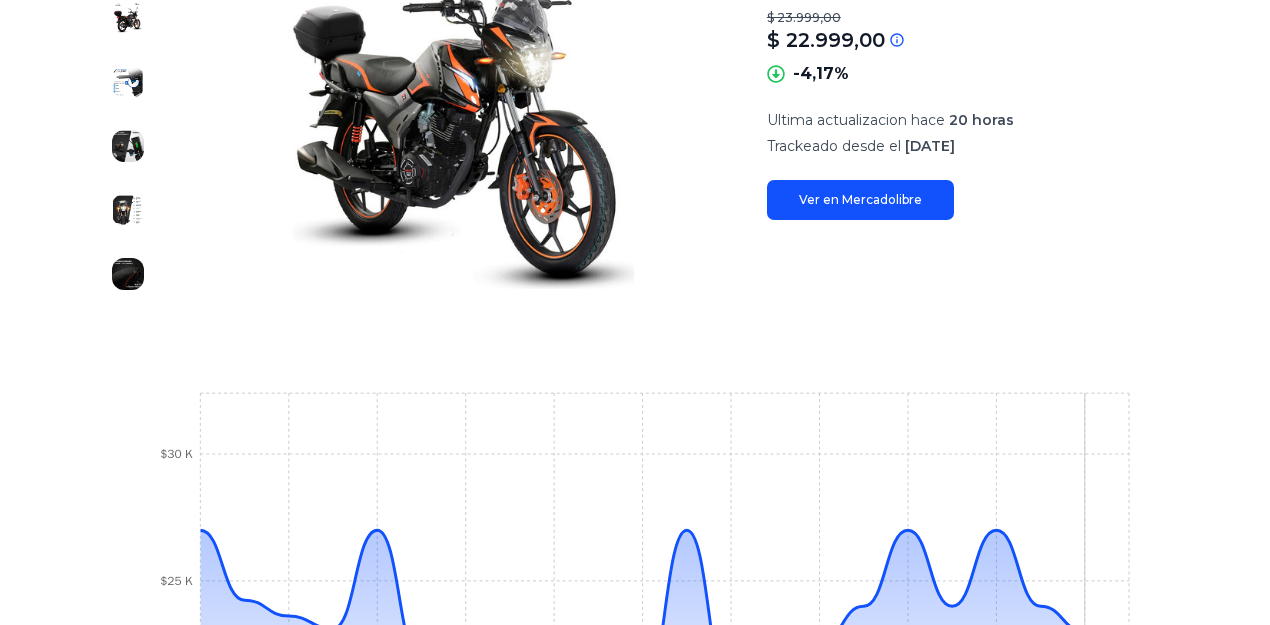 scroll, scrollTop: 110, scrollLeft: 0, axis: vertical 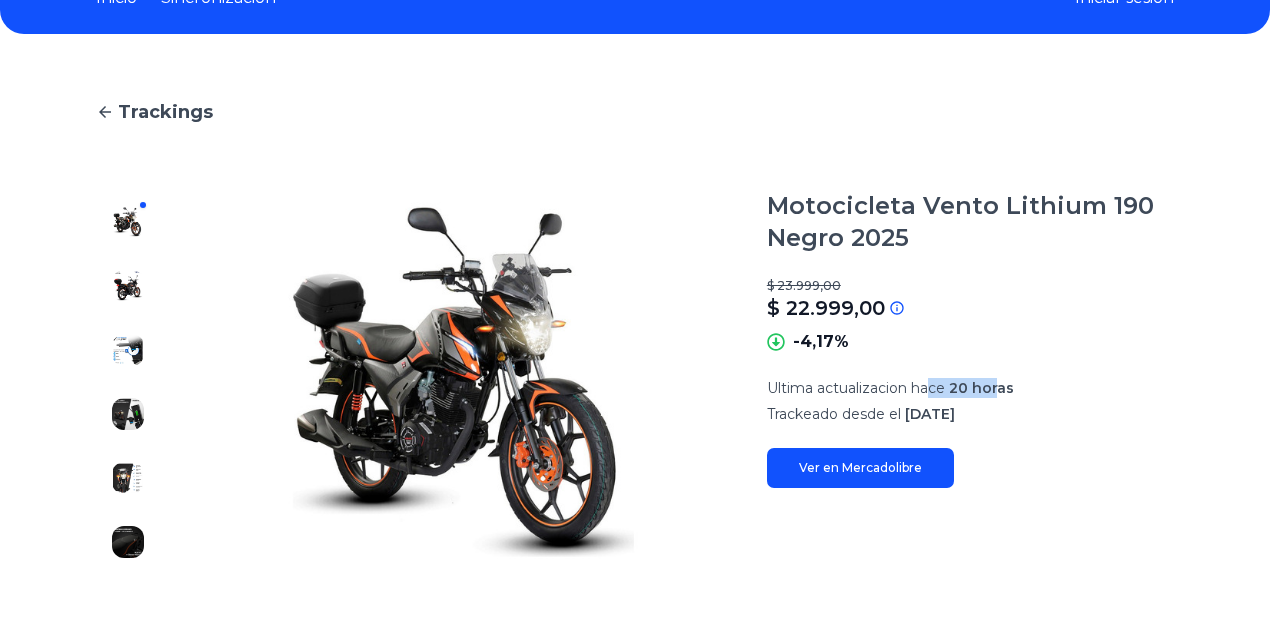 drag, startPoint x: 939, startPoint y: 392, endPoint x: 997, endPoint y: 395, distance: 58.077534 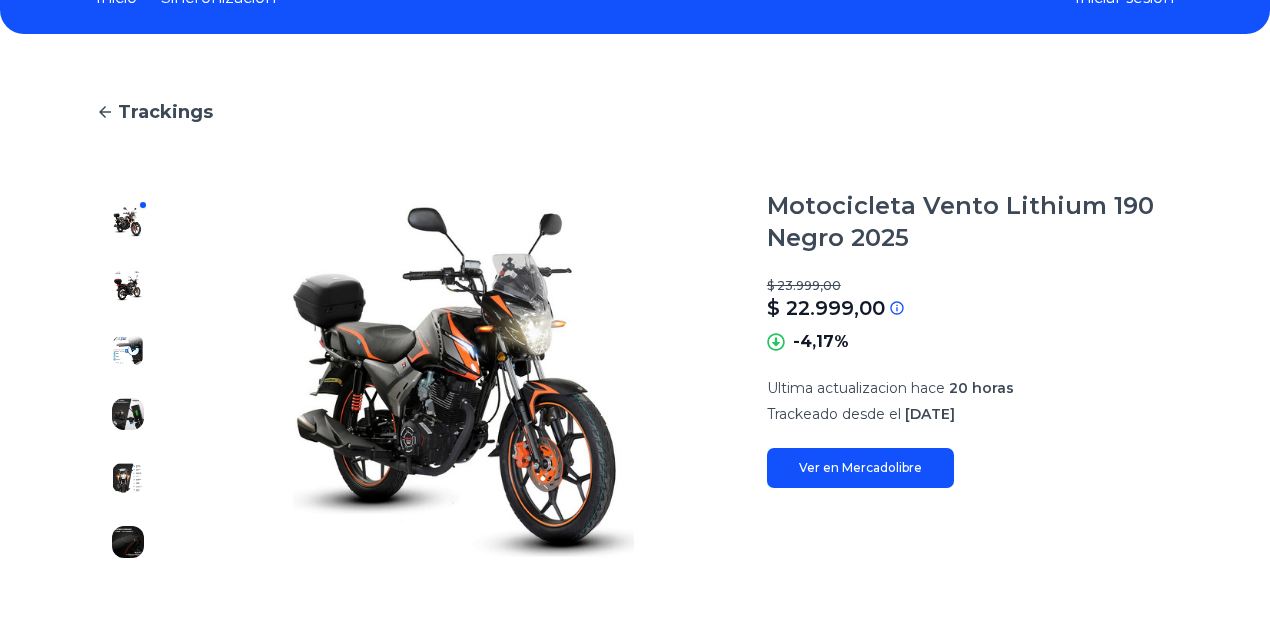 click on "Motocicleta Vento Lithium 190 Negro 2025 $ 23.999,00 $ 22.999,00 Si el precio no coincide con el precio actual de MercadoLibre, se debe a una de las siguientes razones: El tracking todavia no fue actualizado en nuestro servidor y sera actualizado en las proximas horas La API de MercadoLibre esta fallando o no devuelve el precio correcto -4,17% Ultima actualizacion hace   20 horas Trackeado desde el   24 de agosto, 2024 Ver en Mercadolibre" at bounding box center [970, 339] 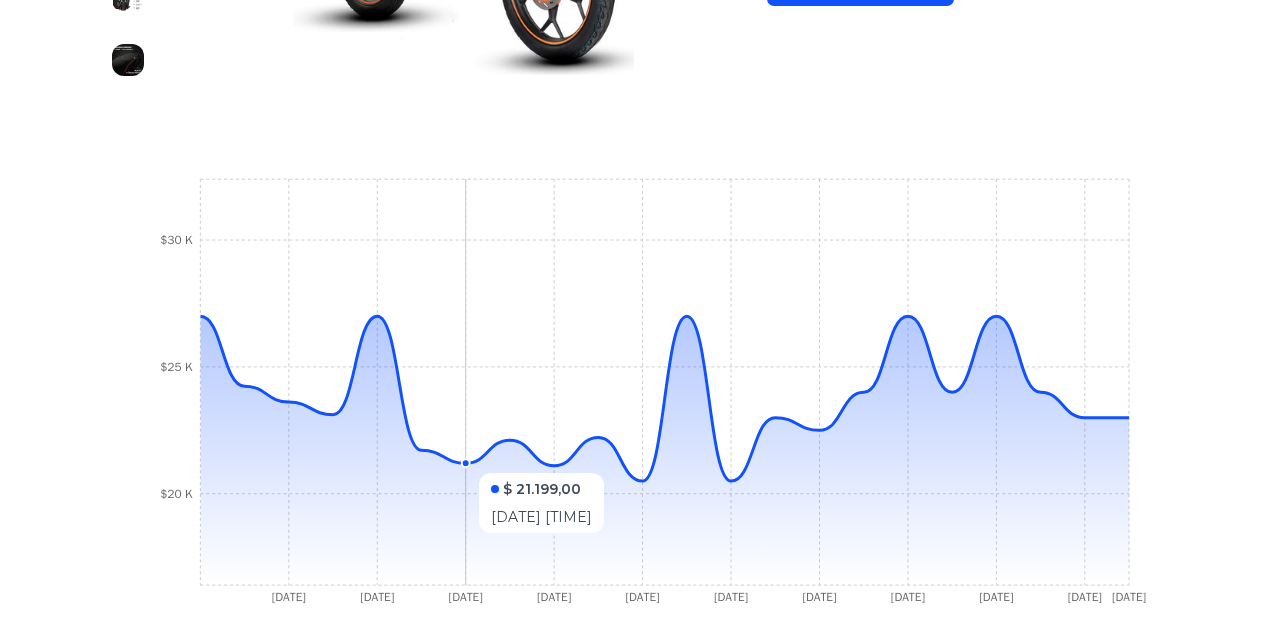scroll, scrollTop: 554, scrollLeft: 0, axis: vertical 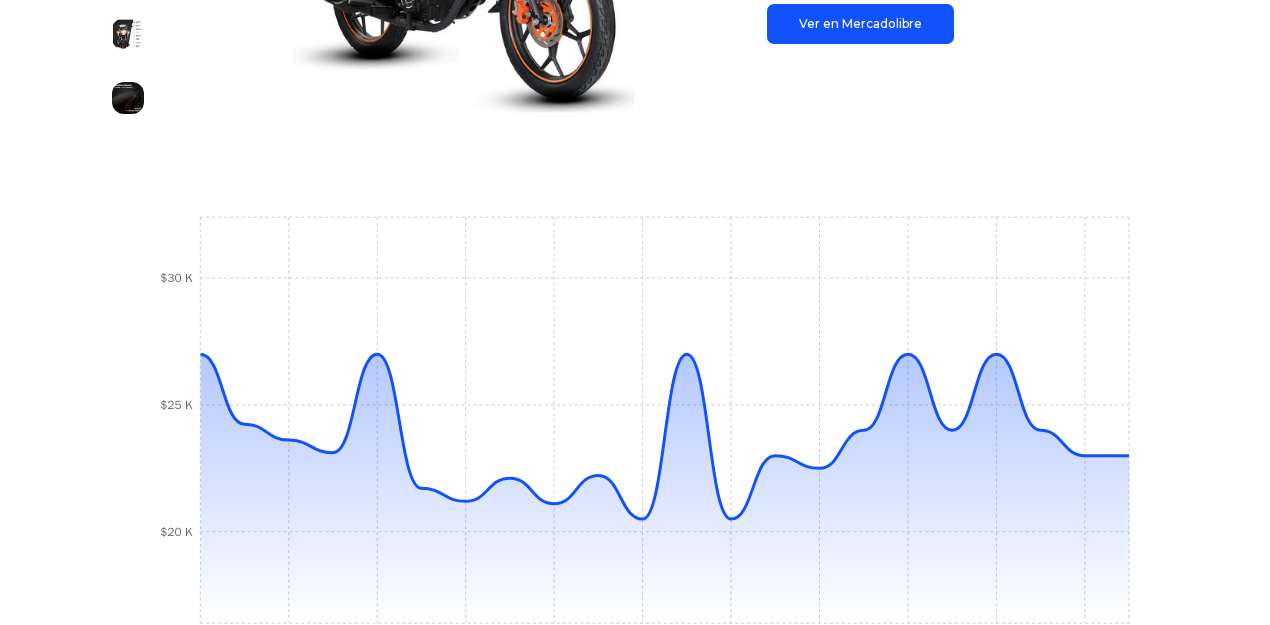 click on "Trackings Motocicleta Vento Lithium 190 Negro 2025 $ 23.999,00 $ 22.999,00 Si el precio no coincide con el precio actual de MercadoLibre, se debe a una de las siguientes razones: El tracking todavia no fue actualizado en nuestro servidor y sera actualizado en las proximas horas La API de MercadoLibre esta fallando o no devuelve el precio correcto -4,17% Ultima actualizacion hace   20 horas Trackeado desde el   24 de agosto, 2024 Ver en Mercadolibre 1 Nov 24 13 Nov 24 15 Nov 24 29 Nov 24 11 Dec 24 23 Dec 24 23 Jan 25 18 Feb 25 1 Mar 25 11 Mar 25 10 Jul 25 $20 K $25 K $30 K" at bounding box center (635, 177) 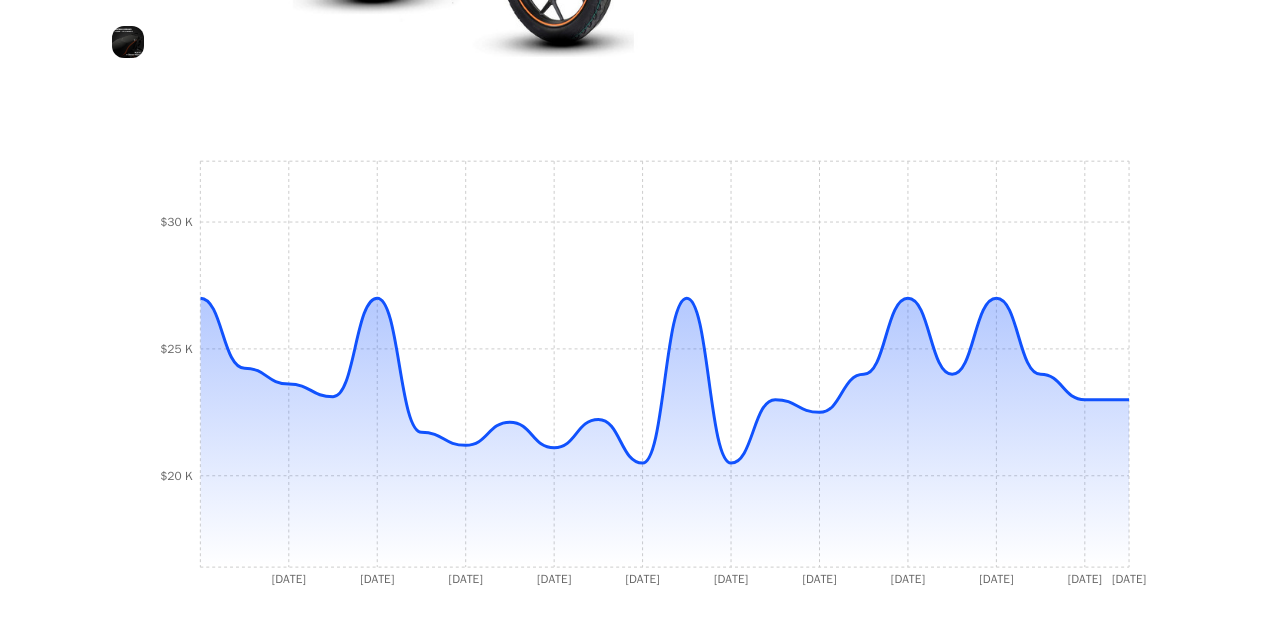 scroll, scrollTop: 636, scrollLeft: 0, axis: vertical 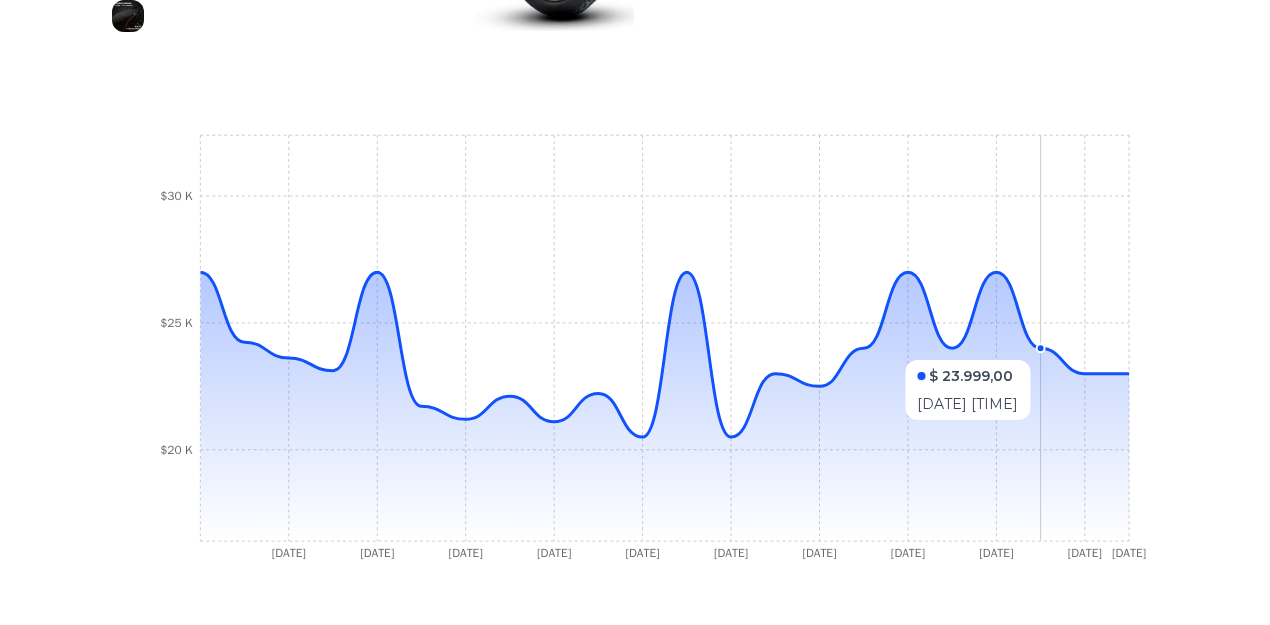 click 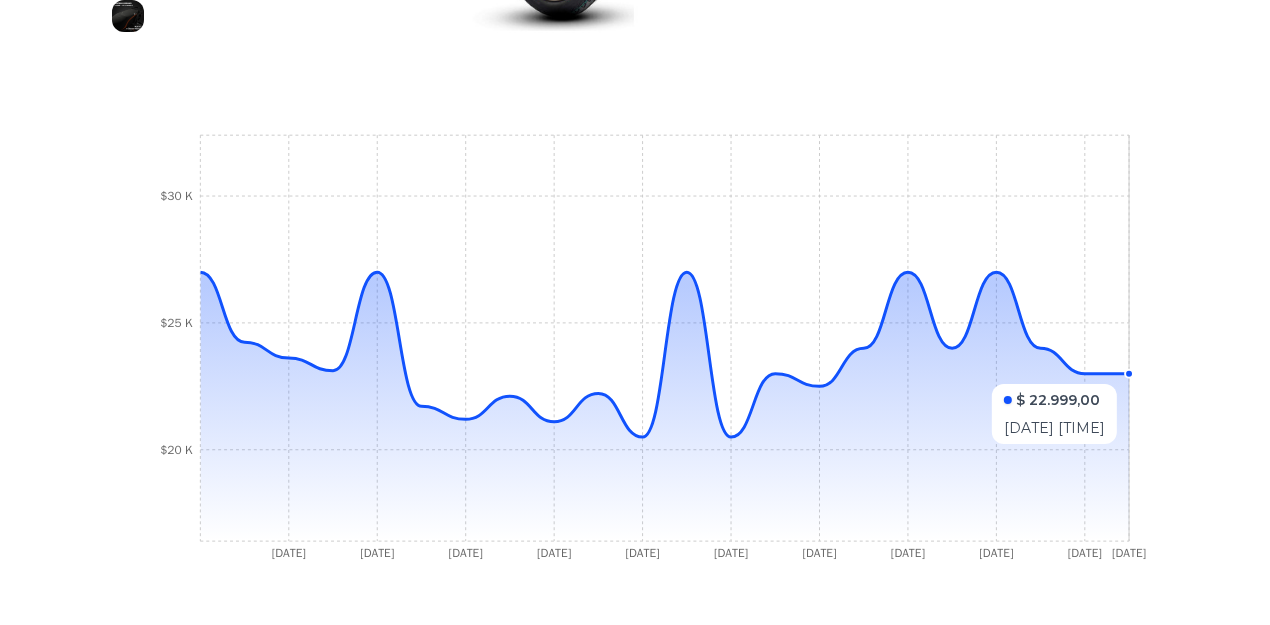 click 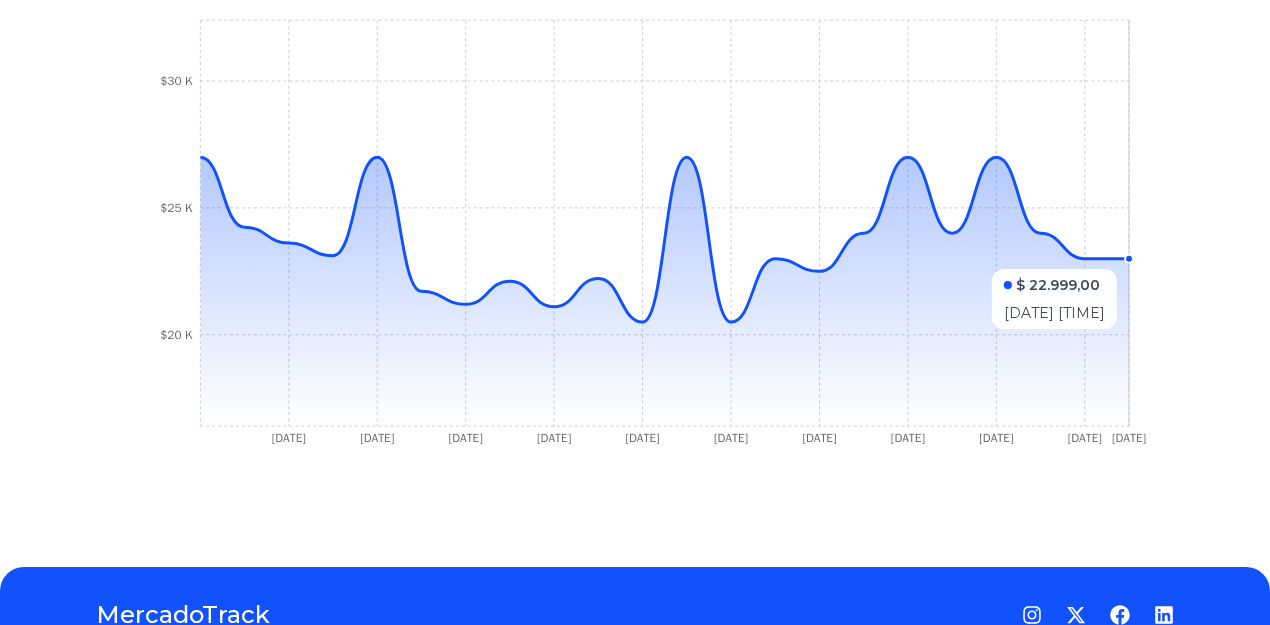 scroll, scrollTop: 844, scrollLeft: 0, axis: vertical 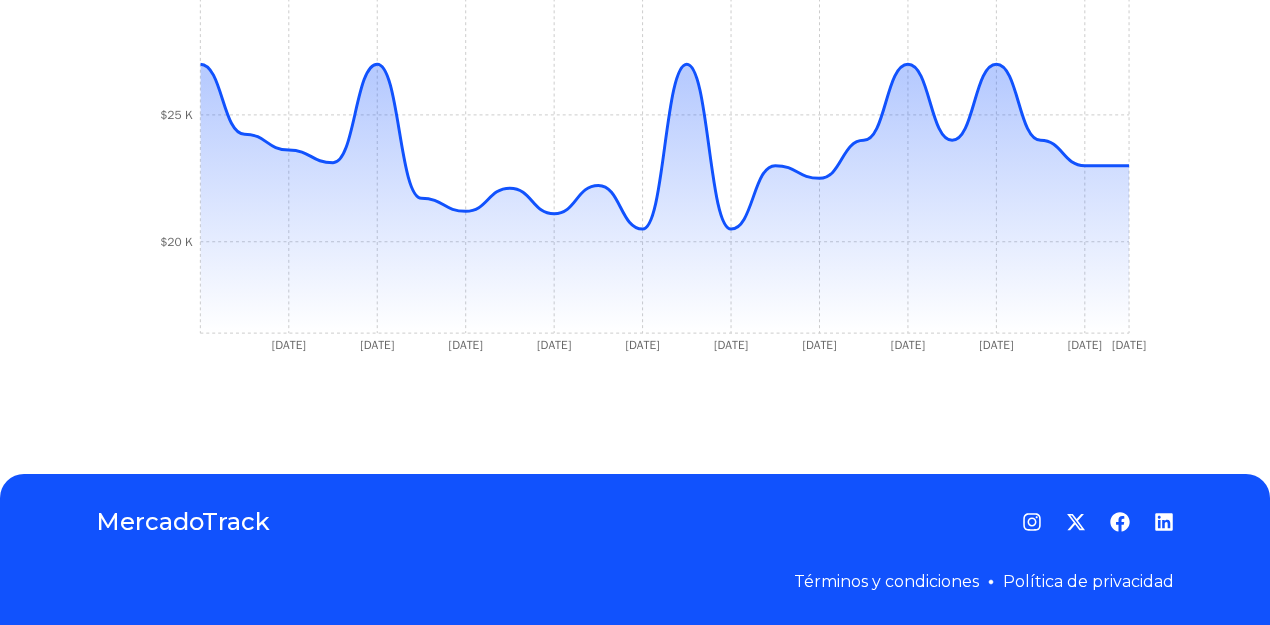 click on "11 Mar 25" 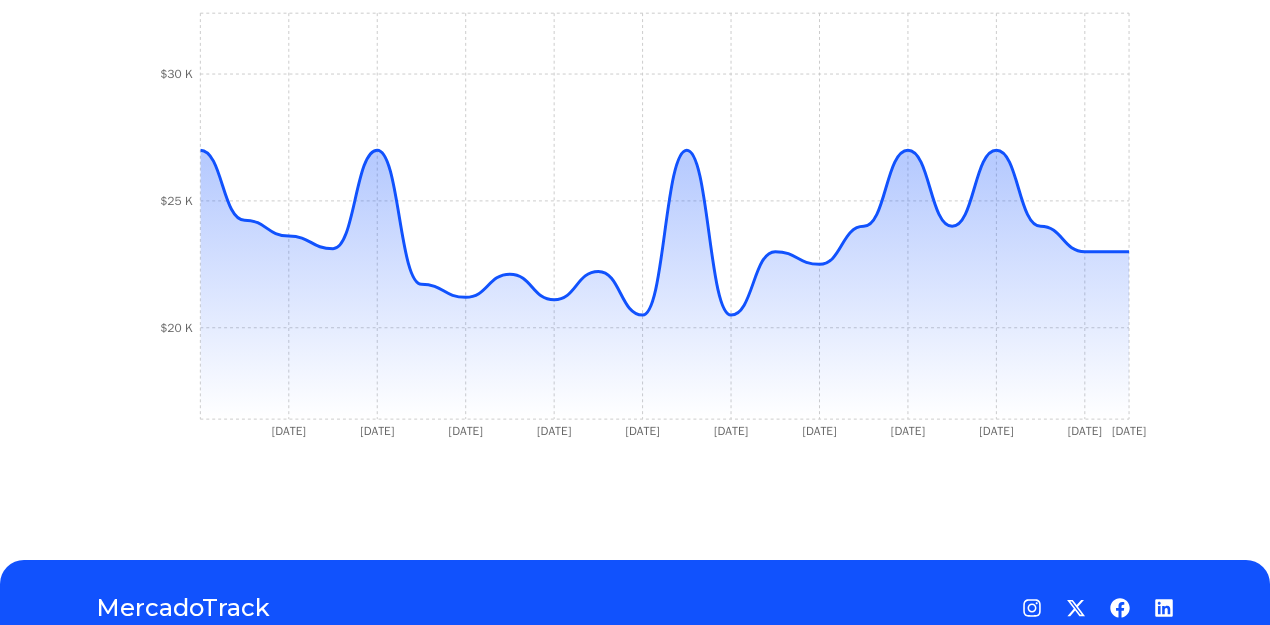 scroll, scrollTop: 756, scrollLeft: 0, axis: vertical 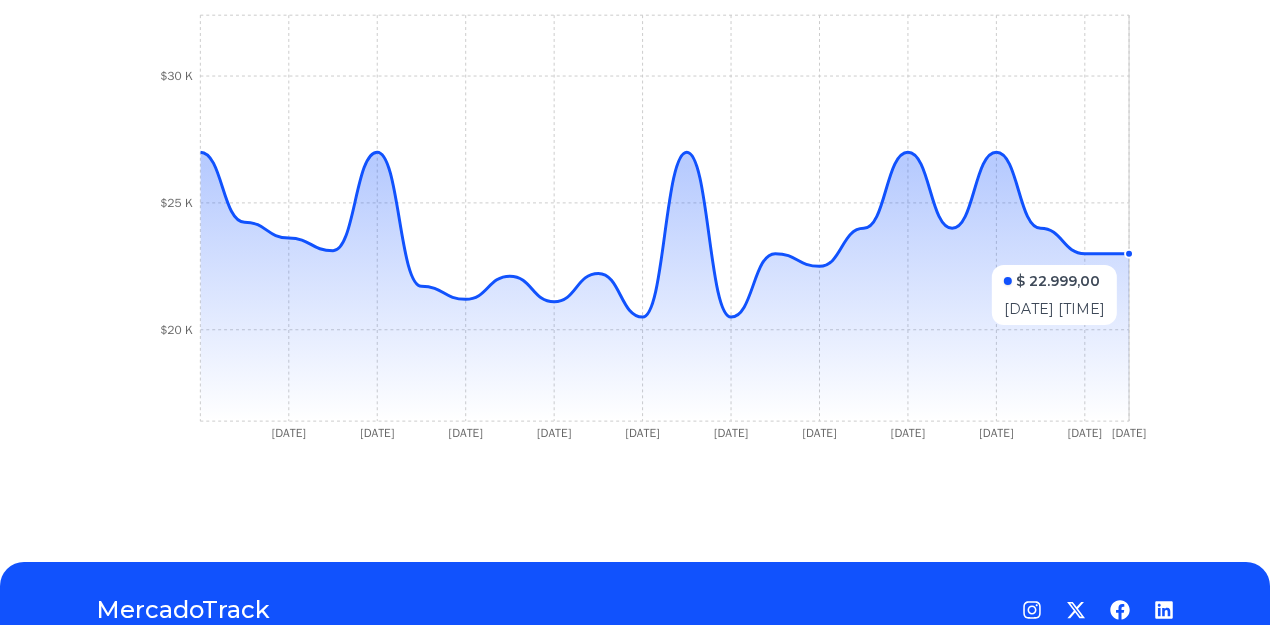 click 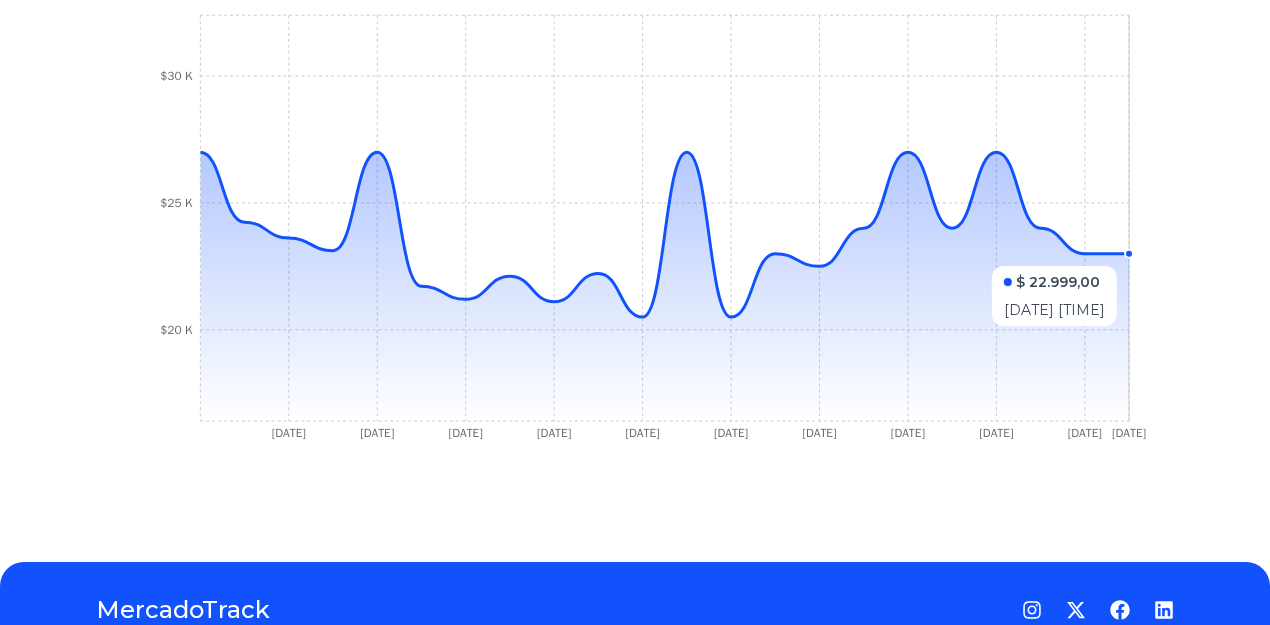 click 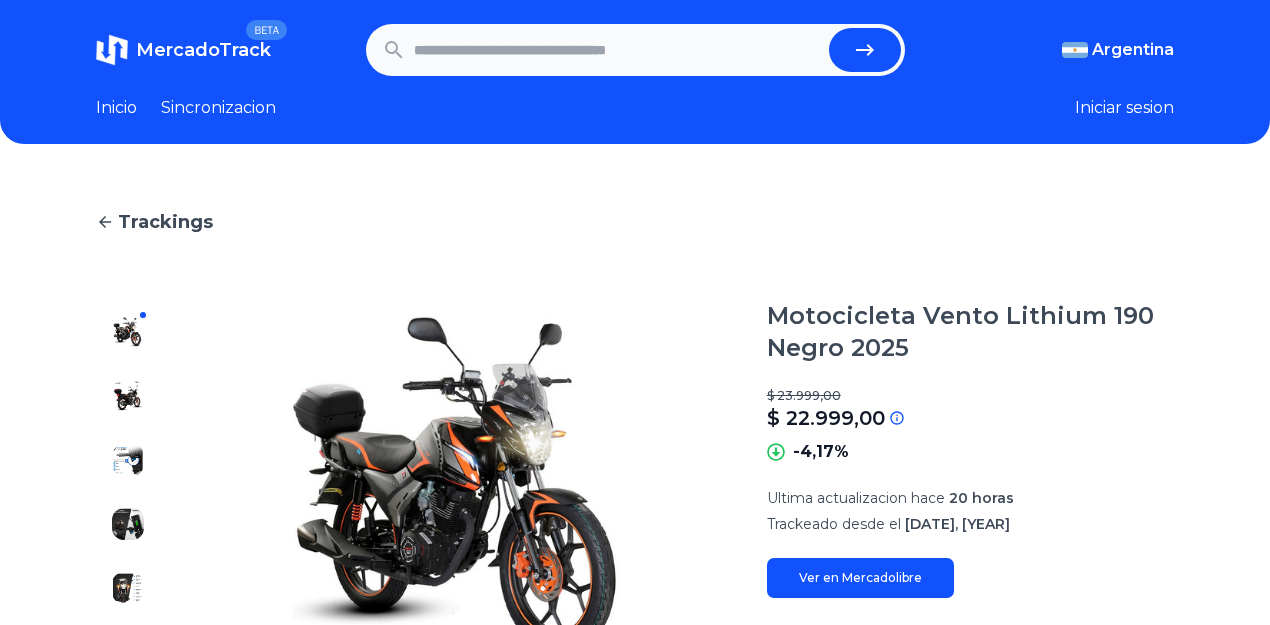 scroll, scrollTop: 756, scrollLeft: 0, axis: vertical 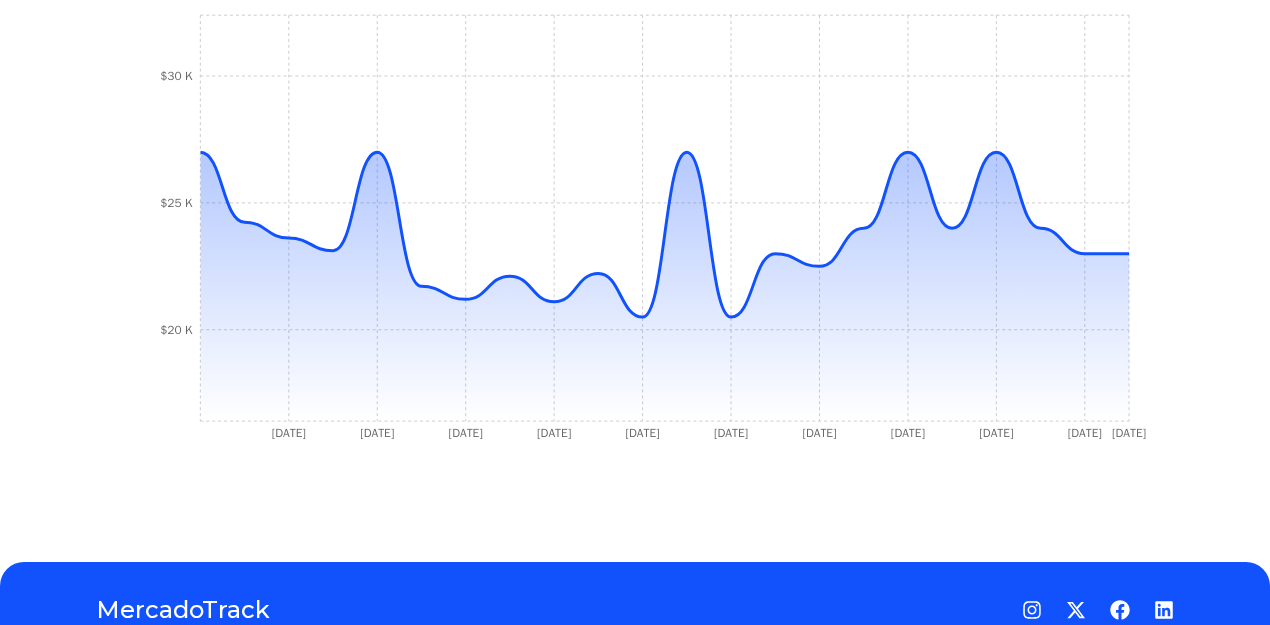 click on "Trackings Motocicleta Vento Lithium 190 Negro 2025 $ $ Si el precio no coincide con el precio actual de MercadoLibre, se debe a una de las siguientes razones: El tracking todavia no fue actualizado en nuestro servidor y sera actualizado en las proximas horas La API de MercadoLibre esta fallando o no devuelve el precio correcto -4,17% Ultima actualizacion hace   20 horas Trackeado desde el   [DATE], [YEAR] Ver en Mercadolibre [DATE] [DATE] [DATE] [DATE] [DATE] [DATE] [DATE] [DATE] [DATE] [DATE] [DATE] $K $K $K" at bounding box center (635, -25) 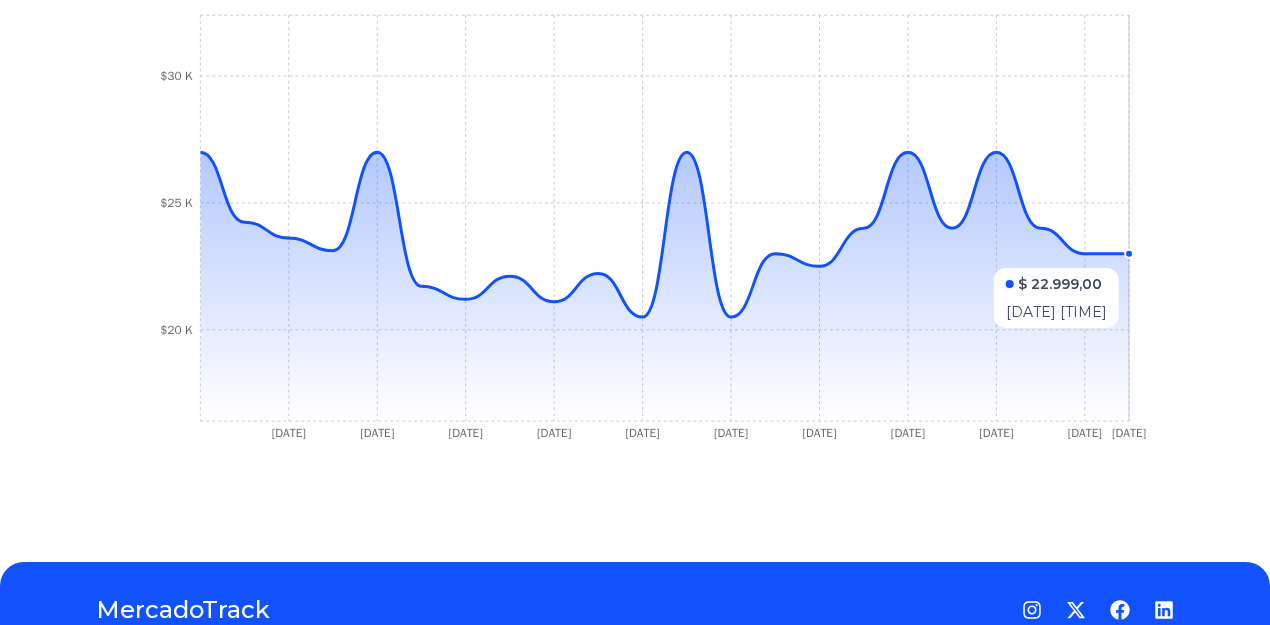 click 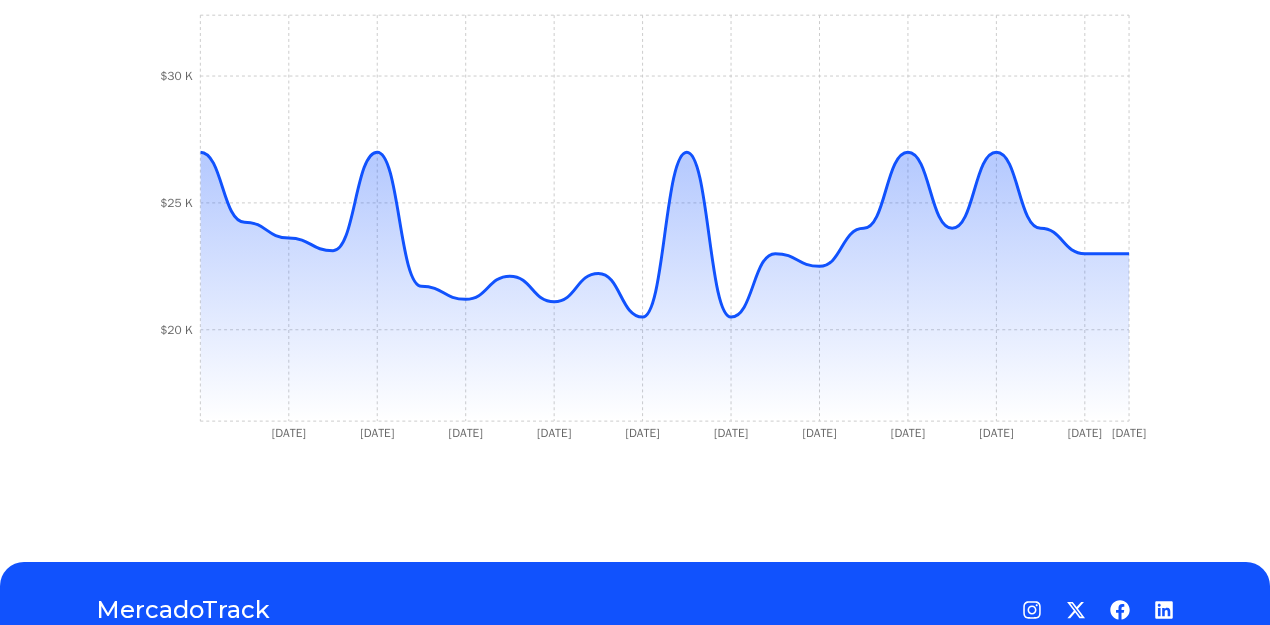 click on "Trackings Motocicleta Vento Lithium 190 Negro 2025 $ 23.999,00 $ 22.999,00 Si el precio no coincide con el precio actual de MercadoLibre, se debe a una de las siguientes razones: El tracking todavia no fue actualizado en nuestro servidor y sera actualizado en las proximas horas La API de MercadoLibre esta fallando o no devuelve el precio correcto -4,17% Ultima actualizacion hace   20 horas Trackeado desde el   24 de agosto, 2024 Ver en Mercadolibre 1 Nov 24 13 Nov 24 15 Nov 24 29 Nov 24 11 Dec 24 23 Dec 24 23 Jan 25 18 Feb 25 1 Mar 25 11 Mar 25 10 Jul 25 $20 K $25 K $30 K" at bounding box center [635, -25] 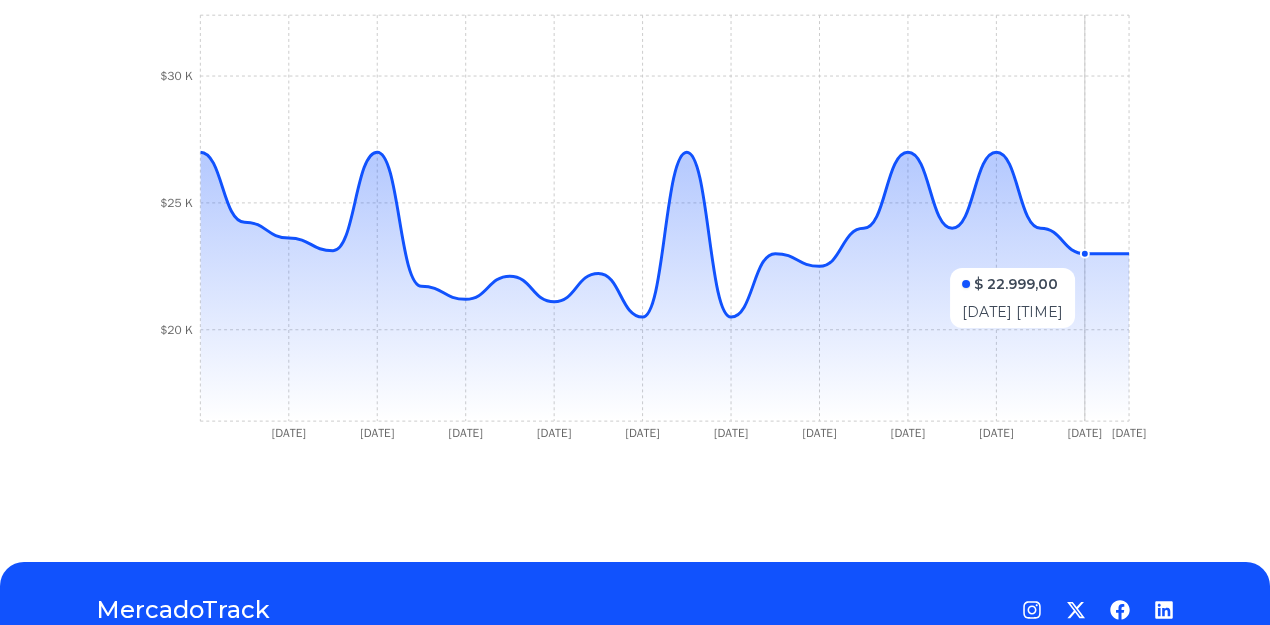 click 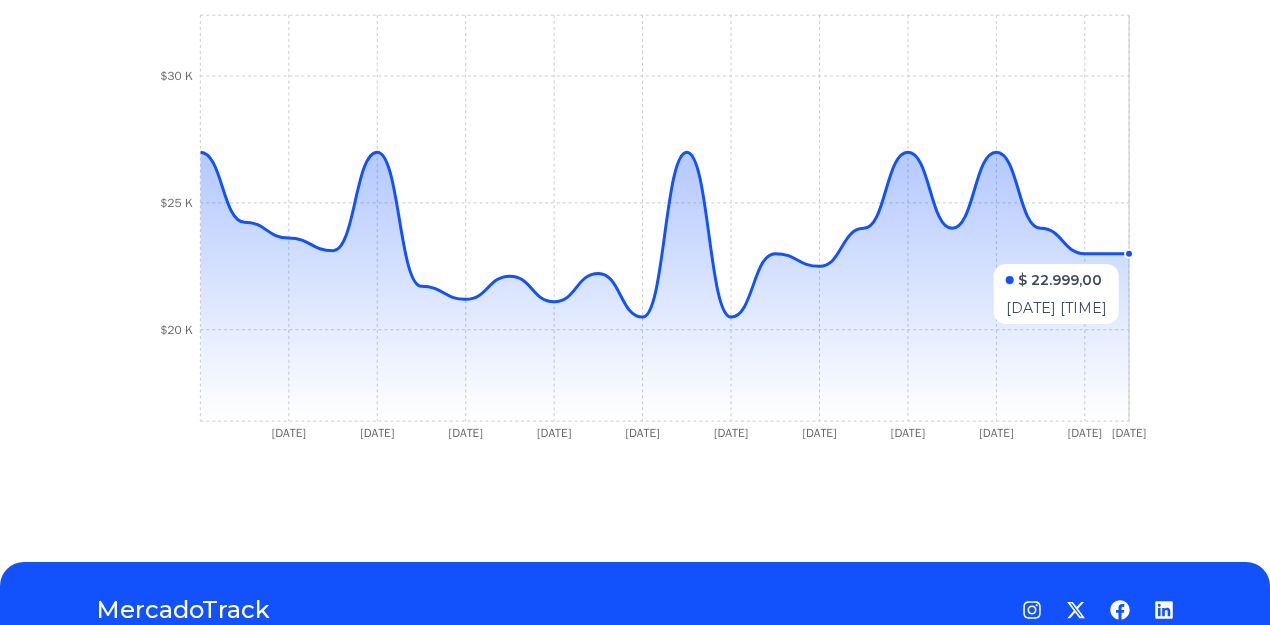 click 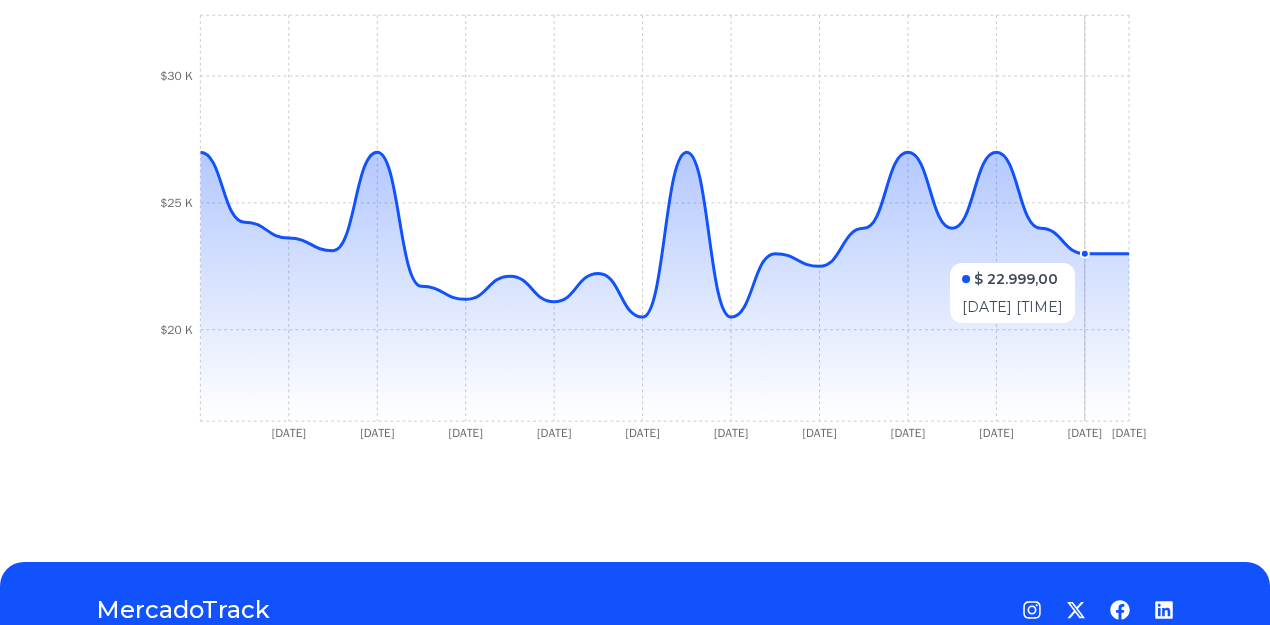 click on "1 Nov 24 13 Nov 24 15 Nov 24 29 Nov 24 11 Dec 24 23 Dec 24 23 Jan 25 18 Feb 25 1 Mar 25 11 Mar 25 10 Jul 25 $20 K $25 K $30 K" 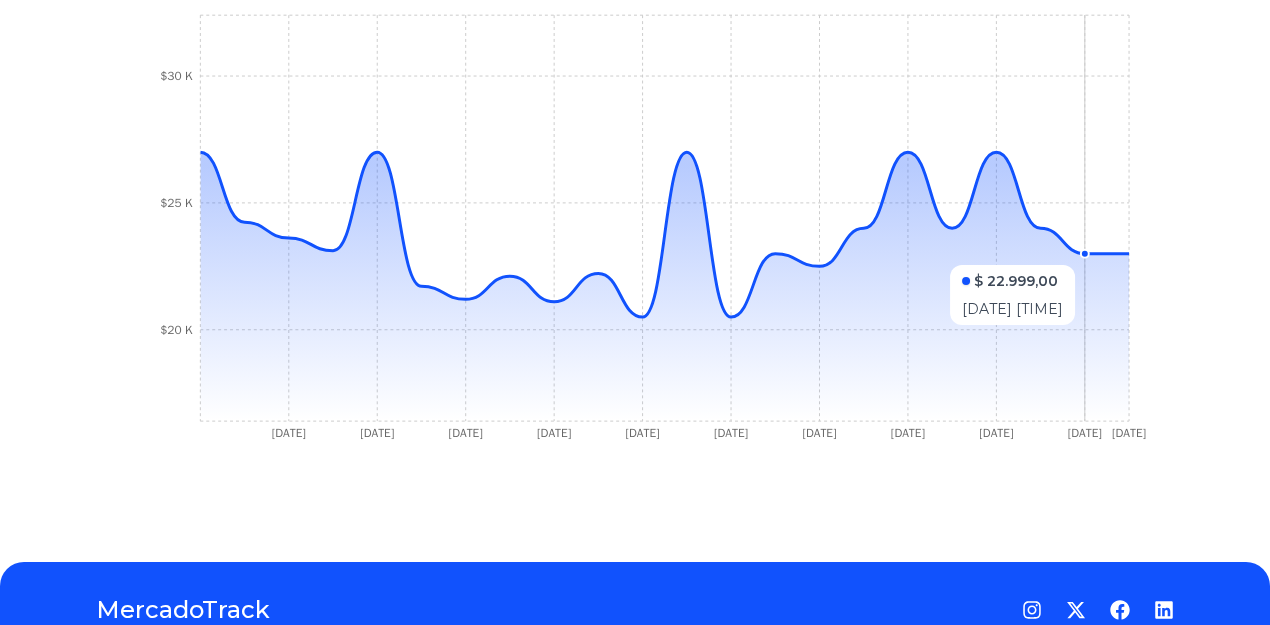 click 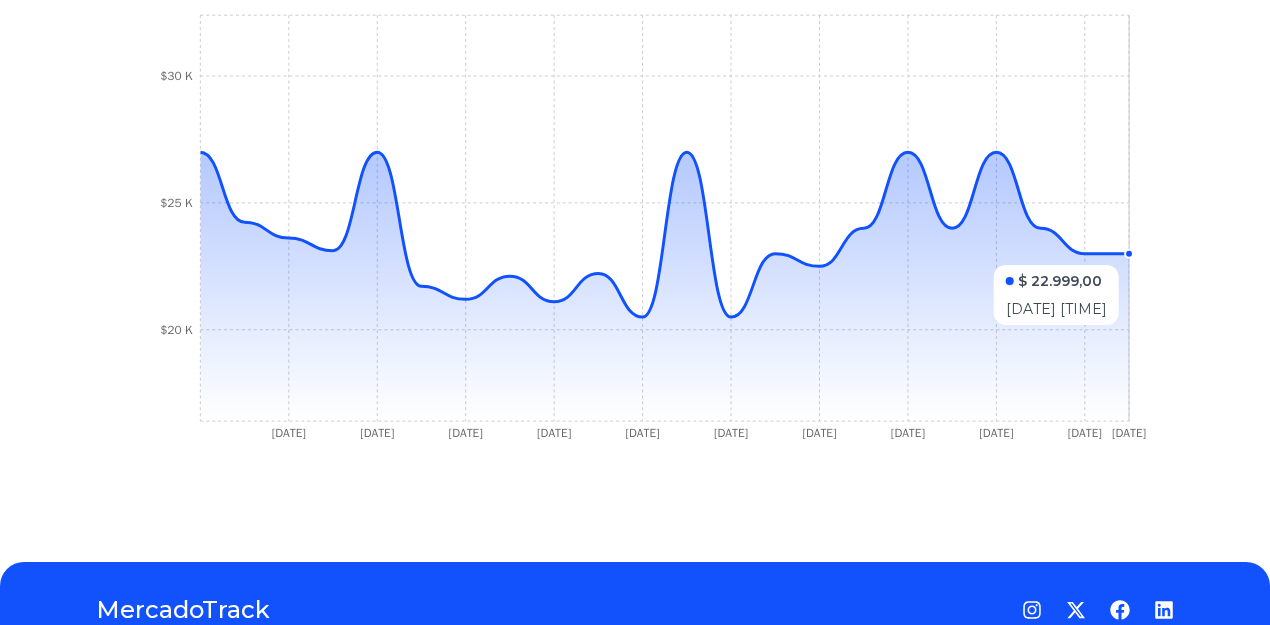 drag, startPoint x: 1134, startPoint y: 255, endPoint x: 1104, endPoint y: 258, distance: 30.149628 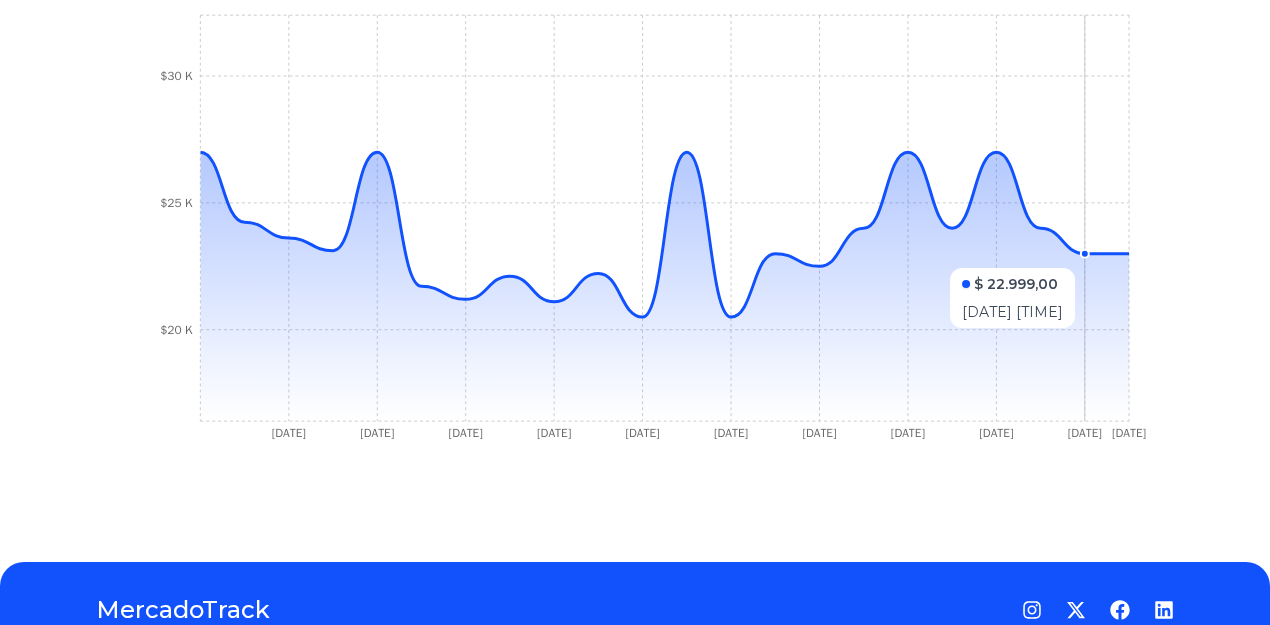 click 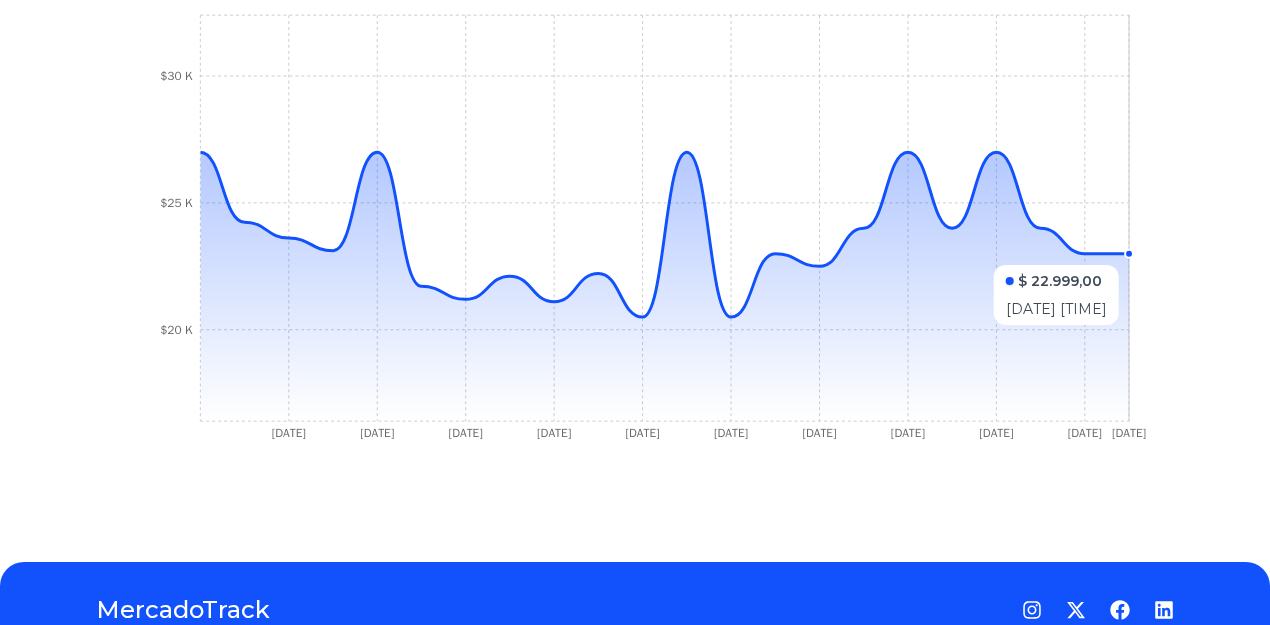 drag, startPoint x: 1134, startPoint y: 254, endPoint x: 1123, endPoint y: 256, distance: 11.18034 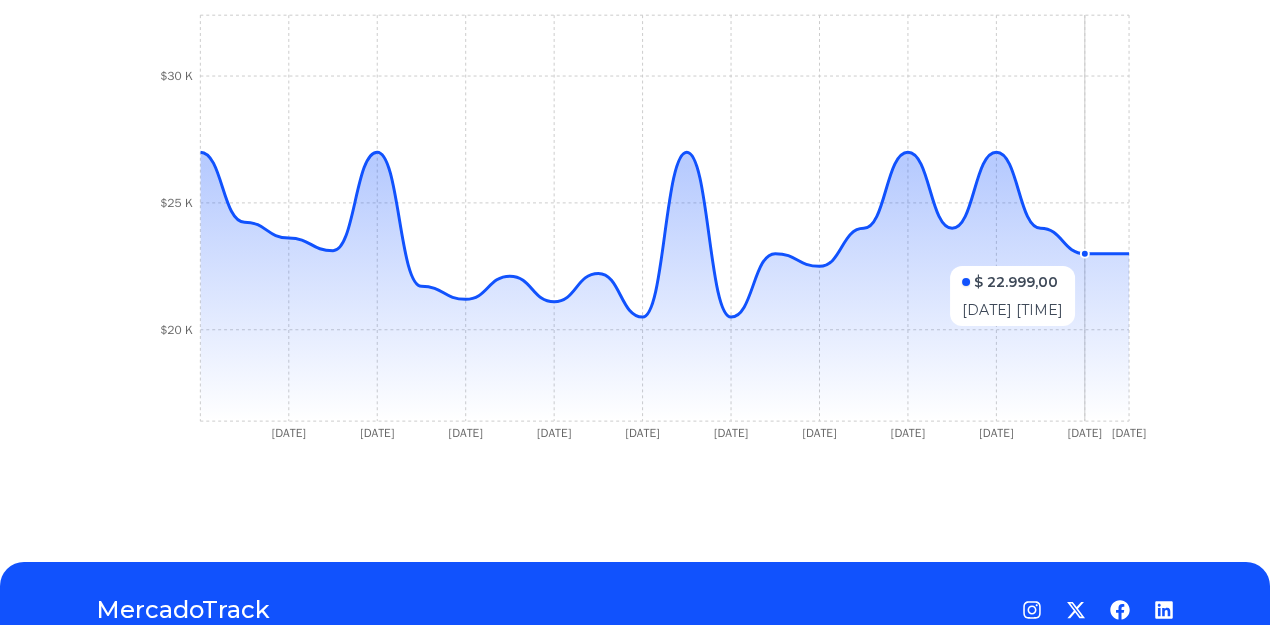click 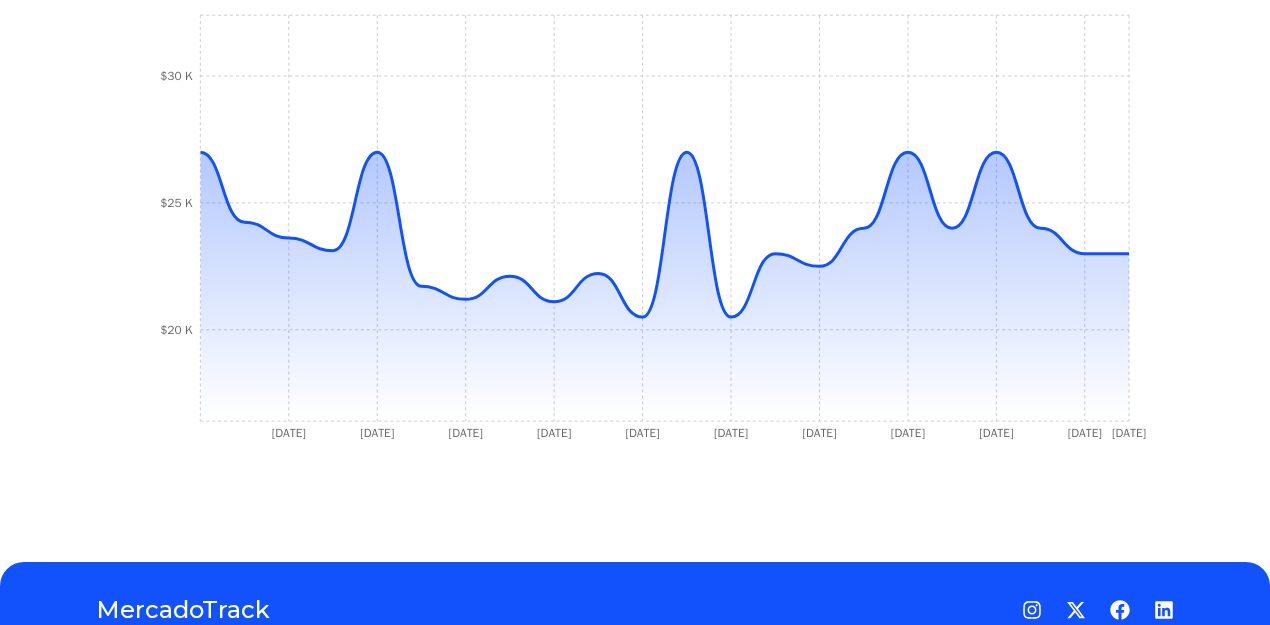 click on "1 Nov 24 13 Nov 24 15 Nov 24 29 Nov 24 11 Dec 24 23 Dec 24 23 Jan 25 18 Feb 25 1 Mar 25 11 Mar 25 10 Jul 25 $20 K $25 K $30 K" 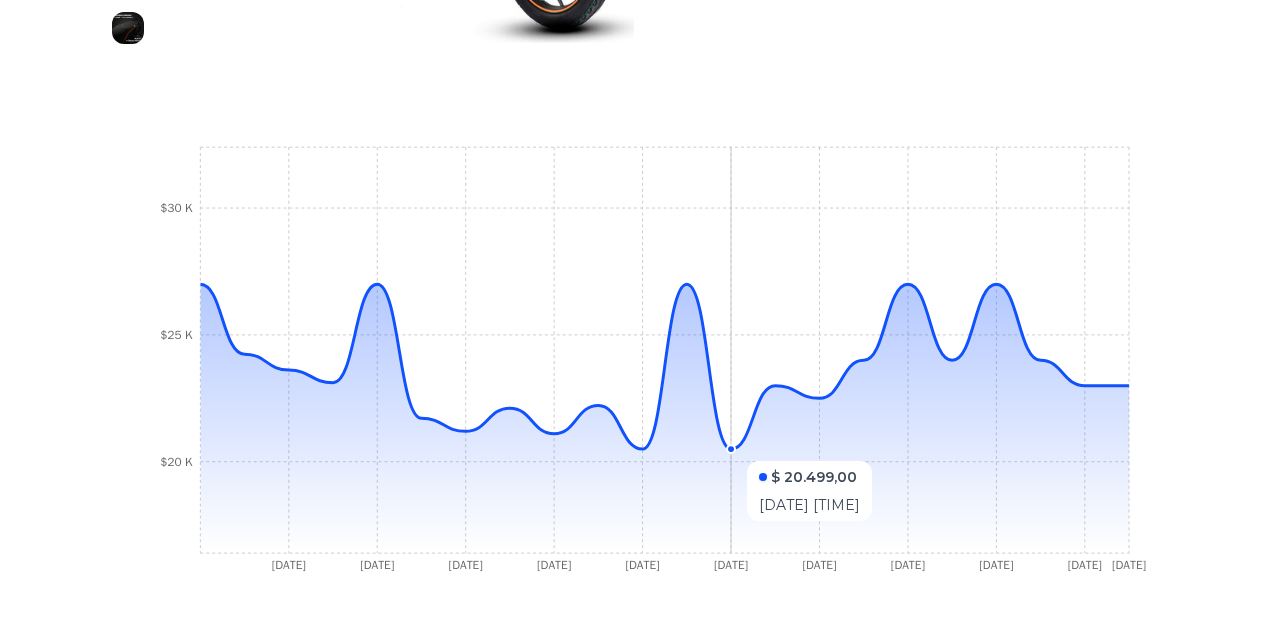 scroll, scrollTop: 658, scrollLeft: 0, axis: vertical 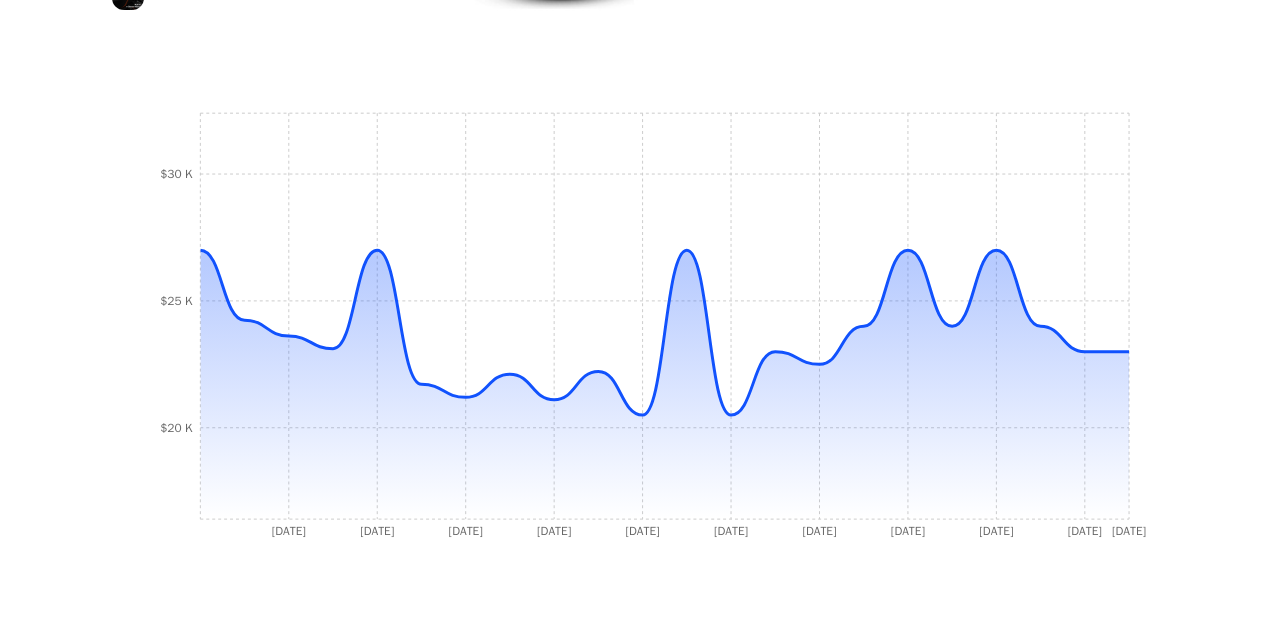 drag, startPoint x: 1237, startPoint y: 380, endPoint x: 1228, endPoint y: 360, distance: 21.931713 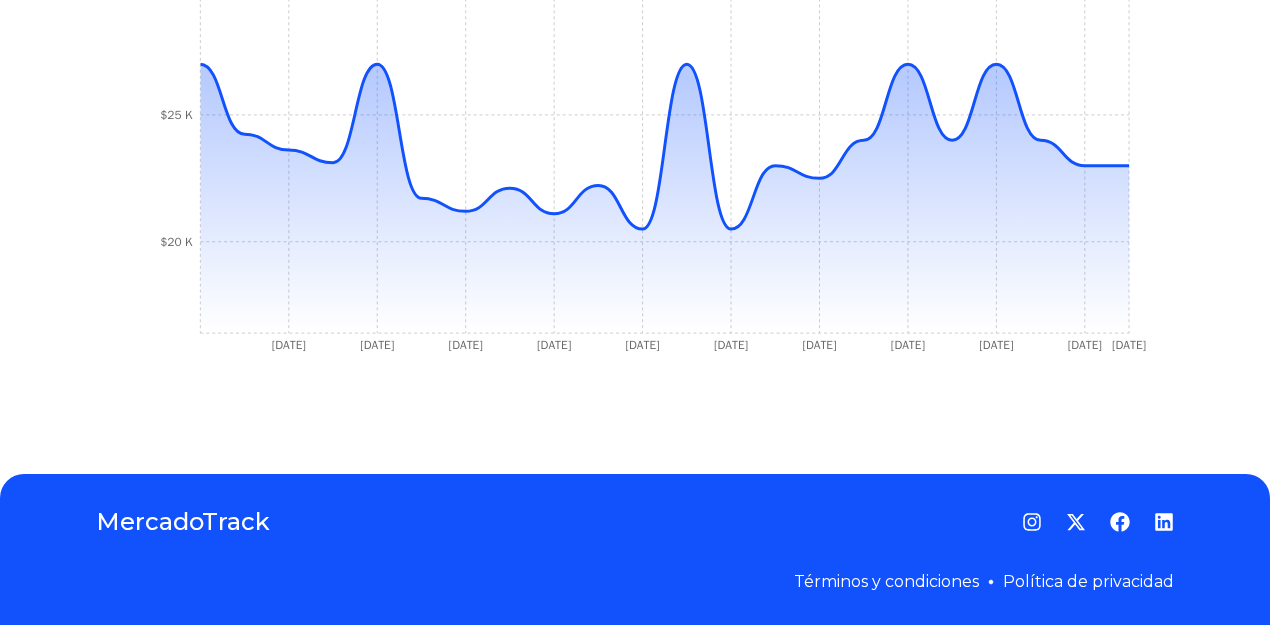 scroll, scrollTop: 776, scrollLeft: 0, axis: vertical 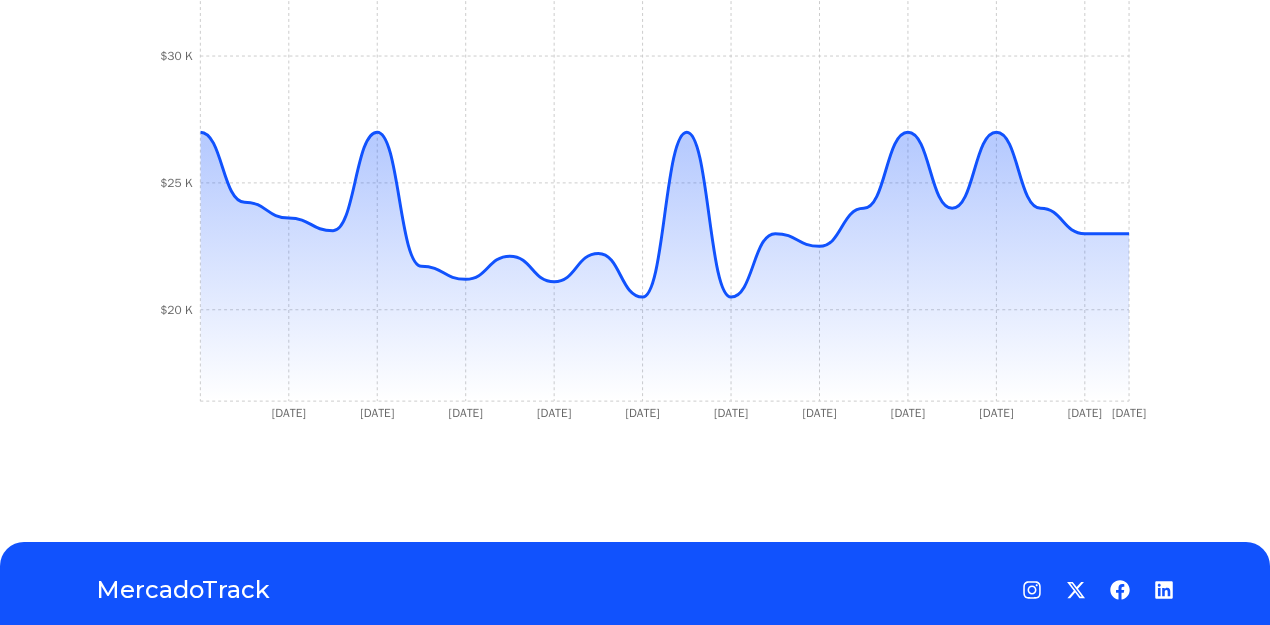drag, startPoint x: 1247, startPoint y: 374, endPoint x: 1240, endPoint y: 318, distance: 56.435802 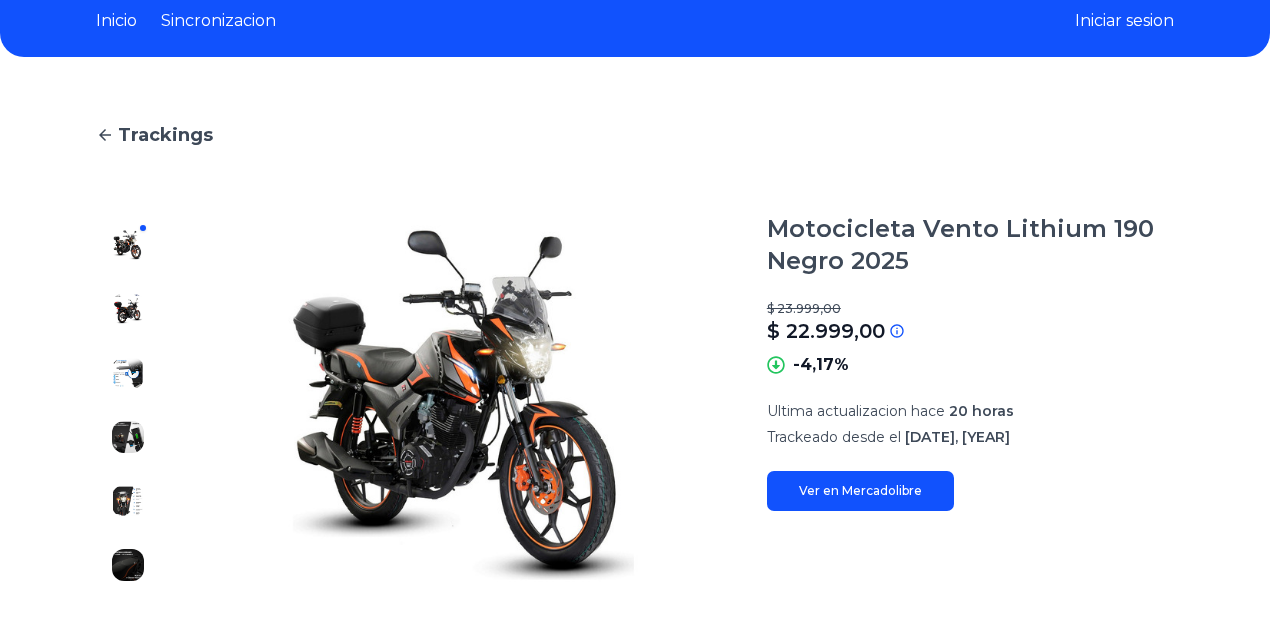 scroll, scrollTop: 0, scrollLeft: 0, axis: both 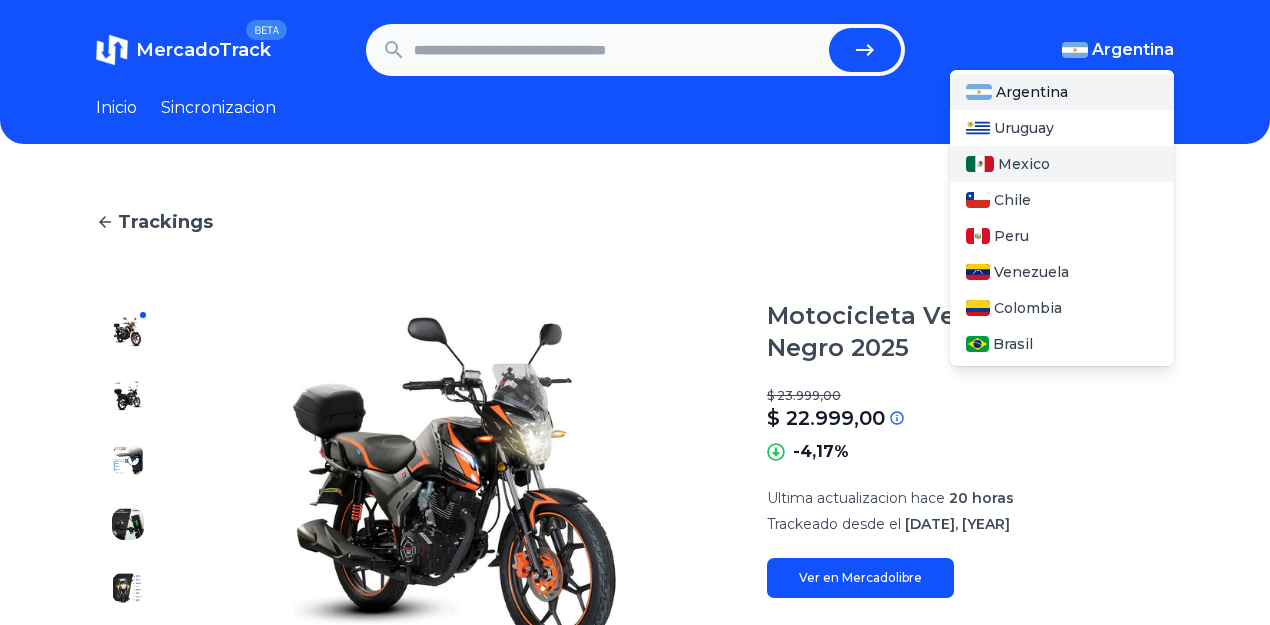 click on "Mexico" at bounding box center [1024, 164] 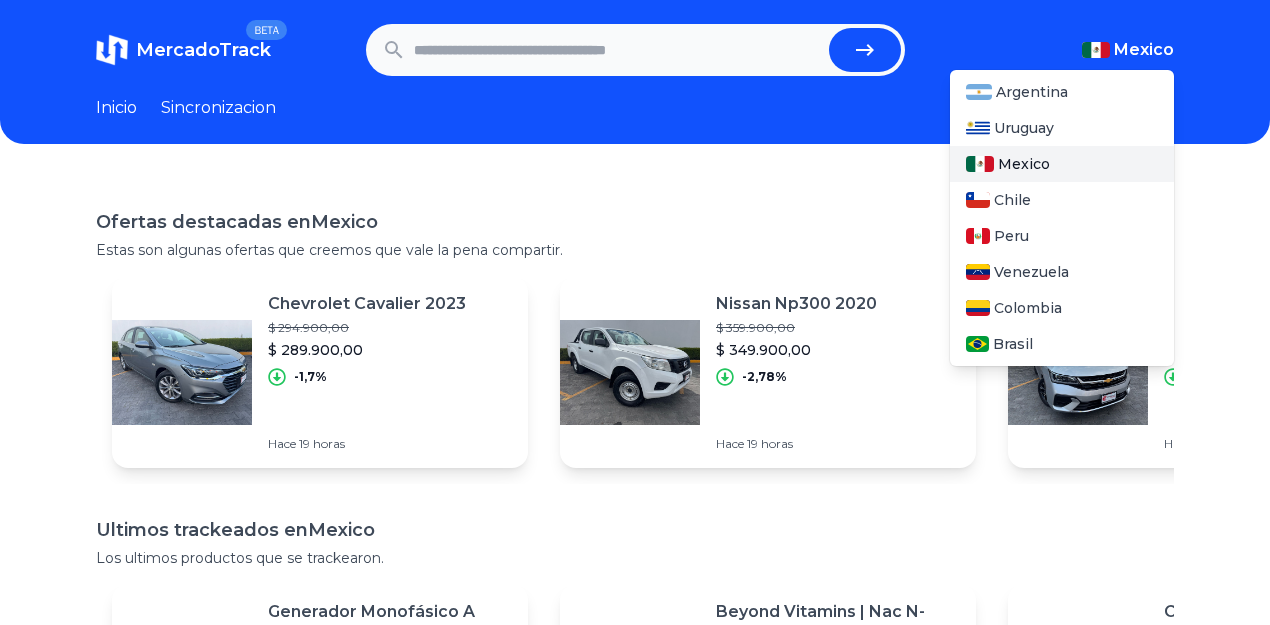 click on "Mexico" at bounding box center [1024, 164] 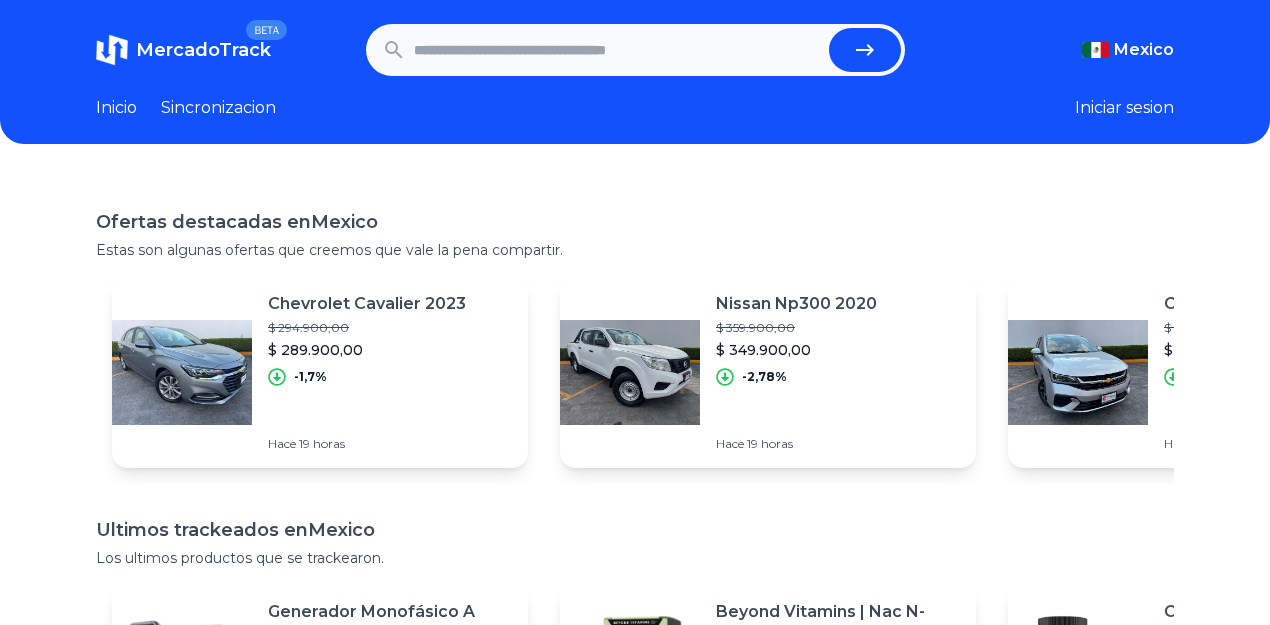 click on "Ofertas destacadas en  Mexico Estas son algunas ofertas que creemos que vale la pena compartir. Chevrolet Cavalier 2023 $ 294.900,00 $ 289.900,00 -1,7% Hace   19 horas Nissan  Np300 2020 $ 359.900,00 $ 349.900,00 -2,78% Hace   19 horas Chevrolet Aveo 2024 $ 299.900,00 $ 289.900,00 -3,33% Hace   19 horas Mitsubishi L200 Glx 4x4 Diesel 2022 $ 459.000,00 $ 445.000,00 -3,05% Hace   19 horas Smart Tv Pantalla 55 Pulgadas Jokben Android Tv 4k Hdr Led Jokben55-bt1 $ 10.000,00 $ 6.200,00 -38% Hace   3 meses Apagadores Y Contactos V-10 Solaris Placas Armadas, Acrílico $ 1.962,00 $ 545,00 -72,22% Hace   3 meses Audífonos Inalámbricos Over Ear Sonos Ace Cancelación Activa $ 9.499,00 $ 7.499,31 -21,05% Hace   3 días Soldador Tig&cortad 110/220v 4en1 Tig Pulso+tig+mma+cut 20cm $ 9.928,56 $ 8.531,97 -14,07% Hace   3 días Radio Movil Kenwood Tm271a 136-174mhz 60w $ 7.890,00 $ 6.000,00 -23,95% Hace   3 meses Chevrolet  S-10 Max  2023 $ 558.000,00 $ 519.000,00 -6,99% Hace   19 horas Mexico Hace" at bounding box center [635, 500] 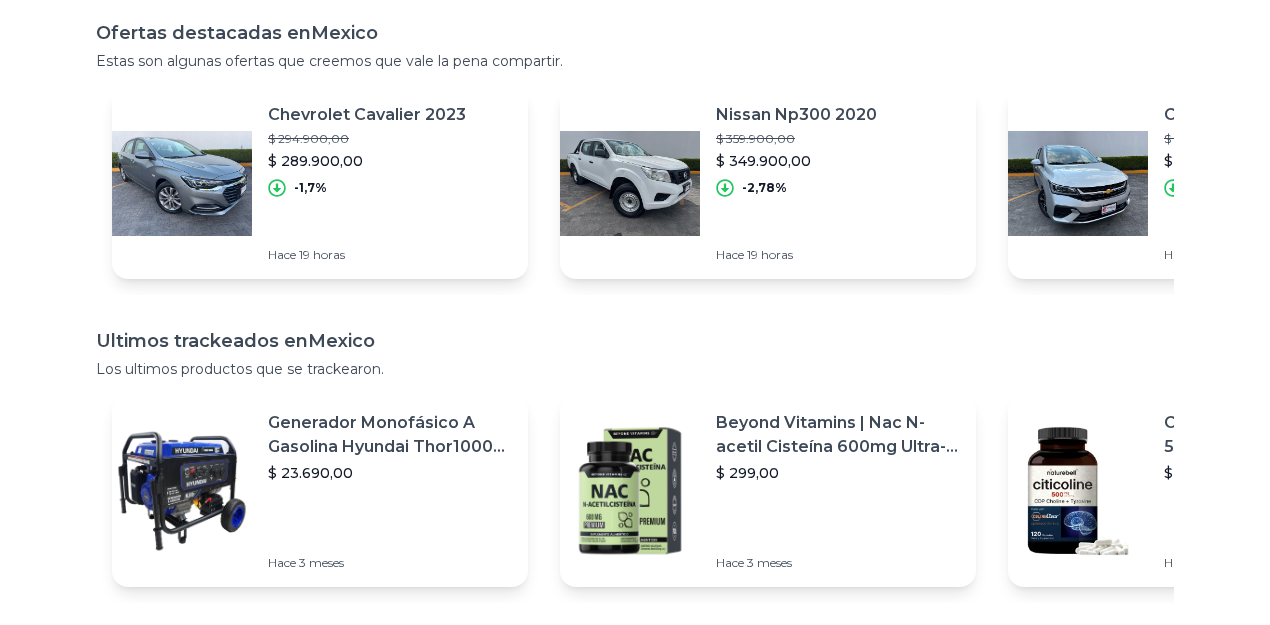 scroll, scrollTop: 0, scrollLeft: 0, axis: both 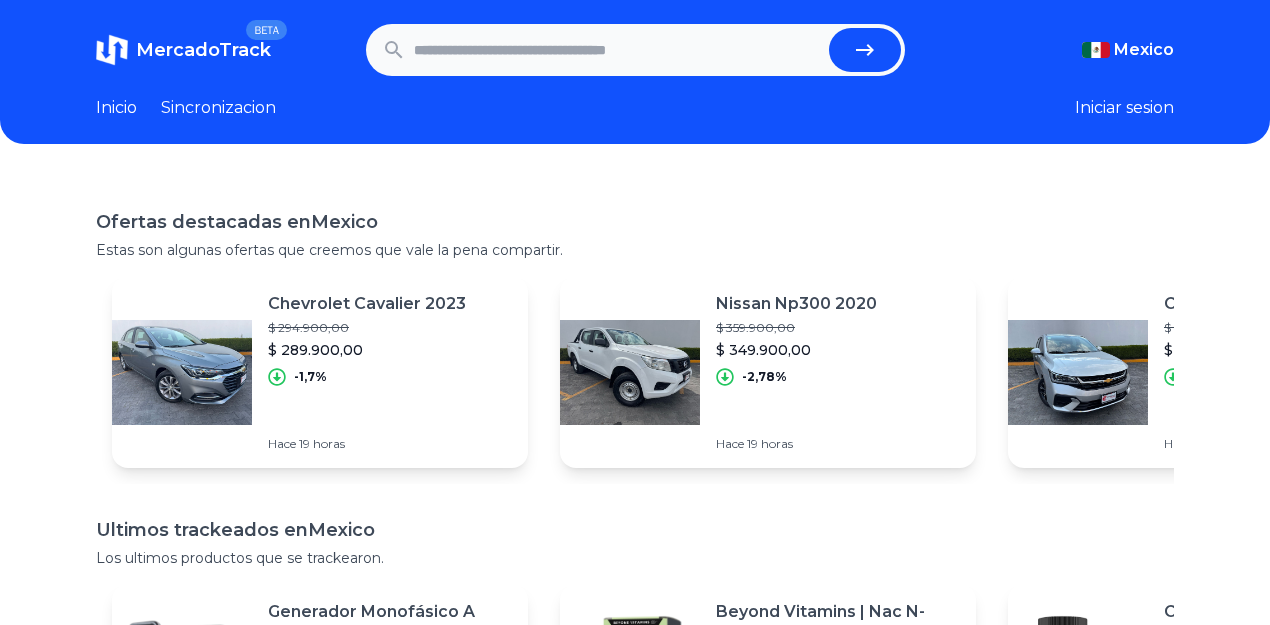 click at bounding box center [635, 50] 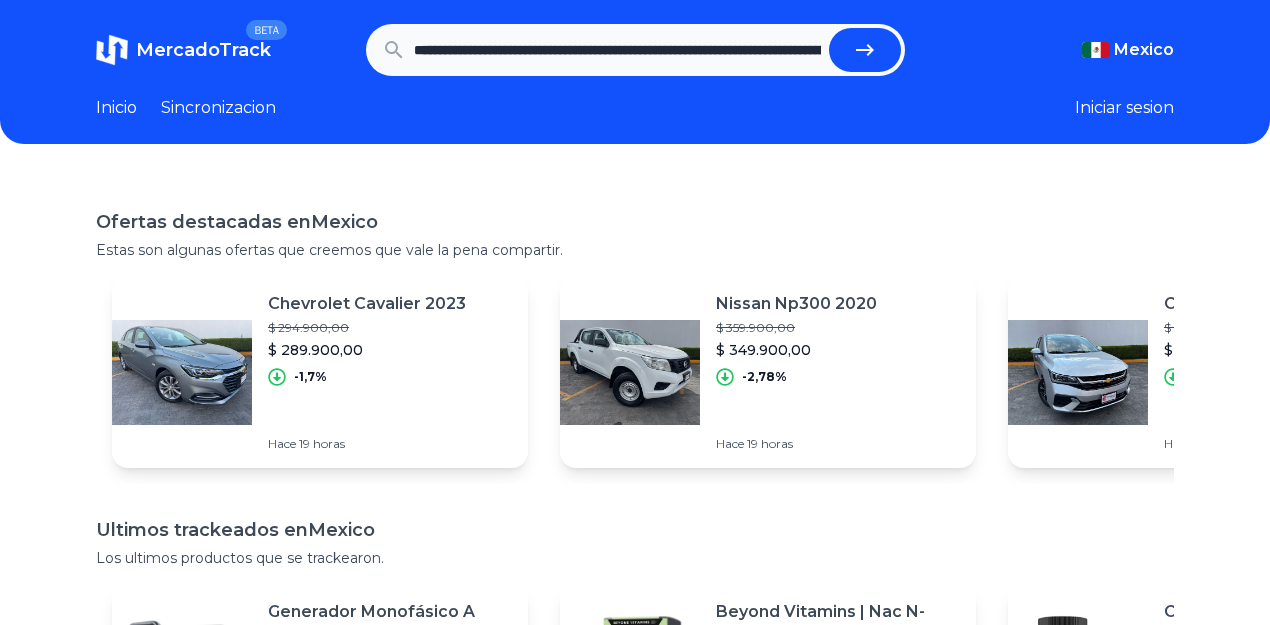 scroll, scrollTop: 0, scrollLeft: 2670, axis: horizontal 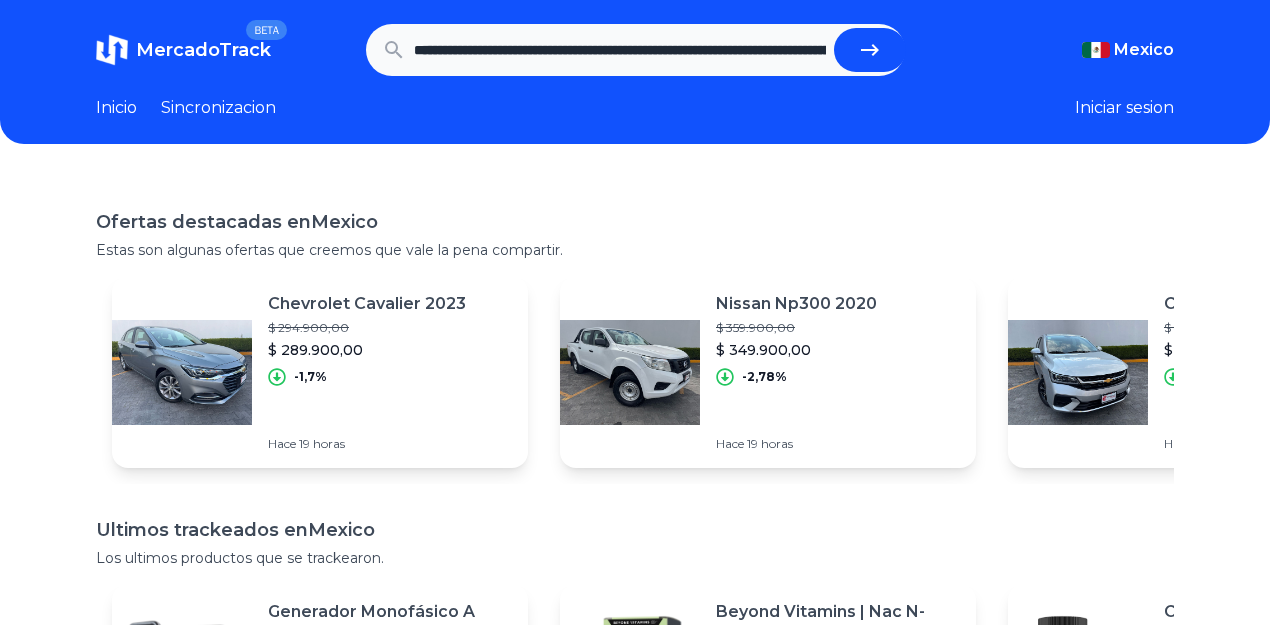 click 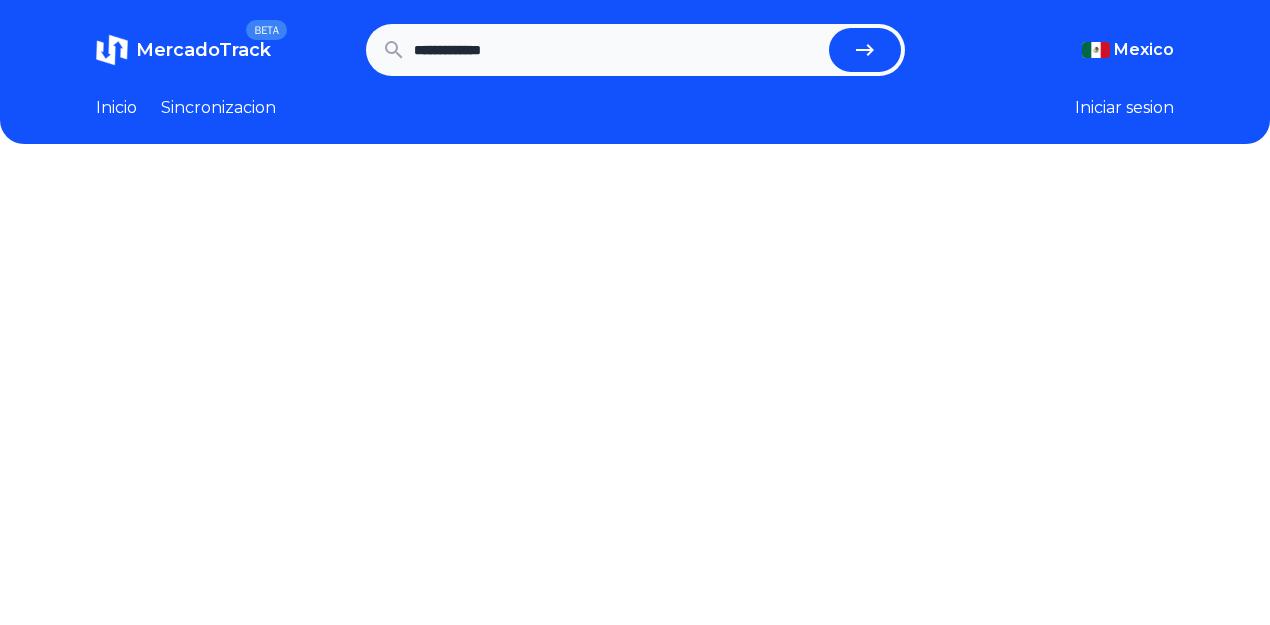 scroll, scrollTop: 0, scrollLeft: 0, axis: both 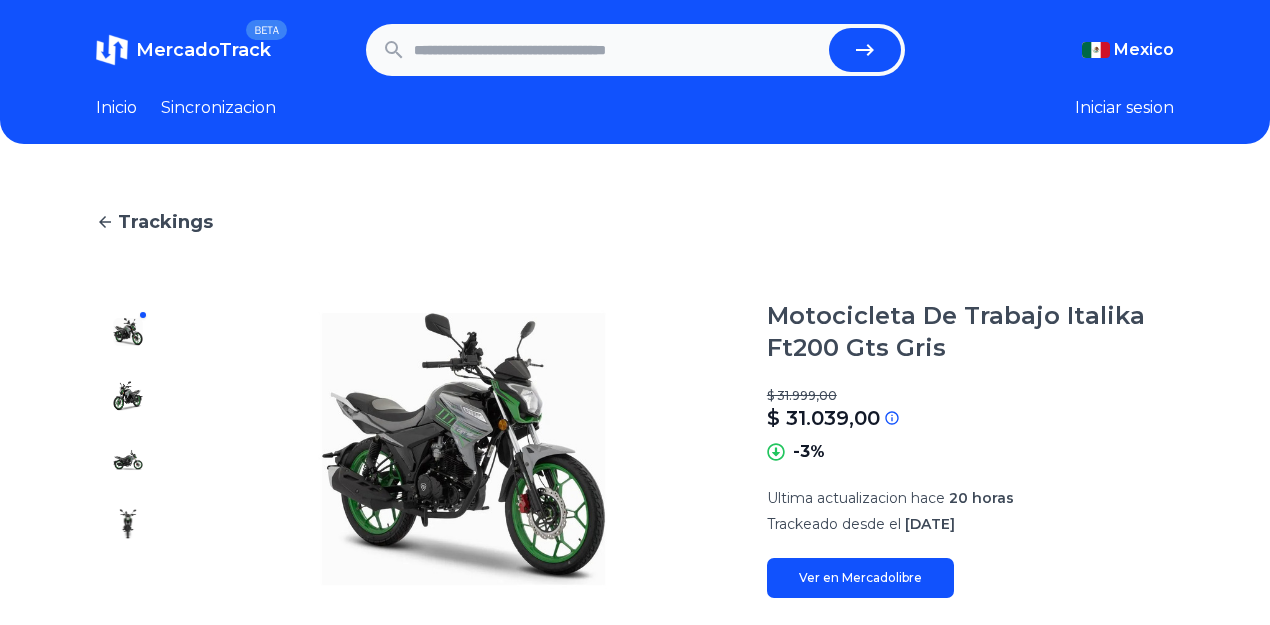 click at bounding box center [617, 50] 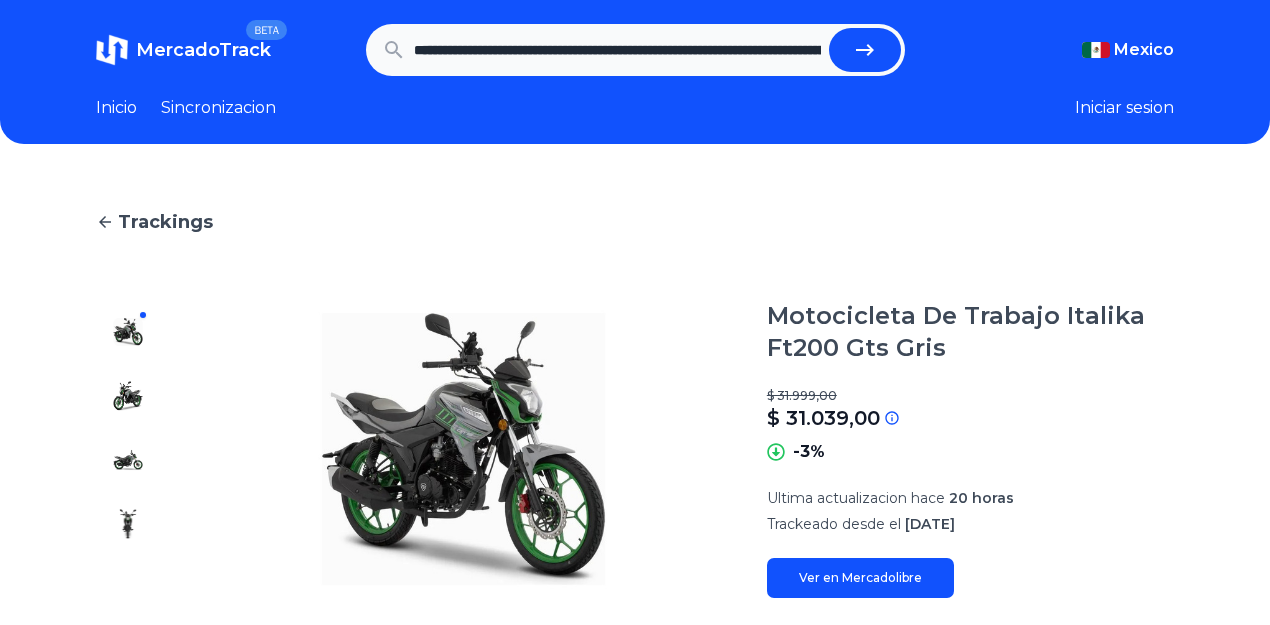 scroll, scrollTop: 0, scrollLeft: 2668, axis: horizontal 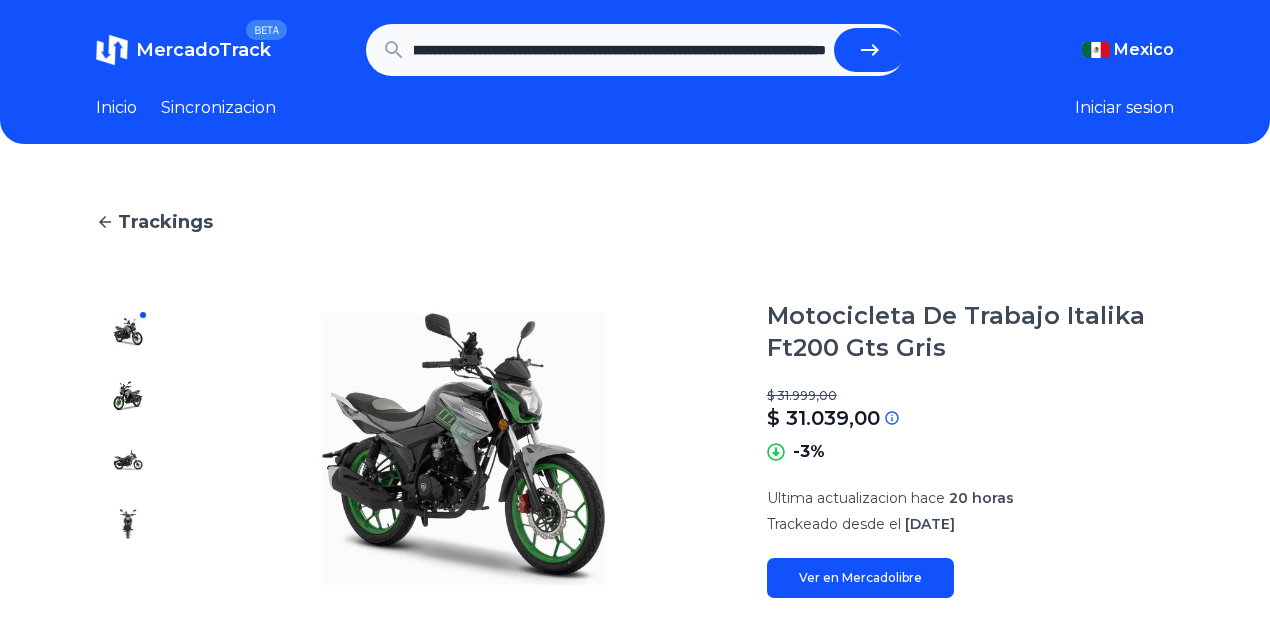 click 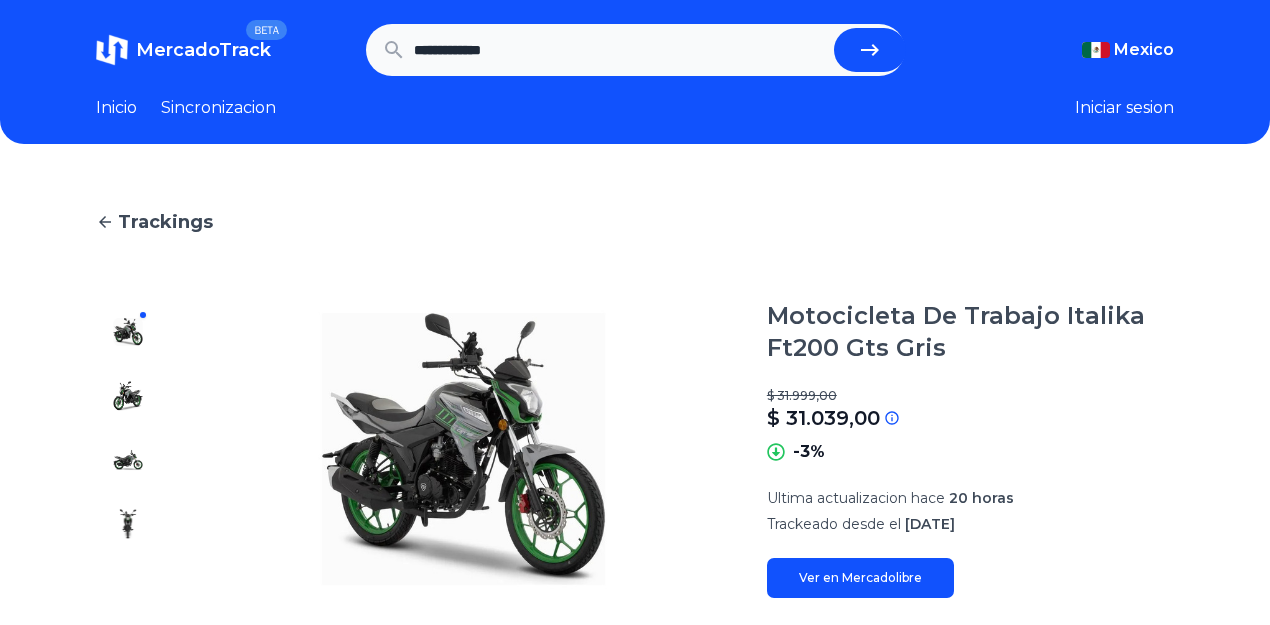 scroll, scrollTop: 0, scrollLeft: 0, axis: both 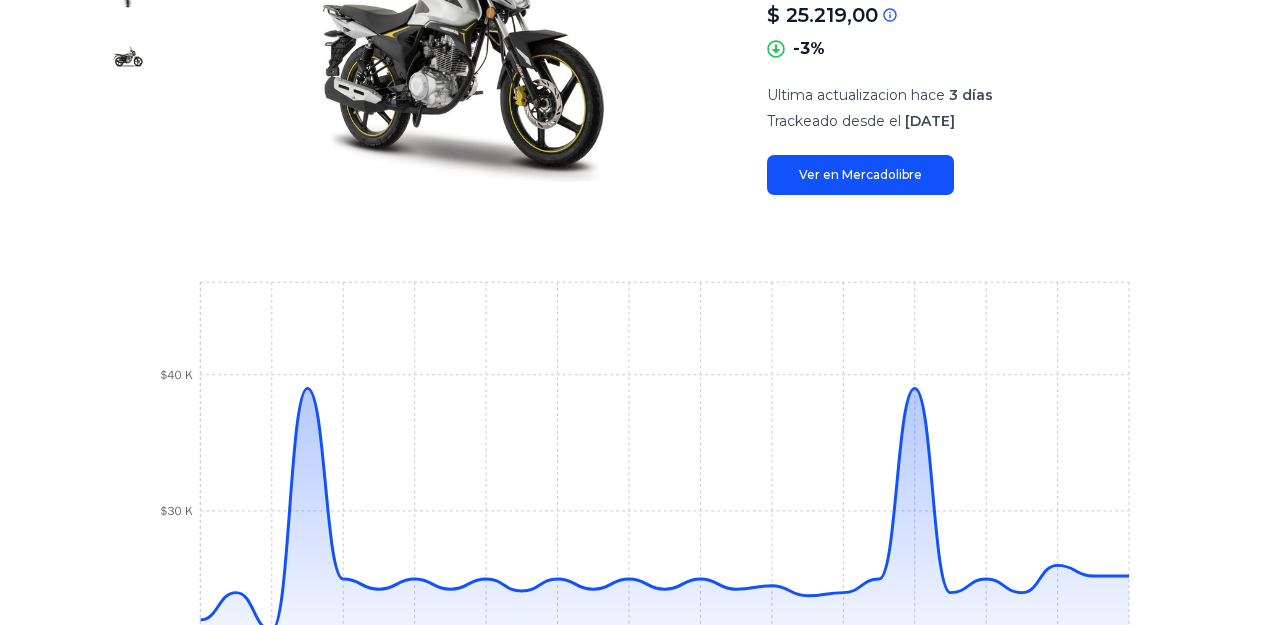 click on "8 Jan 25 13 Jan 25 20 Jan 25 22 Jan 25 25 Jan 25 31 Jan 25 2 Feb 25 4 Feb 25 14 Feb 25 19 Feb 25 1 Mar 25 4 Mar 25 26 Mar 25 10 Jul 25 $20 K $30 K $40 K" at bounding box center (635, 500) 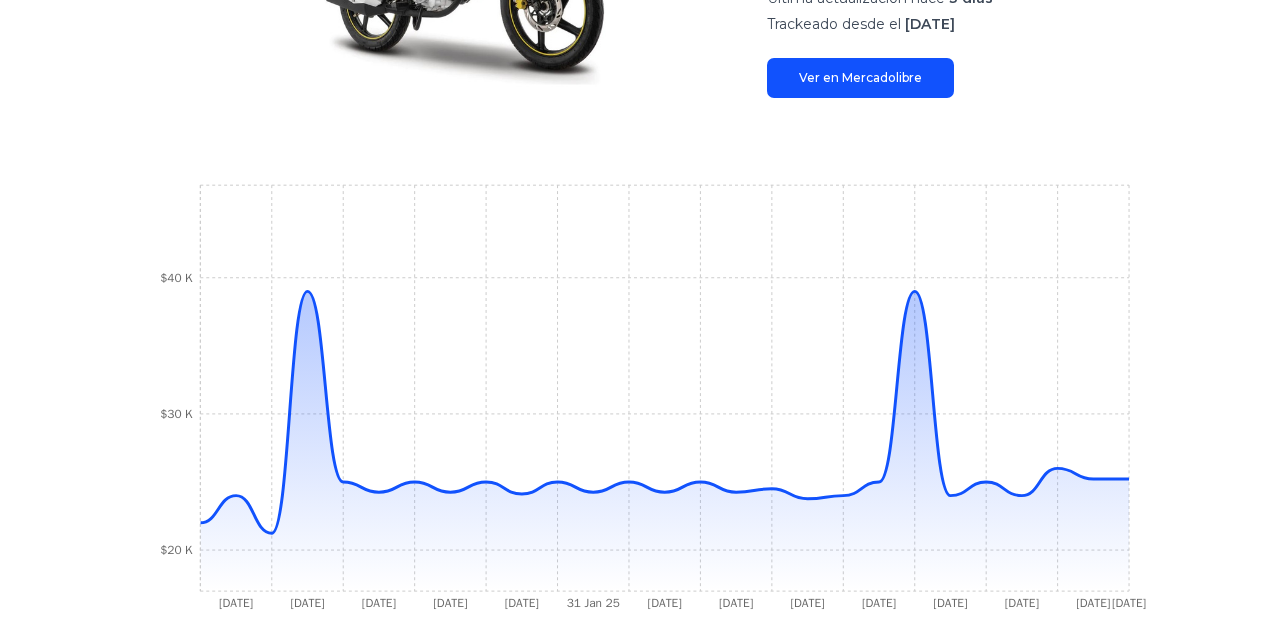 scroll, scrollTop: 580, scrollLeft: 0, axis: vertical 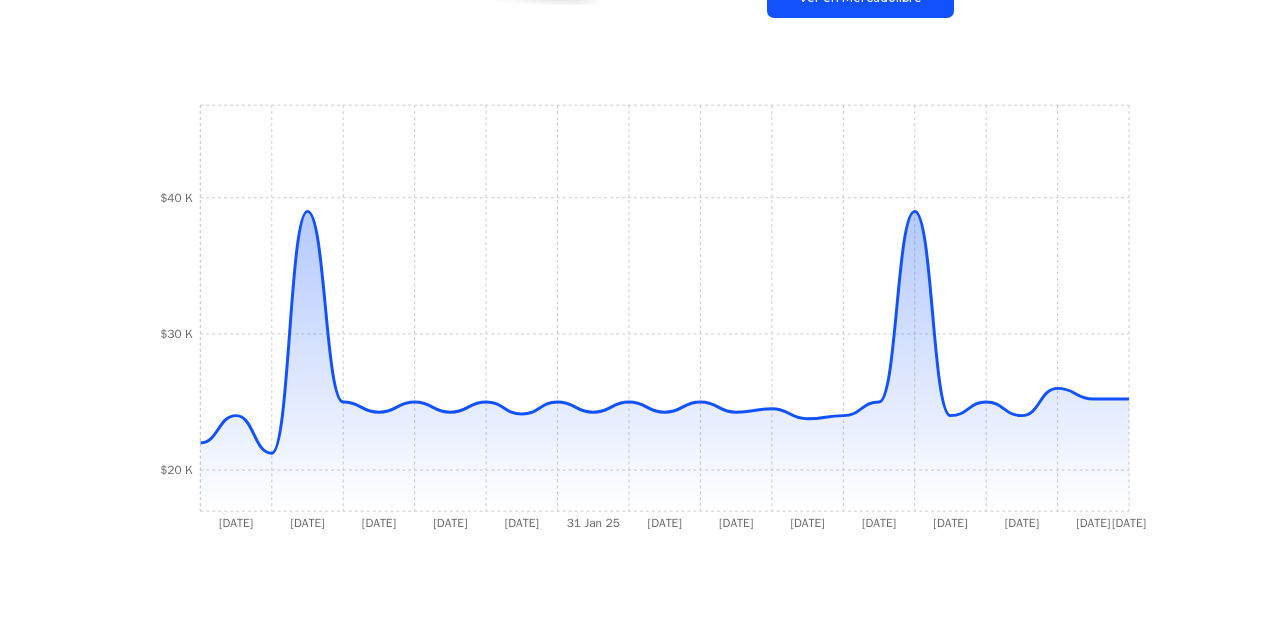 click on "Trackings Motocicleta De Trabajo Italika Ft150 Gts Gris $ 25.999,00 $ 25.219,00 Si el precio no coincide con el precio actual de MercadoLibre, se debe a una de las siguientes razones: El tracking todavia no fue actualizado en nuestro servidor y sera actualizado en las proximas horas La API de MercadoLibre esta fallando o no devuelve el precio correcto -3% Ultima actualizacion hace   3 días Trackeado desde el   7 de enero, 2025 Ver en Mercadolibre 8 Jan 25 13 Jan 25 20 Jan 25 22 Jan 25 25 Jan 25 31 Jan 25 2 Feb 25 4 Feb 25 14 Feb 25 19 Feb 25 1 Mar 25 4 Mar 25 26 Mar 25 10 Jul 25 $20 K $30 K $40 K" at bounding box center [635, 108] 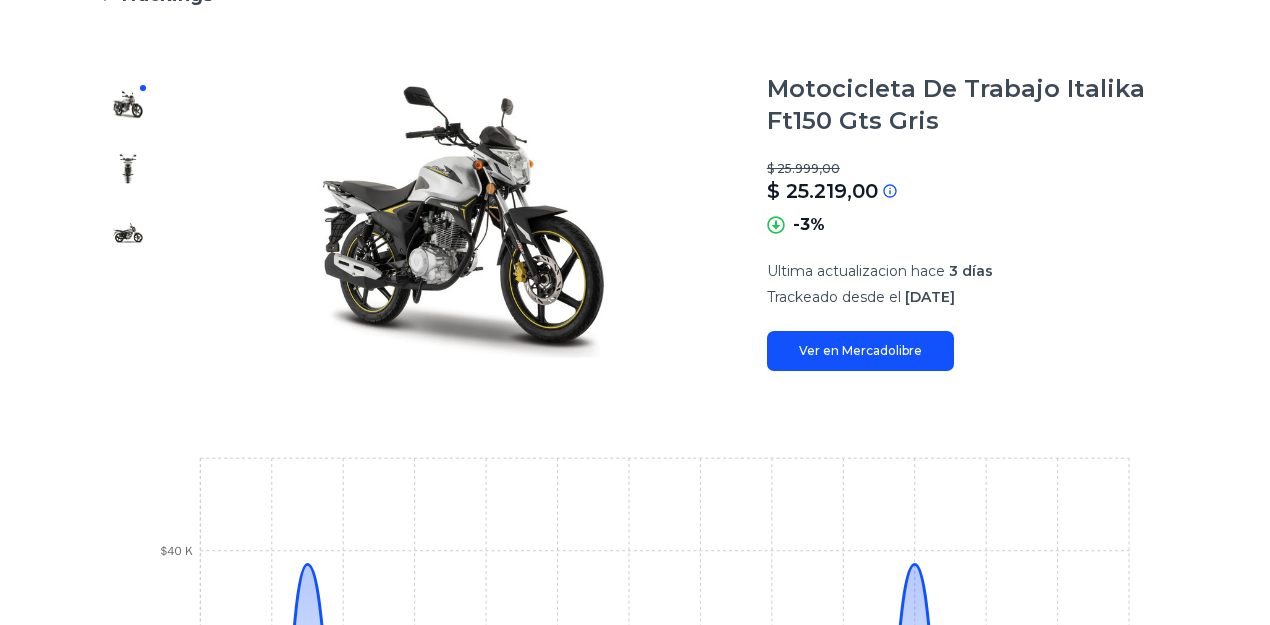 scroll, scrollTop: 184, scrollLeft: 0, axis: vertical 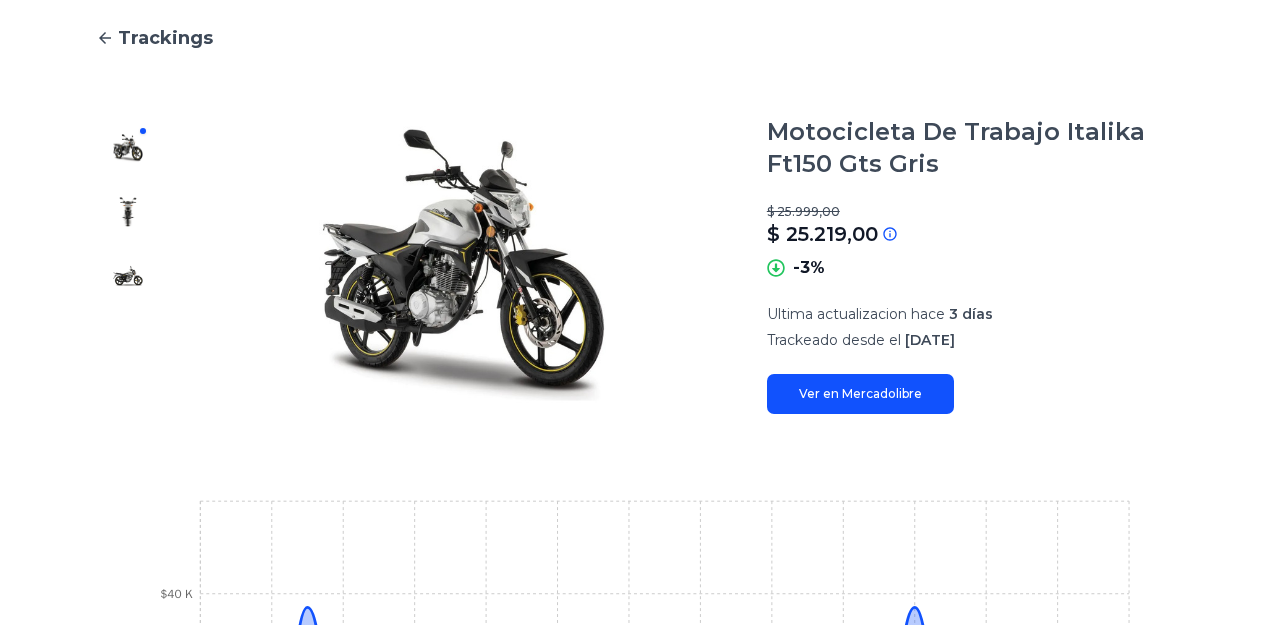 click on "$ 25.999,00" at bounding box center (970, 212) 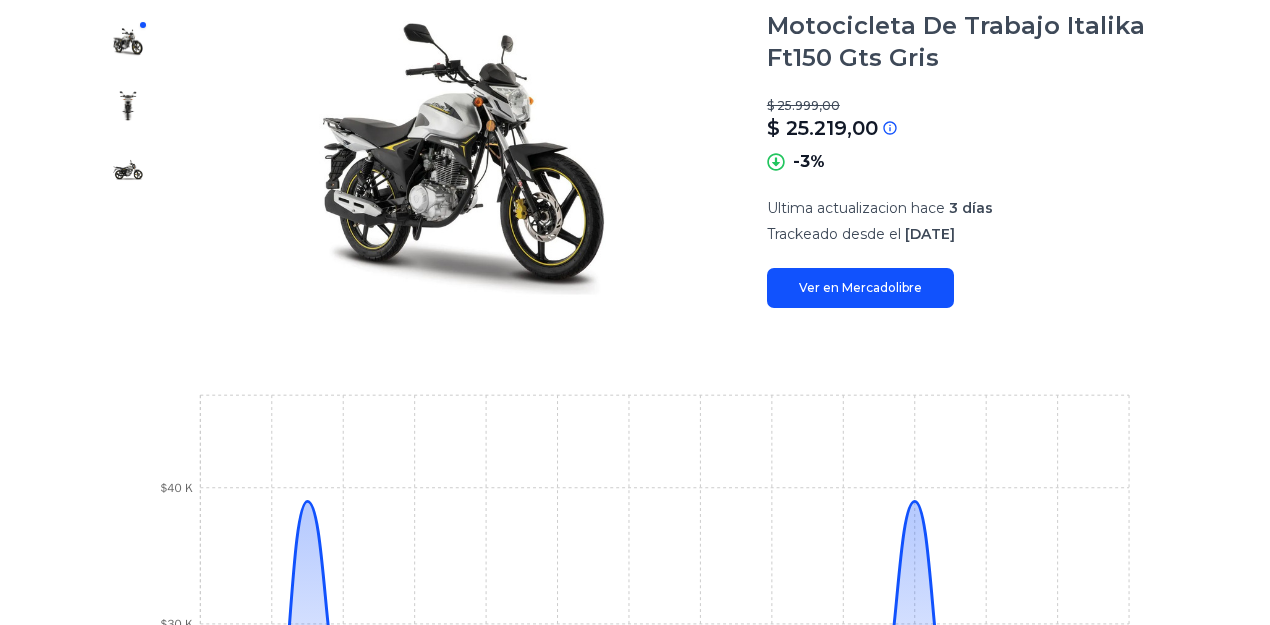 scroll, scrollTop: 278, scrollLeft: 0, axis: vertical 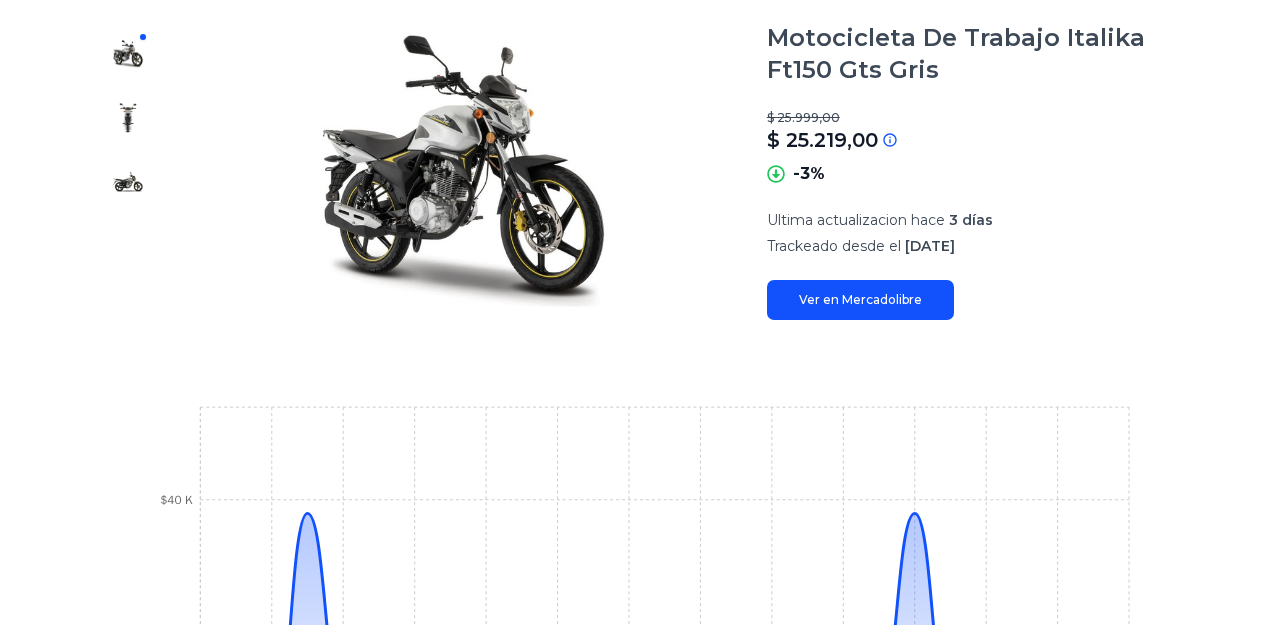drag, startPoint x: 1228, startPoint y: 252, endPoint x: 1252, endPoint y: 272, distance: 31.241 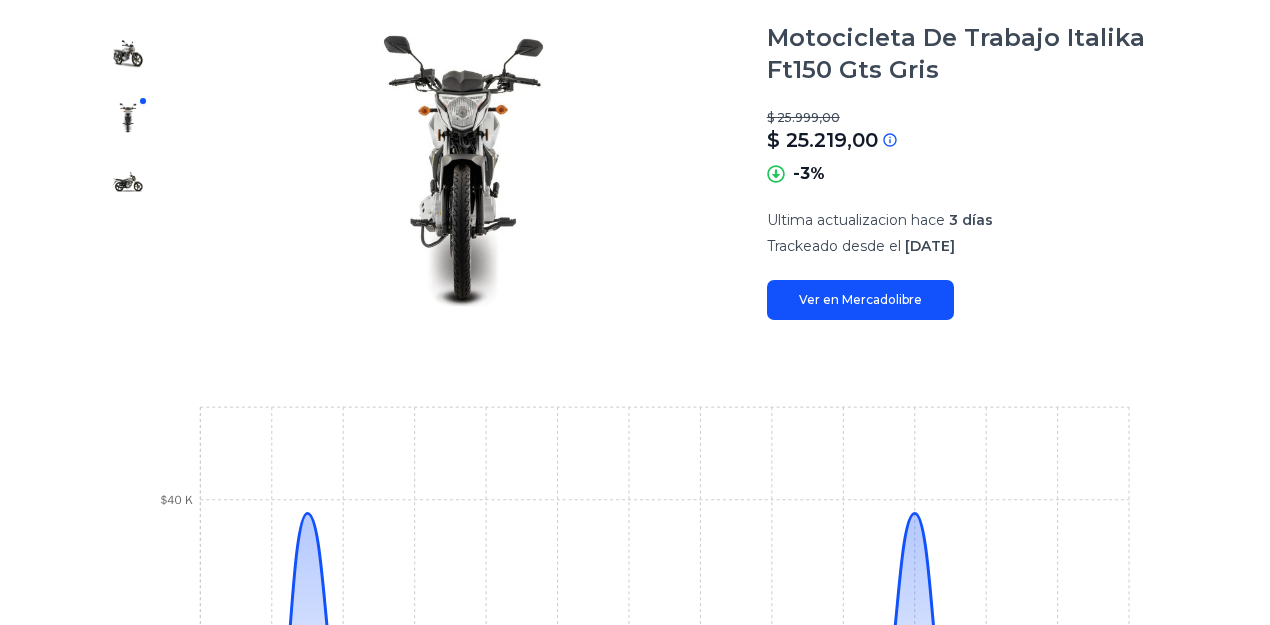 click at bounding box center (128, 182) 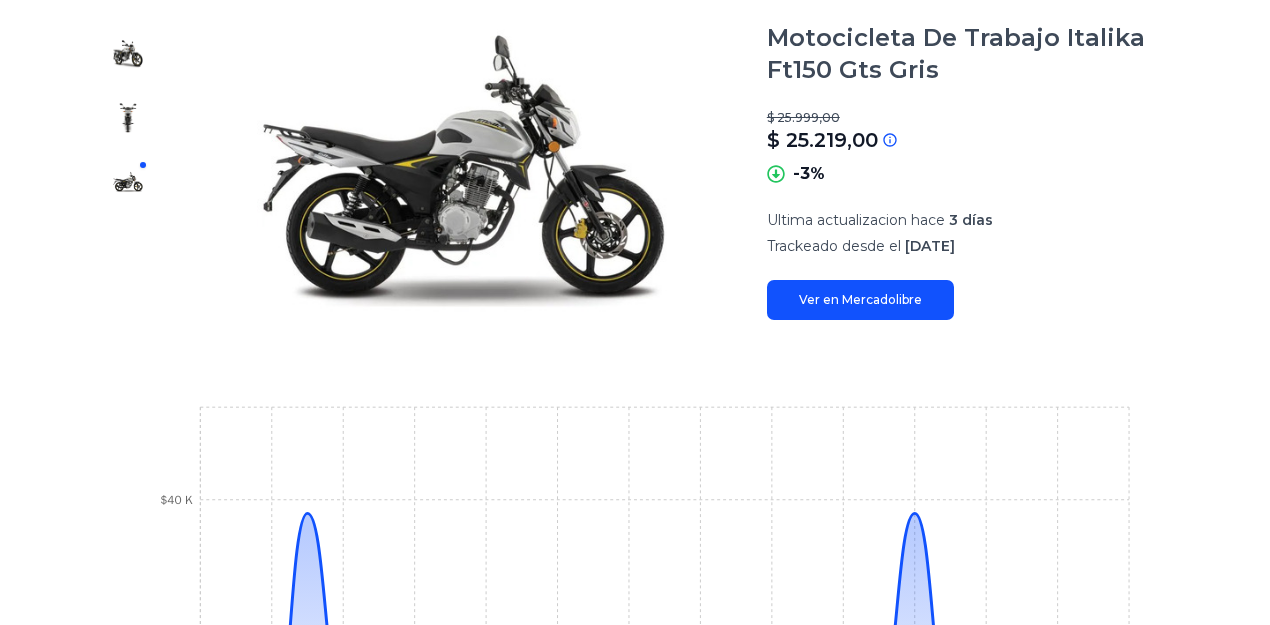 click at bounding box center (128, 171) 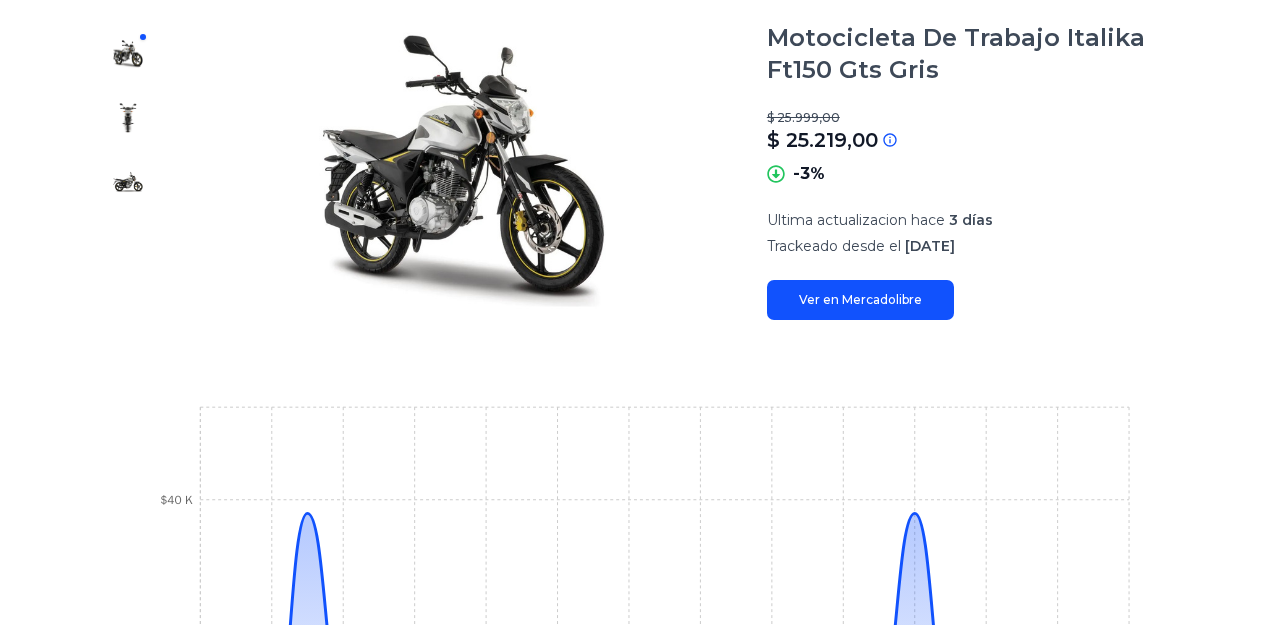 click on "Trackings Motocicleta De Trabajo Italika Ft150 Gts Gris $ 25.999,00 $ 25.219,00 Si el precio no coincide con el precio actual de MercadoLibre, se debe a una de las siguientes razones: El tracking todavia no fue actualizado en nuestro servidor y sera actualizado en las proximas horas La API de MercadoLibre esta fallando o no devuelve el precio correcto -3% Ultima actualizacion hace   3 días Trackeado desde el   7 de enero, 2025 Ver en Mercadolibre 8 Jan 25 13 Jan 25 20 Jan 25 22 Jan 25 25 Jan 25 31 Jan 25 2 Feb 25 4 Feb 25 14 Feb 25 19 Feb 25 1 Mar 25 4 Mar 25 26 Mar 25 10 Jul 25 $20 K $30 K $40 K" at bounding box center [635, 410] 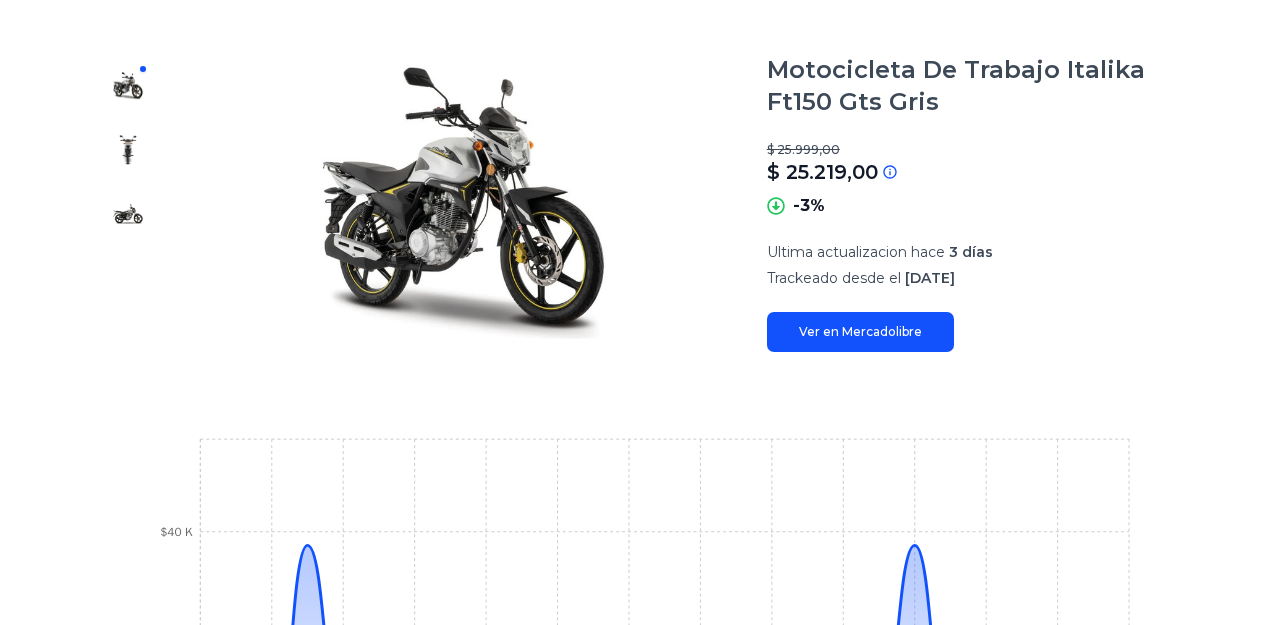 scroll, scrollTop: 234, scrollLeft: 0, axis: vertical 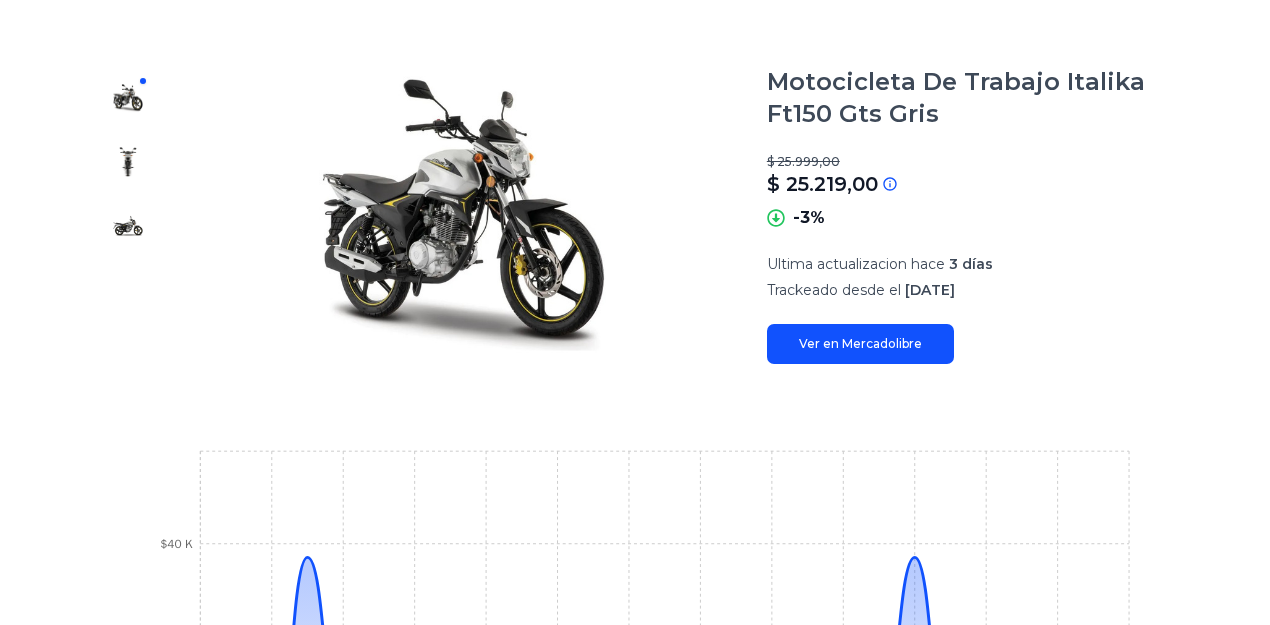 click on "Trackings Motocicleta De Trabajo Italika Ft150 Gts Gris $ 25.999,00 $ 25.219,00 Si el precio no coincide con el precio actual de MercadoLibre, se debe a una de las siguientes razones: El tracking todavia no fue actualizado en nuestro servidor y sera actualizado en las proximas horas La API de MercadoLibre esta fallando o no devuelve el precio correcto -3% Ultima actualizacion hace   3 días Trackeado desde el   7 de enero, 2025 Ver en Mercadolibre 8 Jan 25 13 Jan 25 20 Jan 25 22 Jan 25 25 Jan 25 31 Jan 25 2 Feb 25 4 Feb 25 14 Feb 25 19 Feb 25 1 Mar 25 4 Mar 25 26 Mar 25 10 Jul 25 $20 K $30 K $40 K" at bounding box center (635, 454) 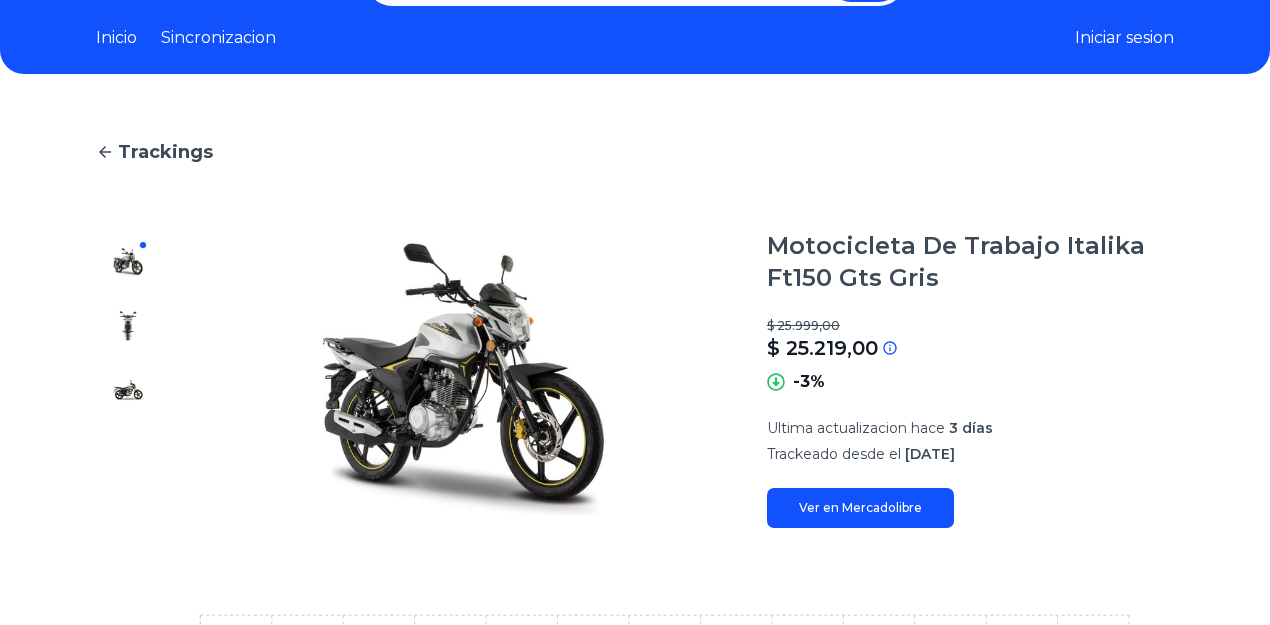 scroll, scrollTop: 0, scrollLeft: 0, axis: both 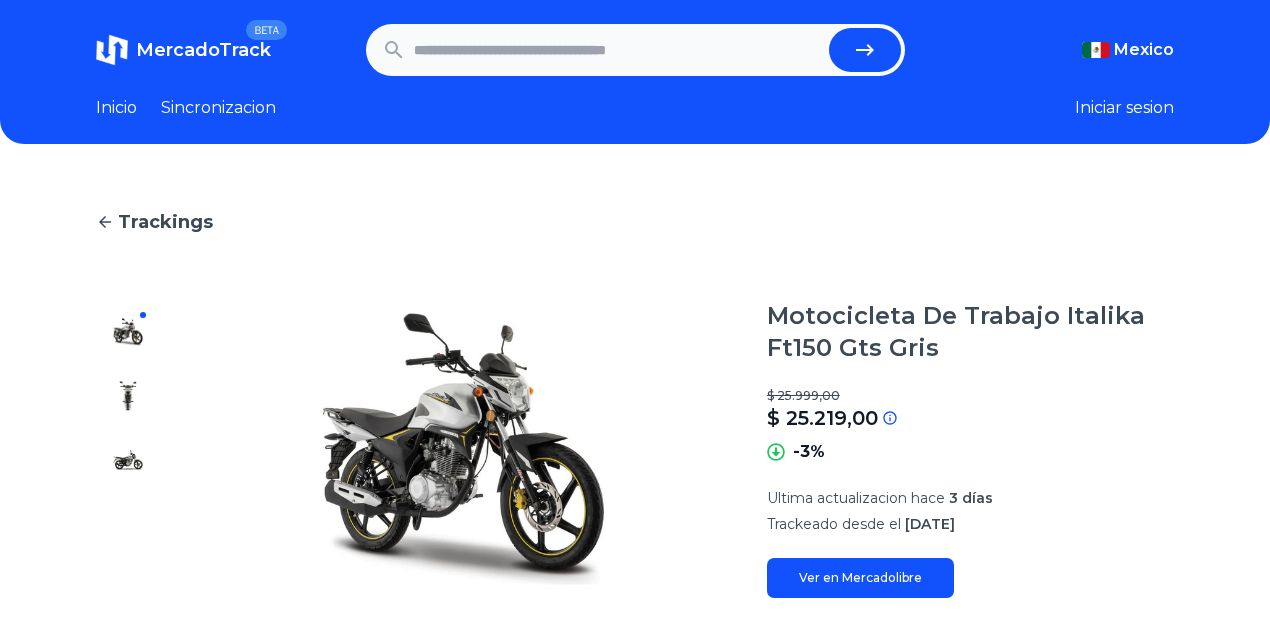 click at bounding box center (617, 50) 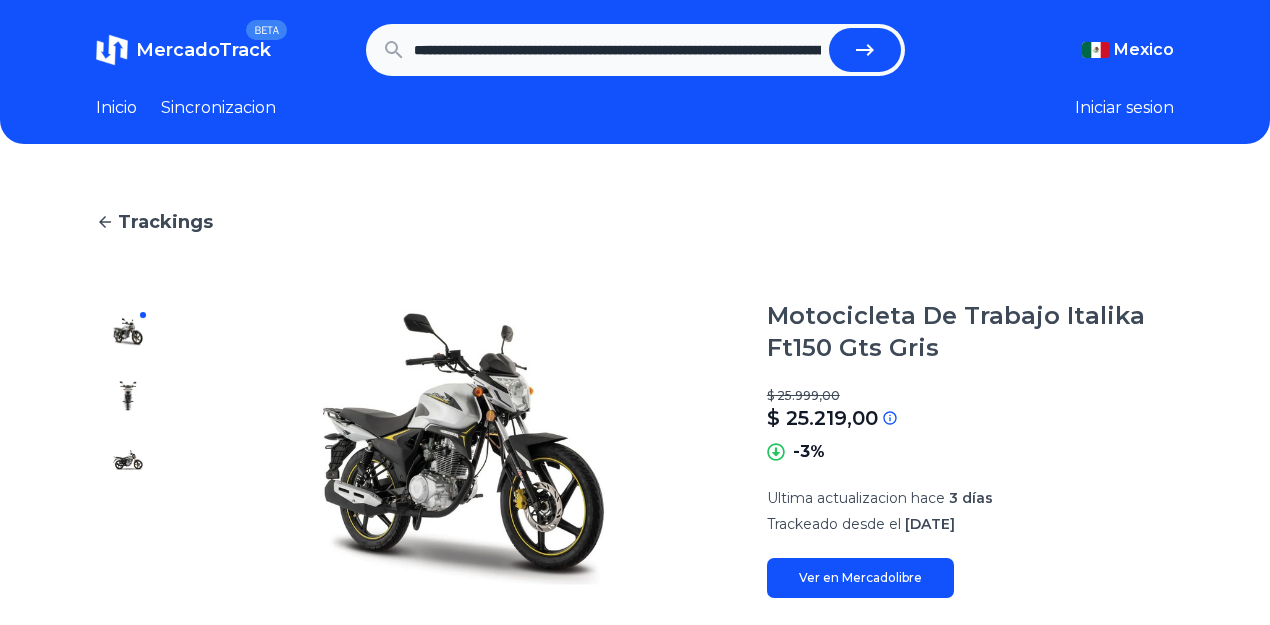 scroll, scrollTop: 0, scrollLeft: 2316, axis: horizontal 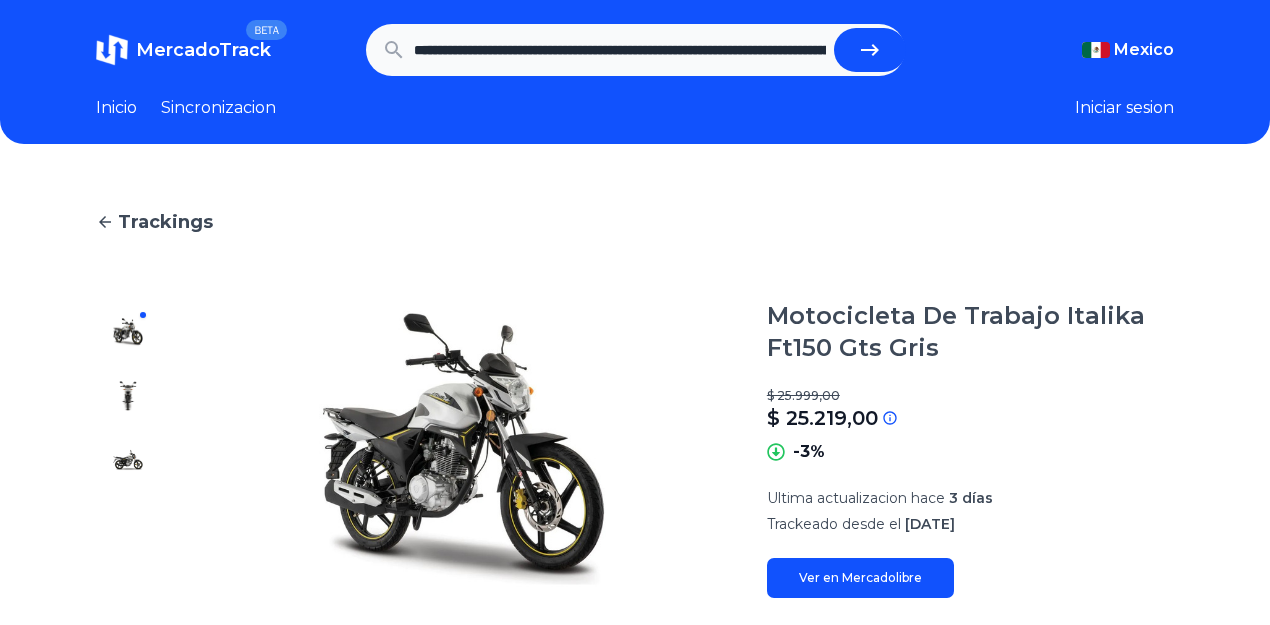 click 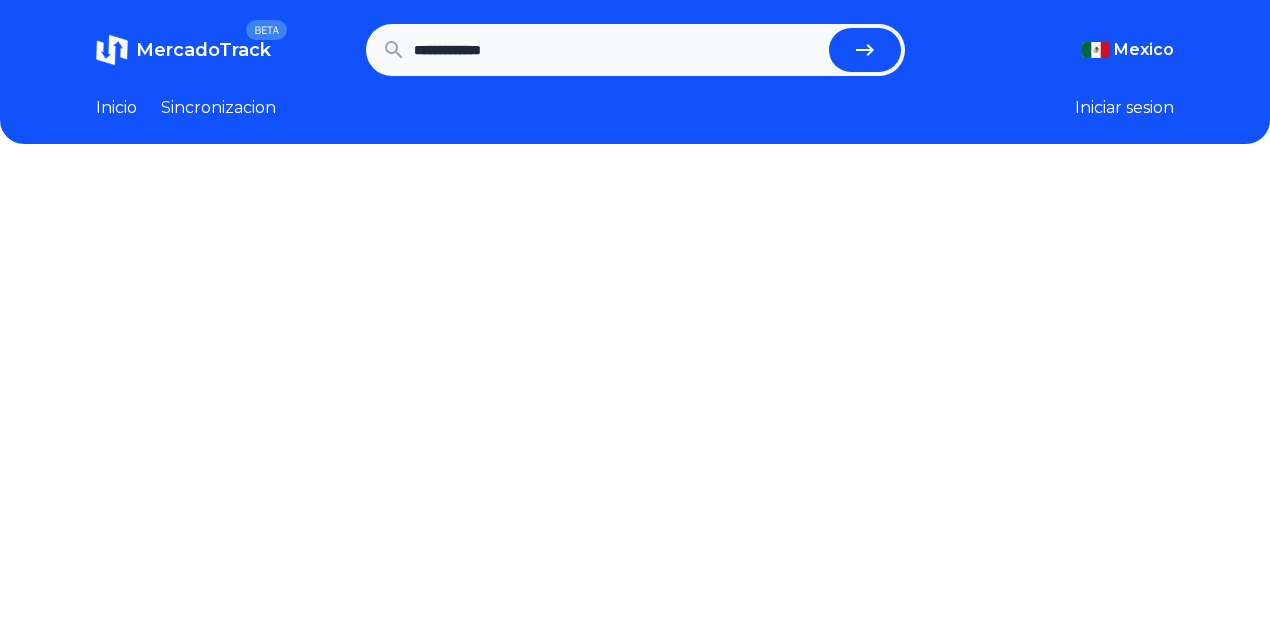 scroll, scrollTop: 0, scrollLeft: 0, axis: both 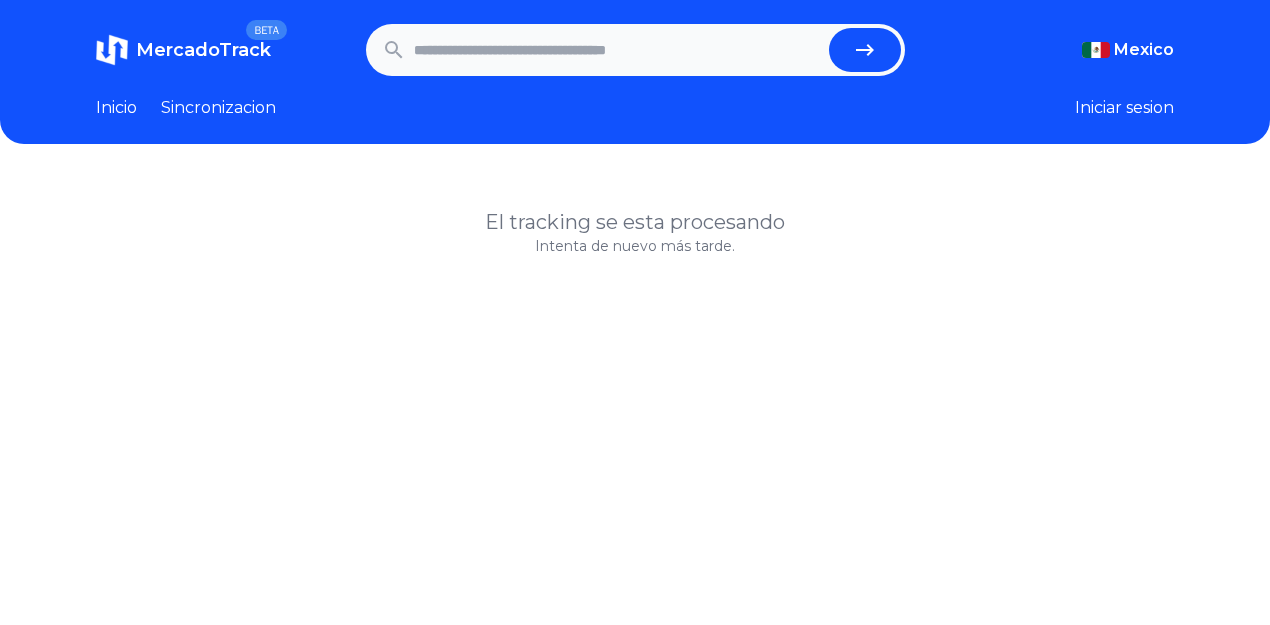 click at bounding box center [617, 50] 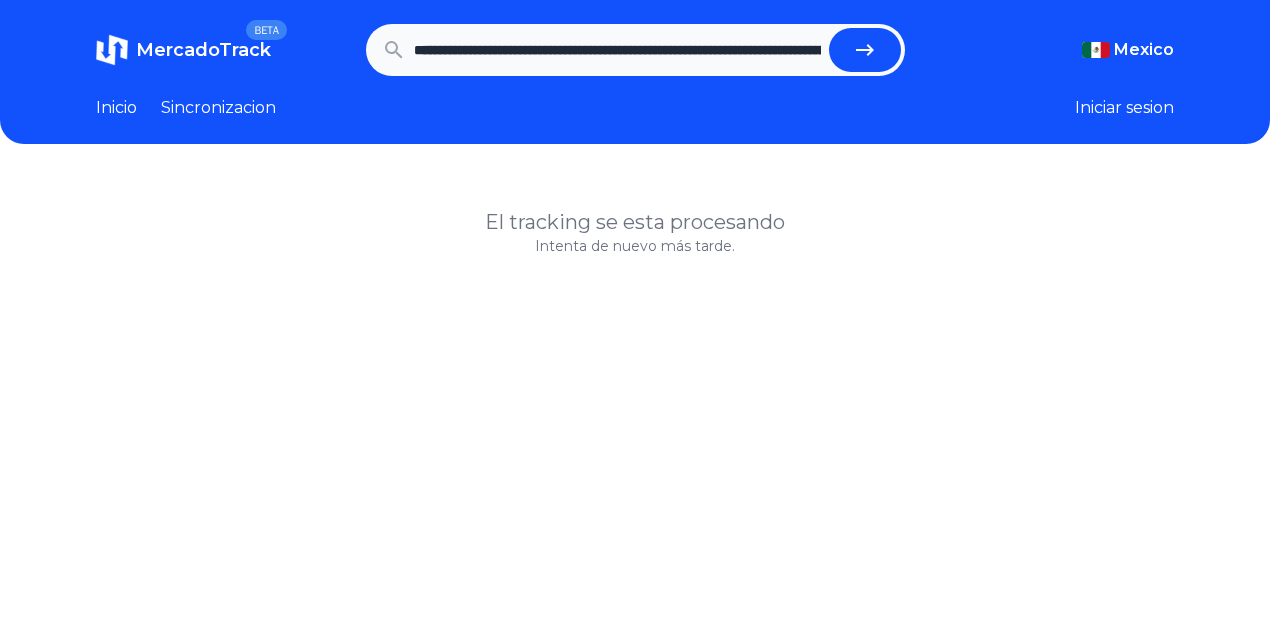 scroll, scrollTop: 0, scrollLeft: 2316, axis: horizontal 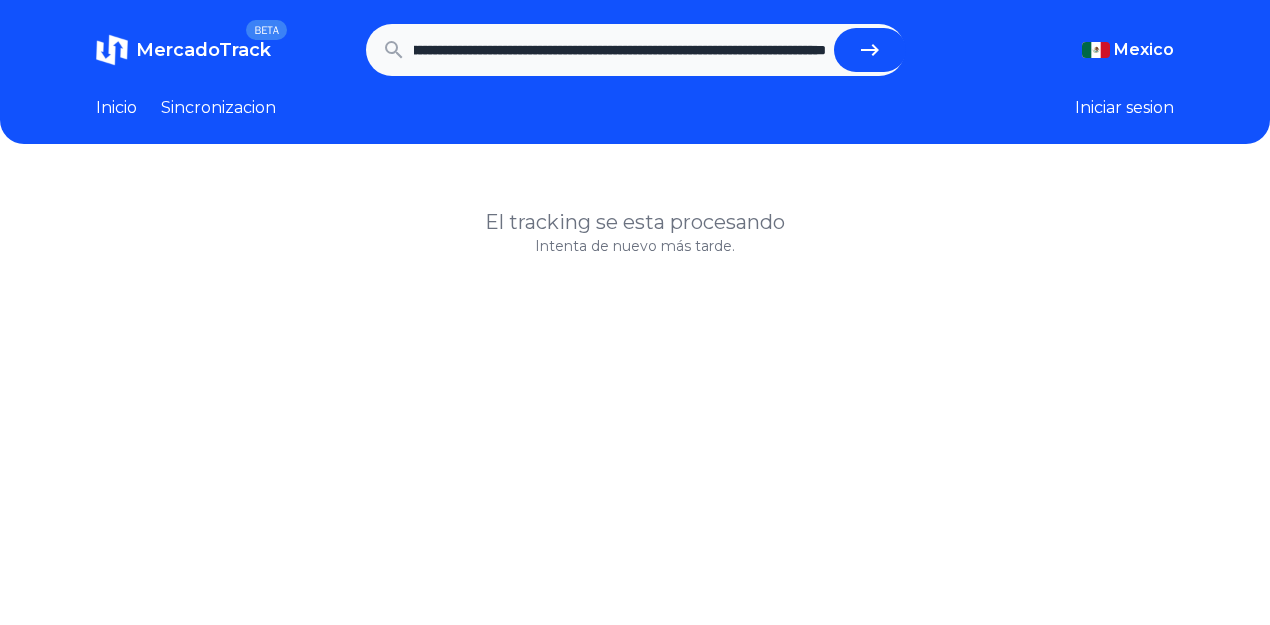 click 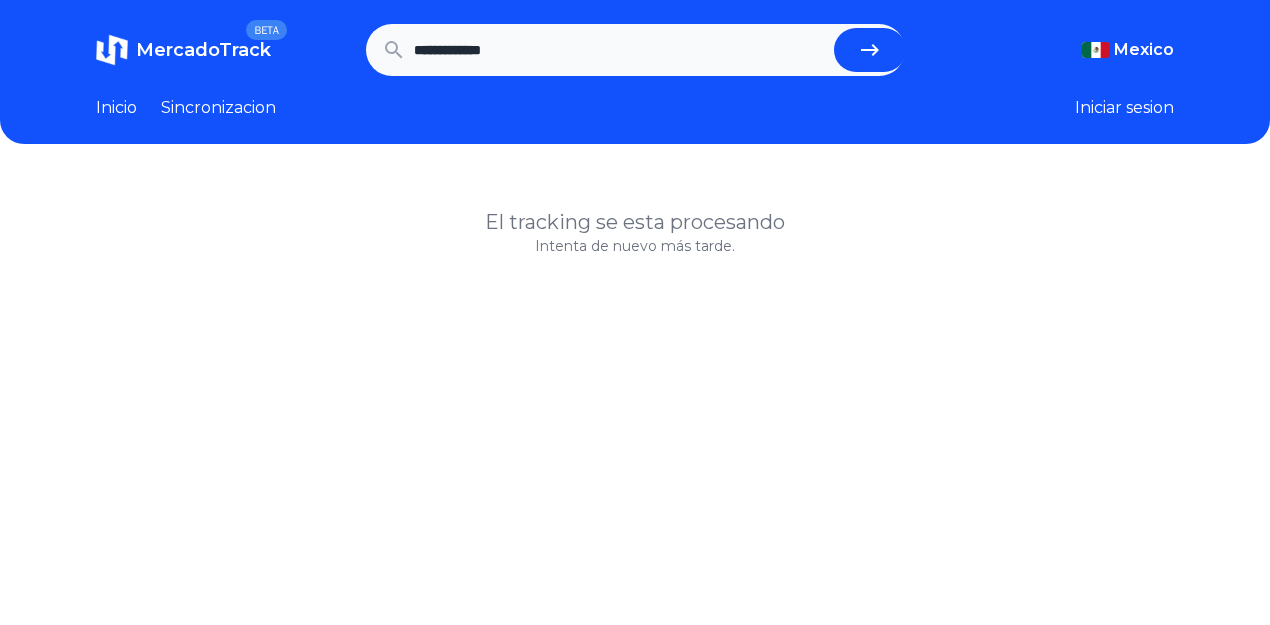 scroll, scrollTop: 0, scrollLeft: 0, axis: both 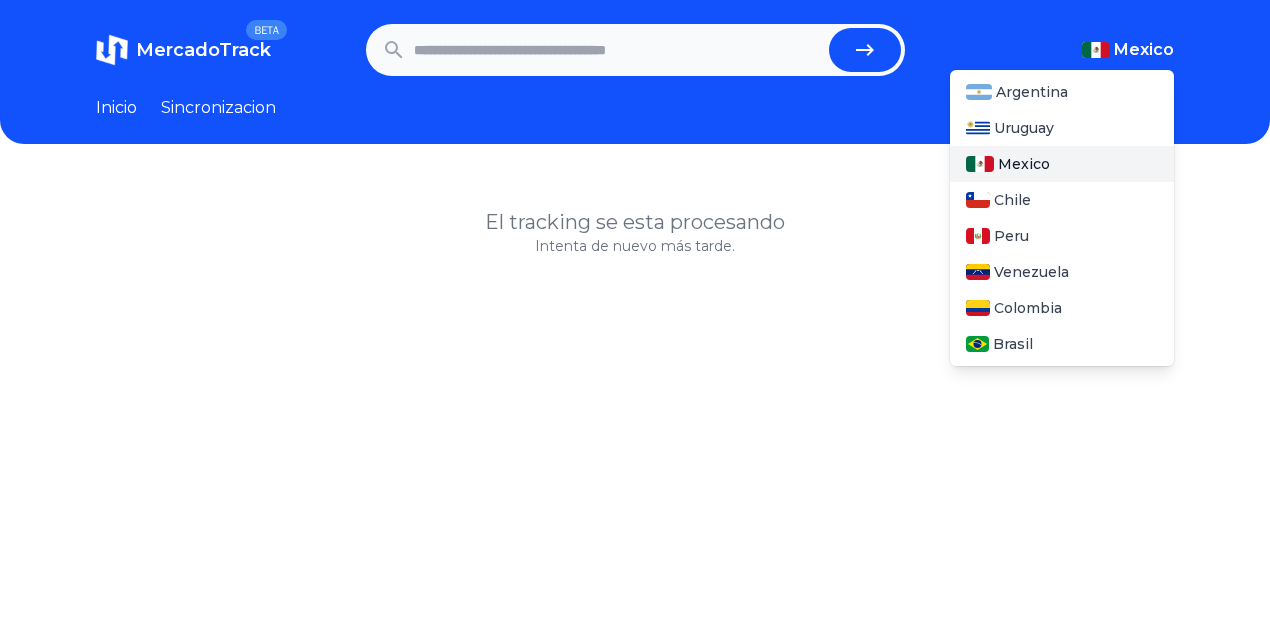 click on "Mexico" at bounding box center [1024, 164] 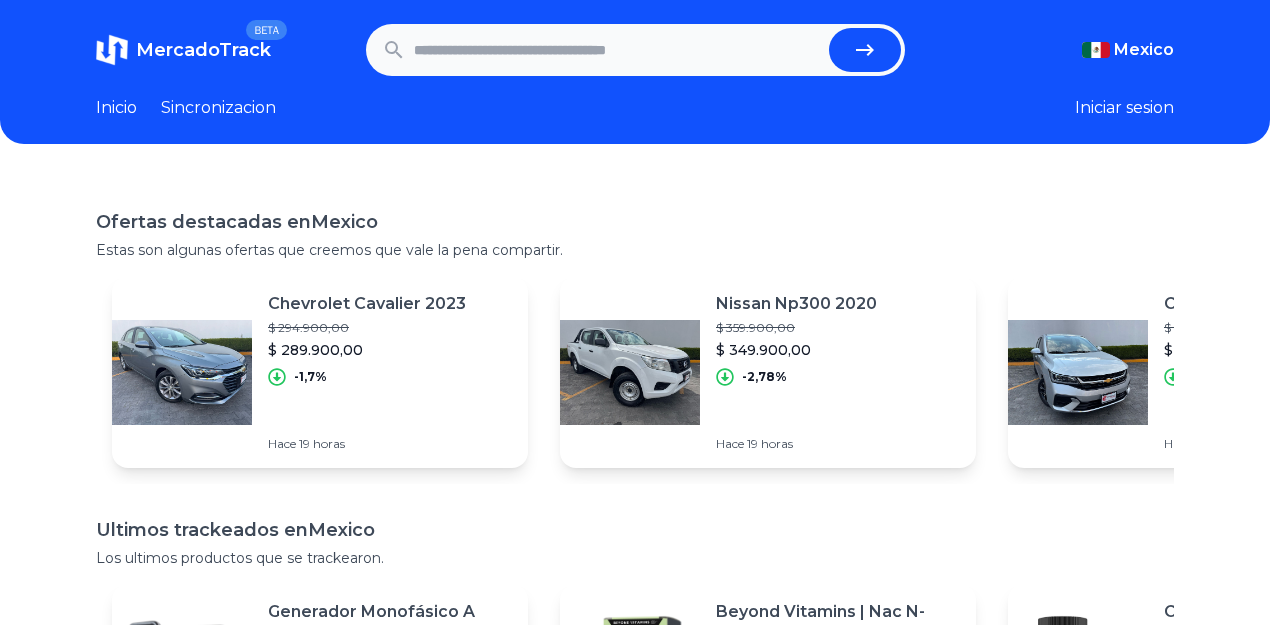 scroll, scrollTop: 0, scrollLeft: 0, axis: both 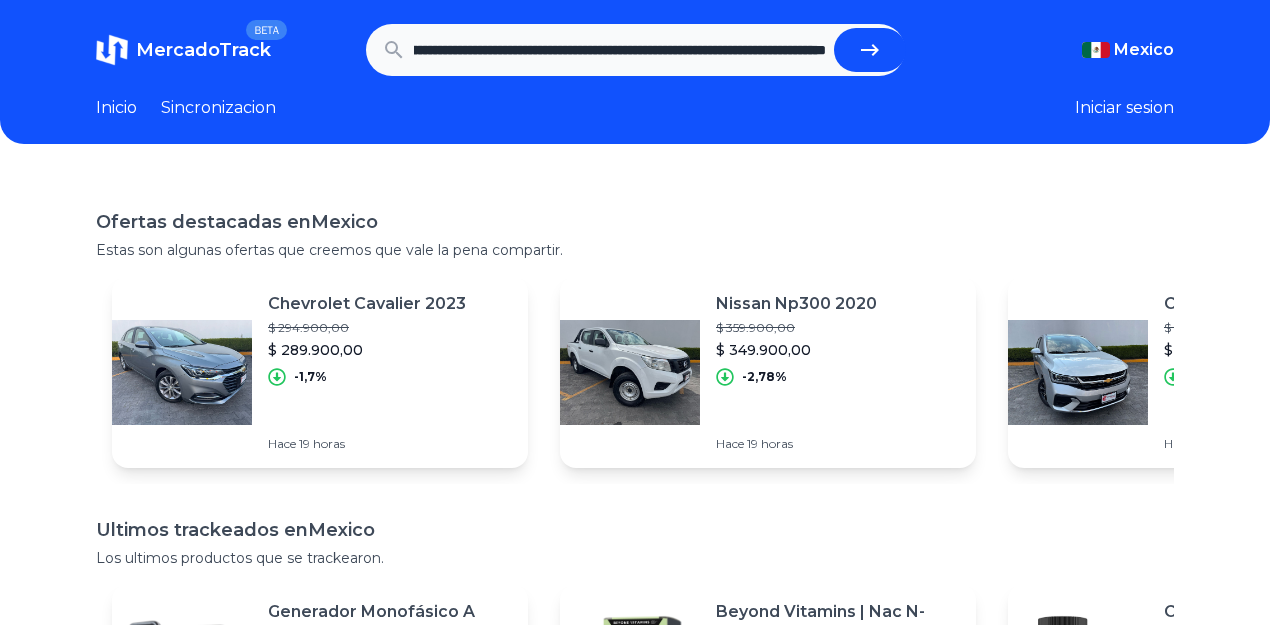 click at bounding box center (870, 50) 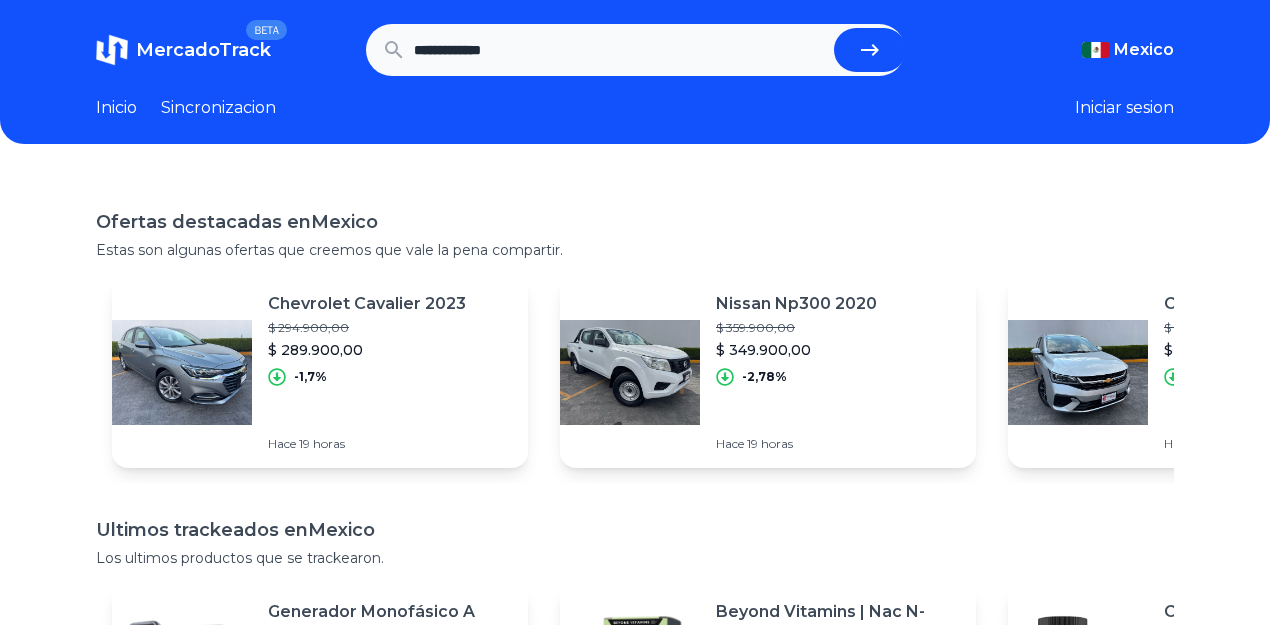 scroll, scrollTop: 0, scrollLeft: 0, axis: both 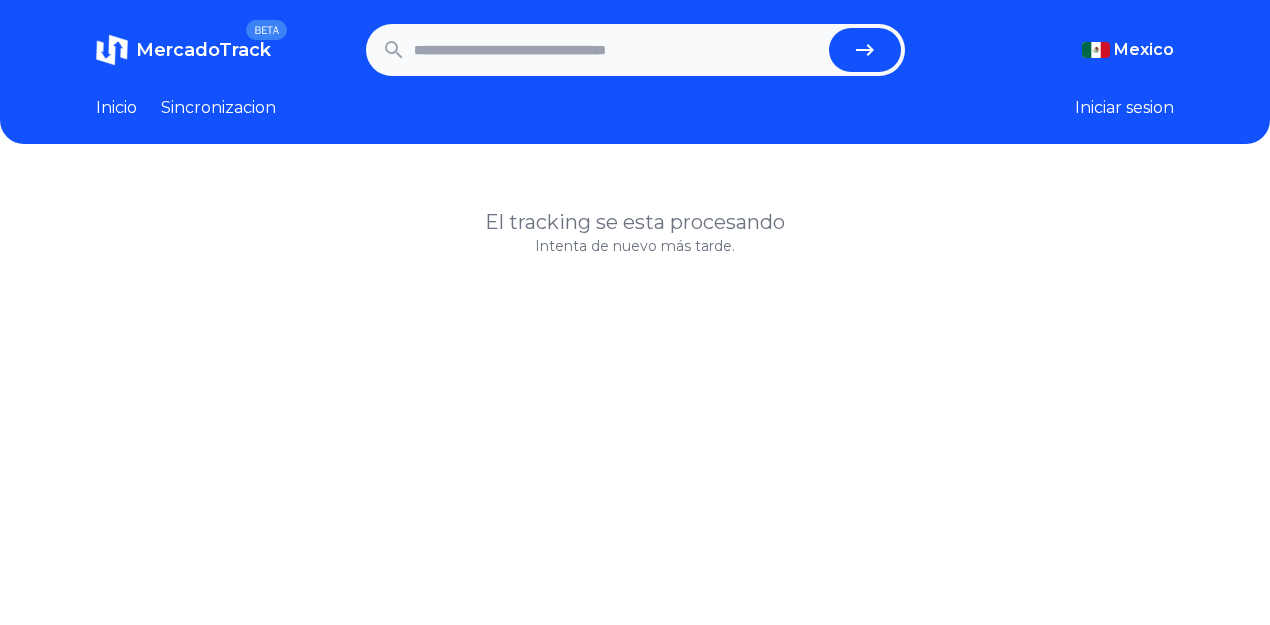 click on "El tracking se esta procesando" at bounding box center [635, 222] 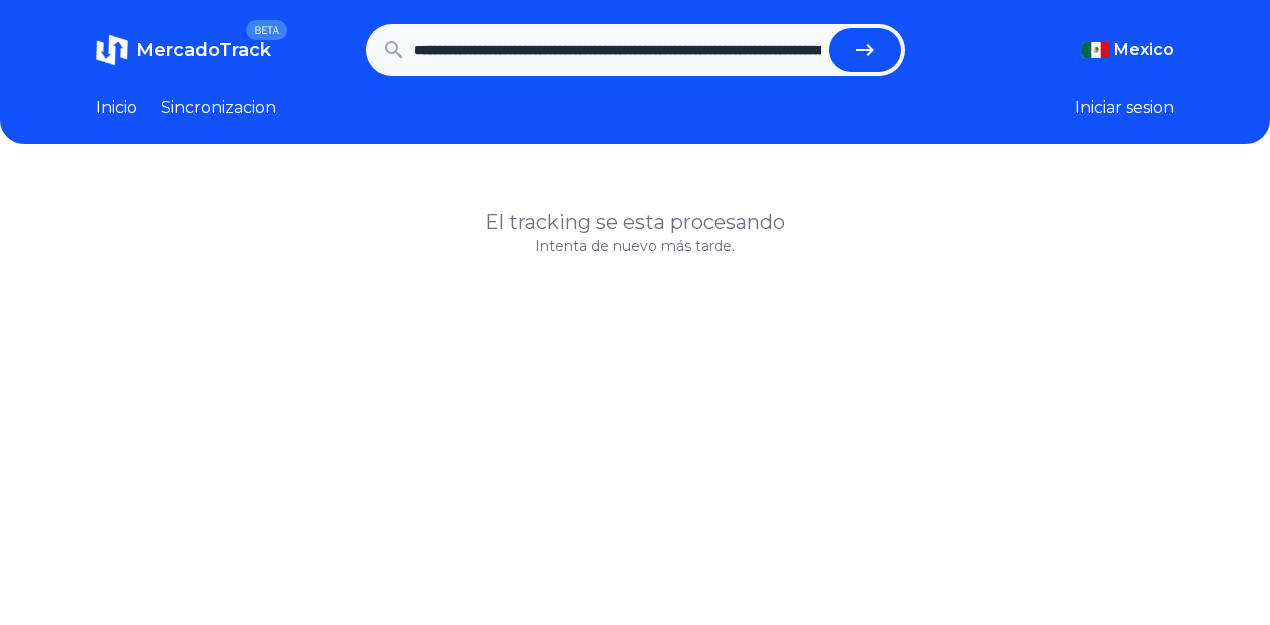 scroll, scrollTop: 0, scrollLeft: 3357, axis: horizontal 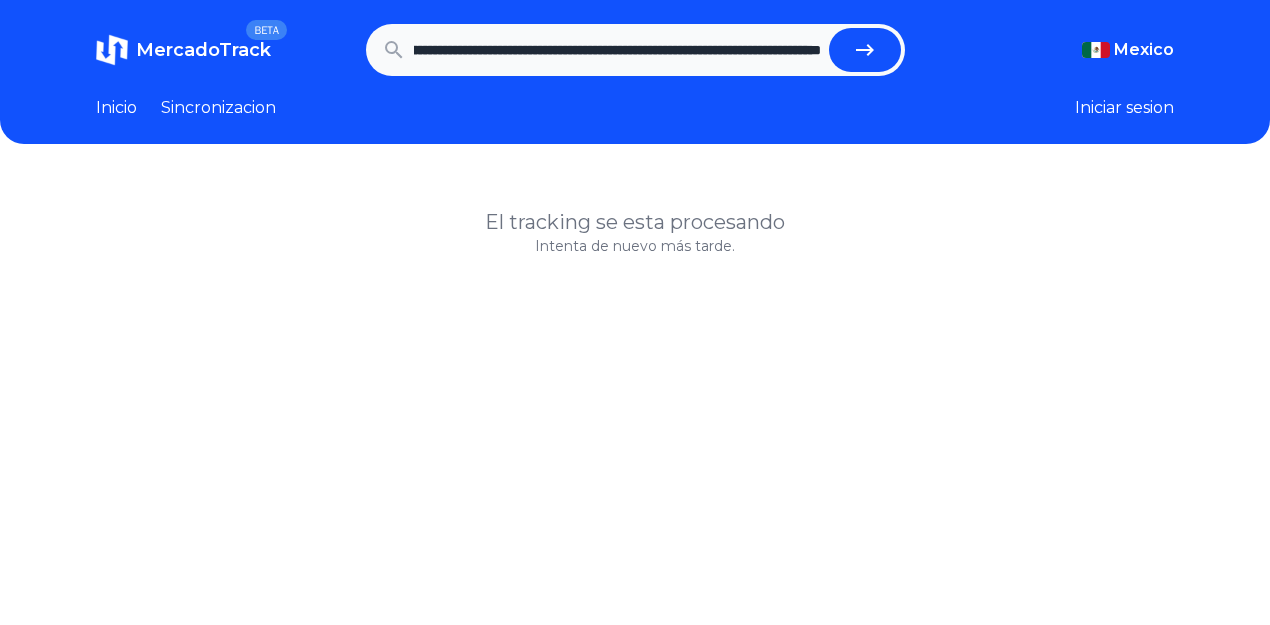 type on "**********" 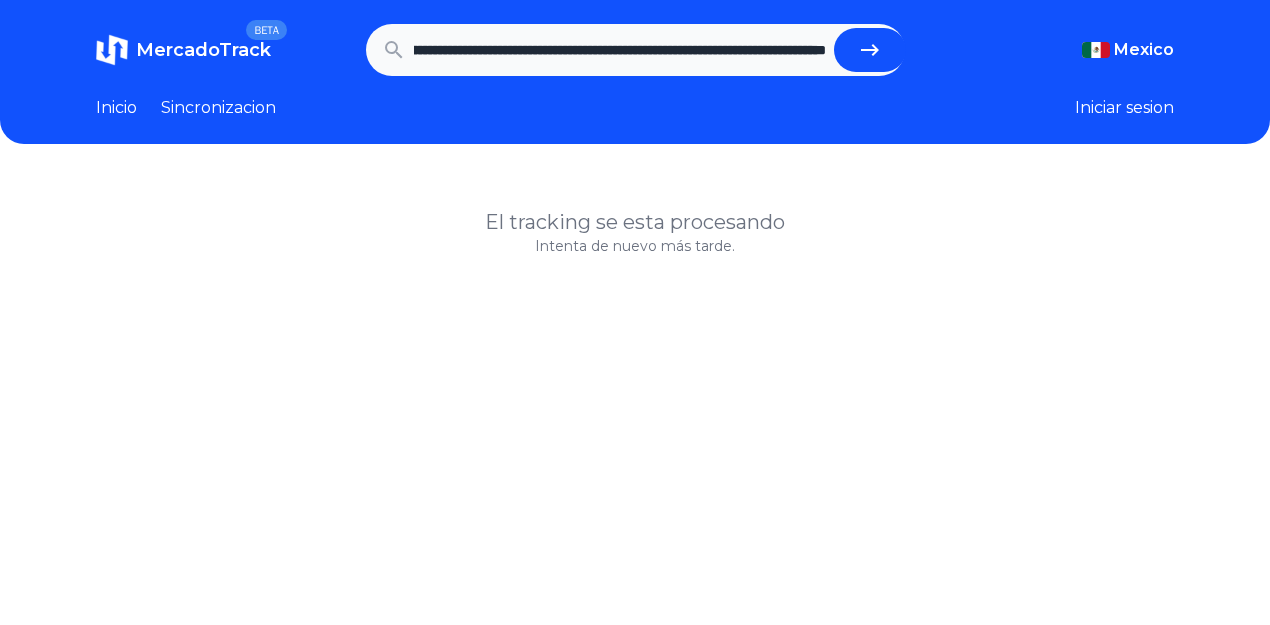 type 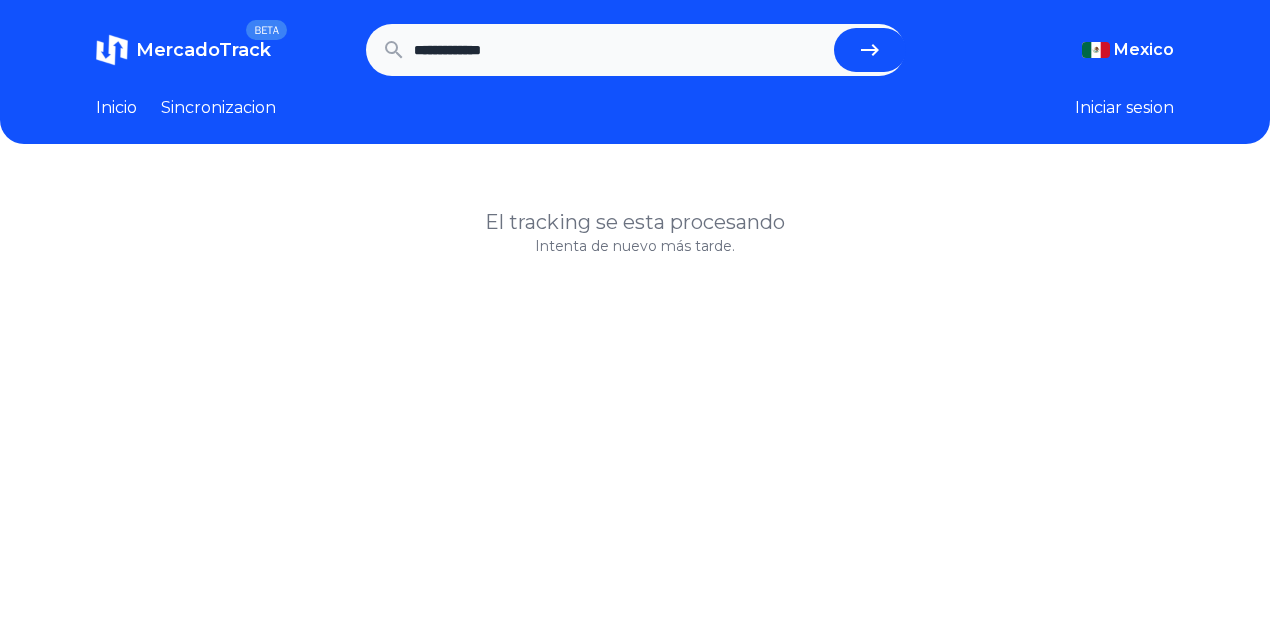 scroll, scrollTop: 0, scrollLeft: 0, axis: both 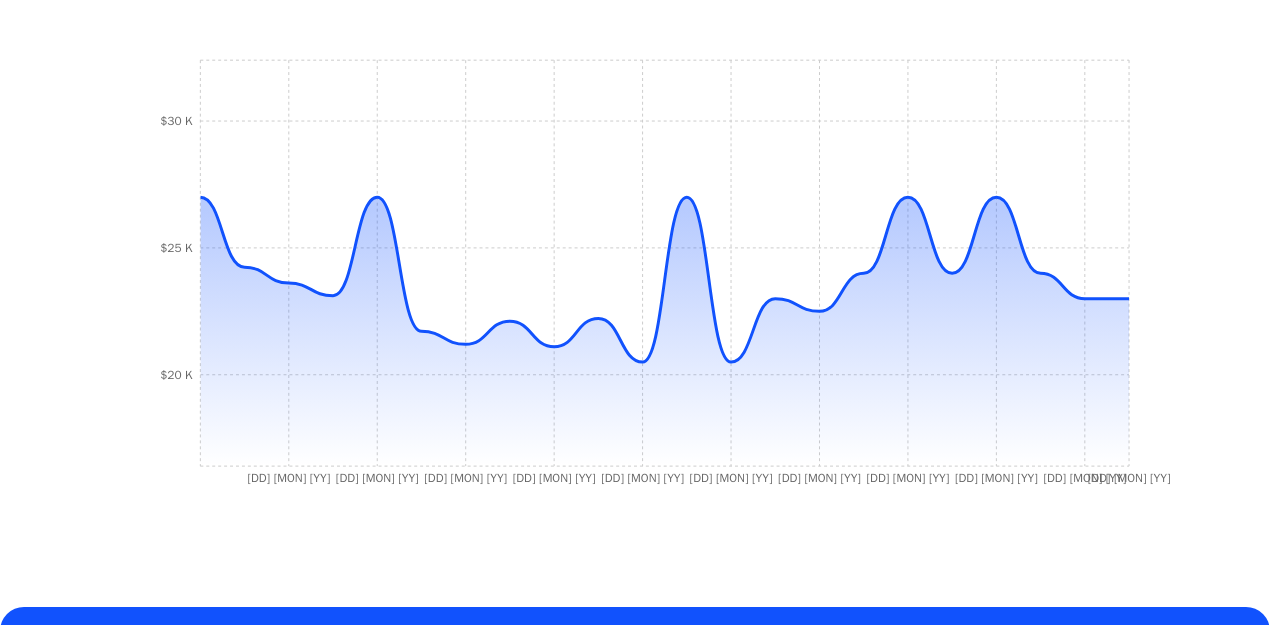 click on "Trackings Motocicleta Vento Lithium 190 Negro 2025 $ 23.999,00 $ 22.999,00 Si el precio no coincide con el precio actual de MercadoLibre, se debe a una de las siguientes razones: El tracking todavia no fue actualizado en nuestro servidor y sera actualizado en las proximas horas La API de MercadoLibre esta fallando o no devuelve el precio correcto -4,17% Ultima actualizacion hace 20 horas Trackeado desde el [DD] de [MON], [YYYY] Ver en Mercadolibre [DD] [MON] [YY] [DD] [MON] [YY] [DD] [MON] [YY] [DD] [MON] [YY] [DD] [MON] [YY] [DD] [MON] [YY] [DD] [MON] [YY] [DD] [MON] [YY] [DD] [MON] [YY] [DD] [MON] [YY] [DD] [MON] [YY] $20 K $25 K $30 K" at bounding box center (635, 20) 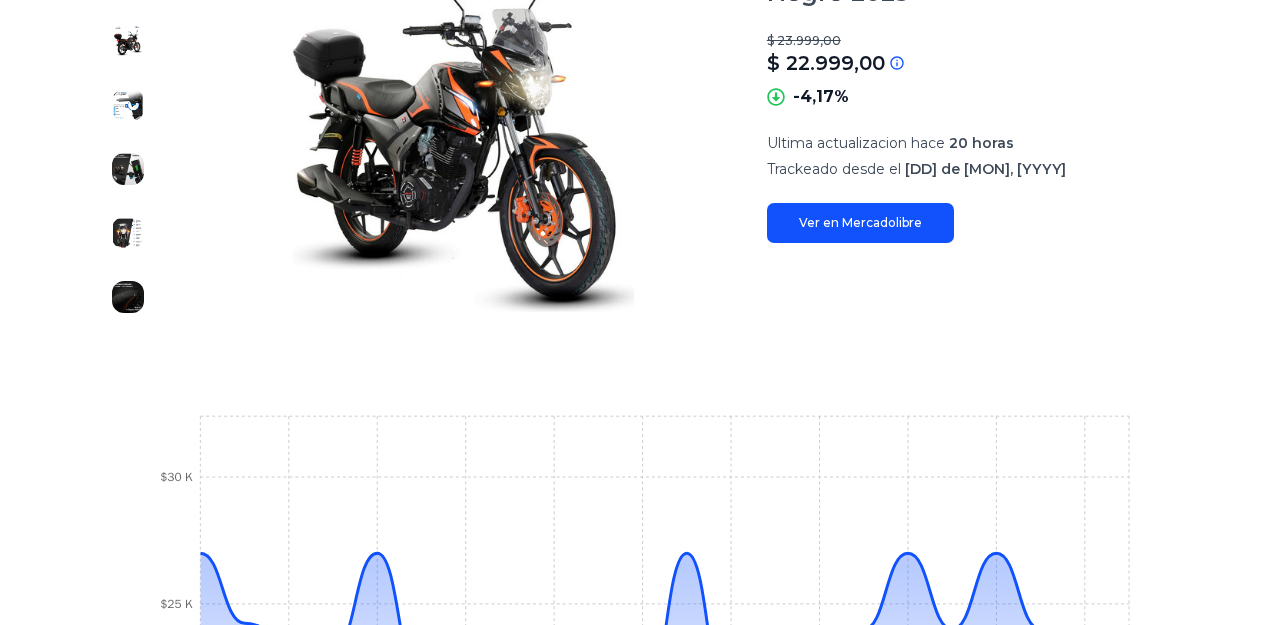 scroll, scrollTop: 711, scrollLeft: 0, axis: vertical 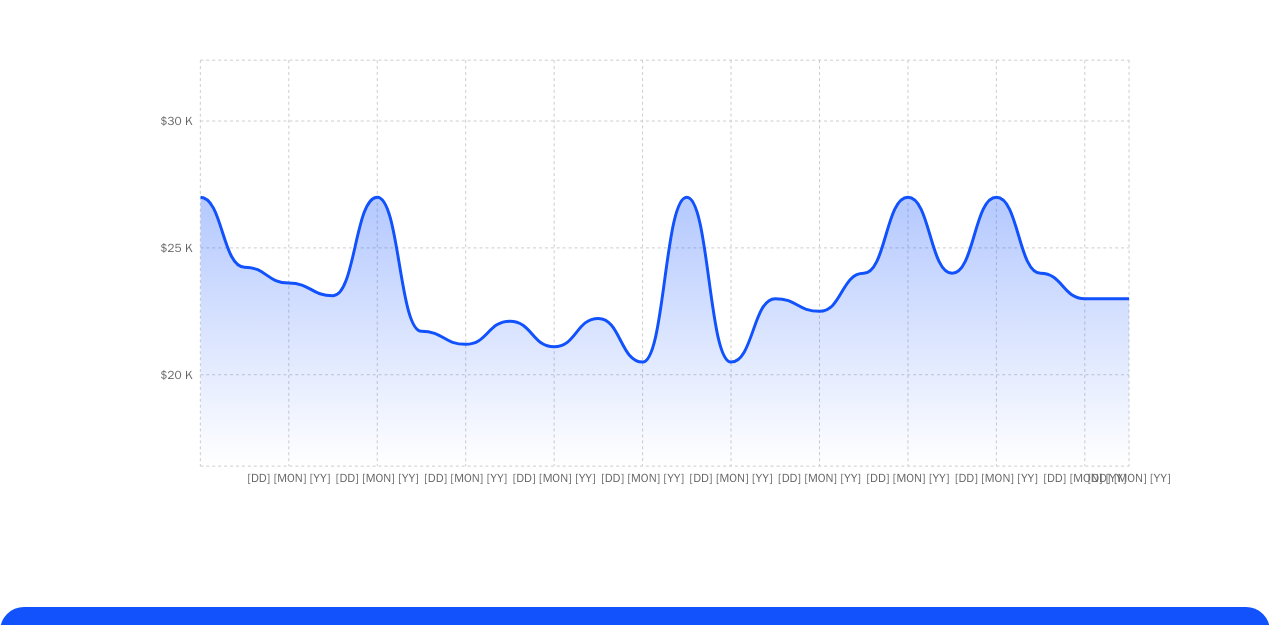 click on "Trackings Motocicleta Vento Lithium 190 Negro 2025 $ 23.999,00 $ 22.999,00 Si el precio no coincide con el precio actual de MercadoLibre, se debe a una de las siguientes razones: El tracking todavia no fue actualizado en nuestro servidor y sera actualizado en las proximas horas La API de MercadoLibre esta fallando o no devuelve el precio correcto -4,17% Ultima actualizacion hace   20 horas Trackeado desde el   24 de agosto, 2024 Ver en Mercadolibre 1 Nov 24 13 Nov 24 15 Nov 24 29 Nov 24 11 Dec 24 23 Dec 24 23 Jan 25 18 Feb 25 1 Mar 25 11 Mar 25 10 Jul 25 $20 K $25 K $30 K" at bounding box center [635, 20] 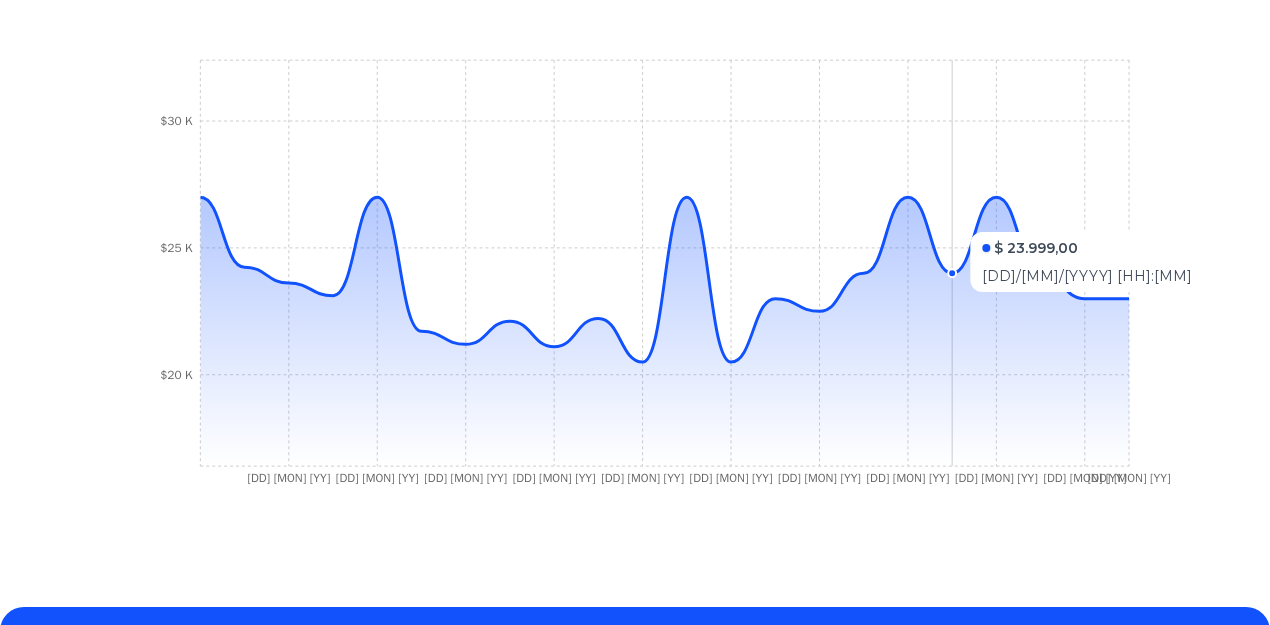 scroll, scrollTop: 444, scrollLeft: 0, axis: vertical 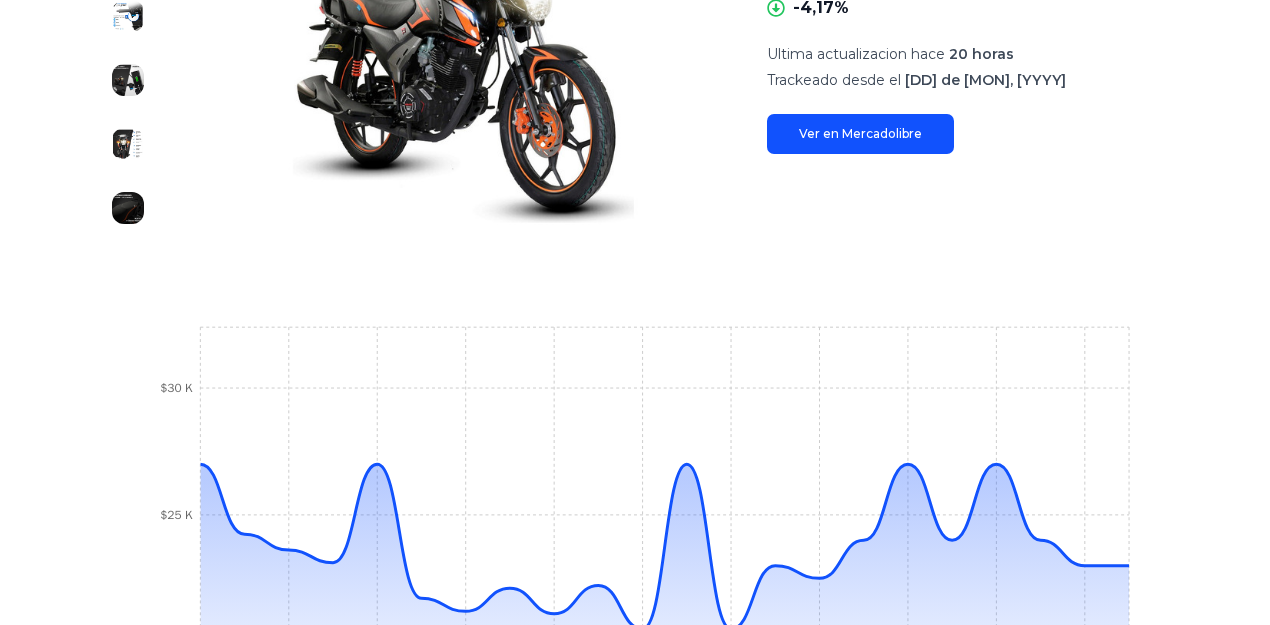 click on "Motocicleta Vento Lithium 190 Negro 2025 $ 23.999,00 $ 22.999,00 Si el precio no coincide con el precio actual de MercadoLibre, se debe a una de las siguientes razones: El tracking todavia no fue actualizado en nuestro servidor y sera actualizado en las proximas horas La API de MercadoLibre esta fallando o no devuelve el precio correcto -4,17% Ultima actualizacion hace   20 horas Trackeado desde el   24 de agosto, 2024 Ver en Mercadolibre" at bounding box center [970, 48] 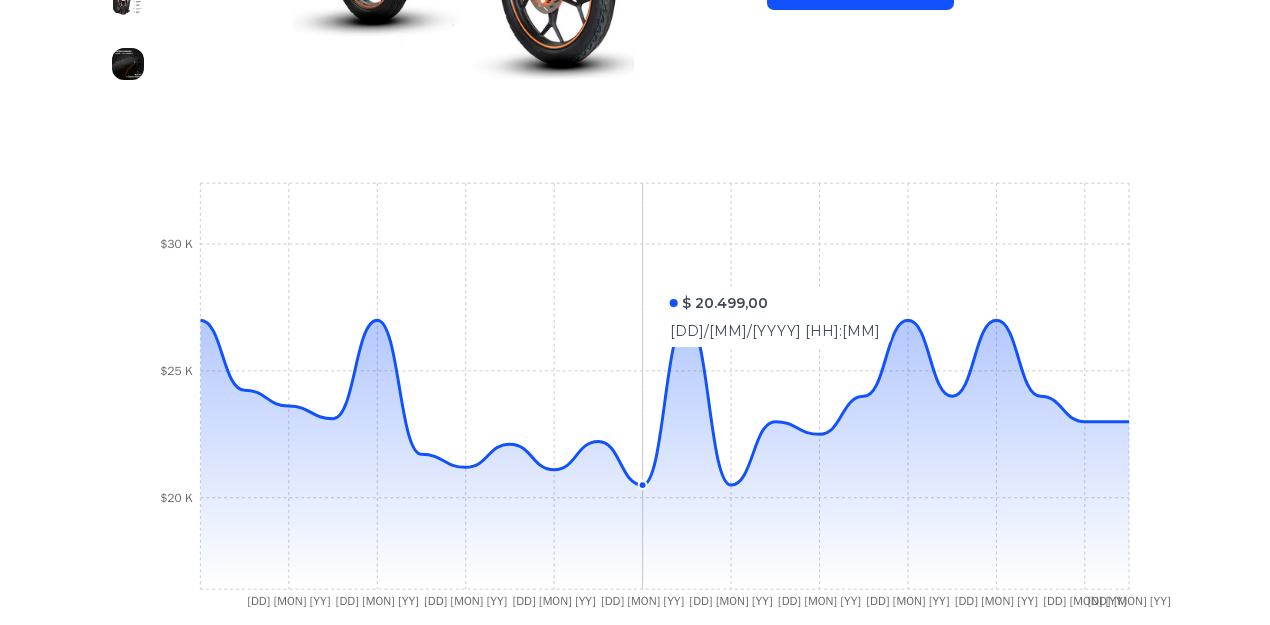 scroll, scrollTop: 622, scrollLeft: 0, axis: vertical 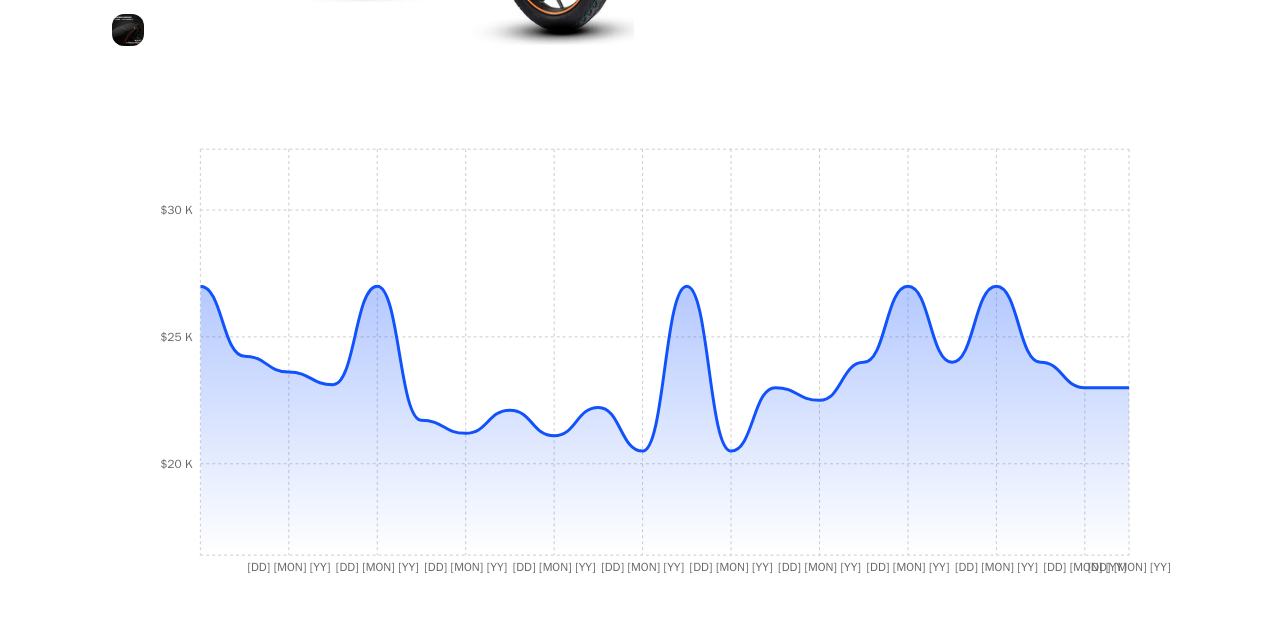 click on "Trackings Motocicleta Vento Lithium 190 Negro 2025 $ 23.999,00 $ 22.999,00 Si el precio no coincide con el precio actual de MercadoLibre, se debe a una de las siguientes razones: El tracking todavia no fue actualizado en nuestro servidor y sera actualizado en las proximas horas La API de MercadoLibre esta fallando o no devuelve el precio correcto -4,17% Ultima actualizacion hace   20 horas Trackeado desde el   24 de agosto, 2024 Ver en Mercadolibre 1 Nov 24 13 Nov 24 15 Nov 24 29 Nov 24 11 Dec 24 23 Dec 24 23 Jan 25 18 Feb 25 1 Mar 25 11 Mar 25 10 Jul 25 $20 K $25 K $30 K" at bounding box center (635, 109) 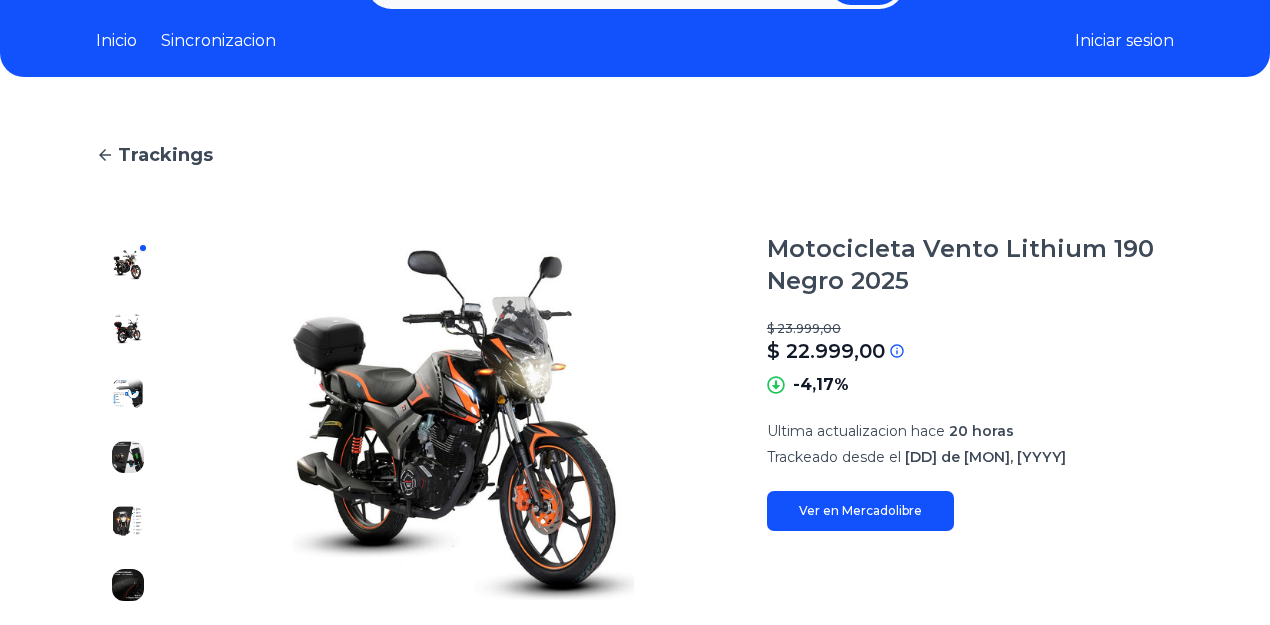 scroll, scrollTop: 0, scrollLeft: 0, axis: both 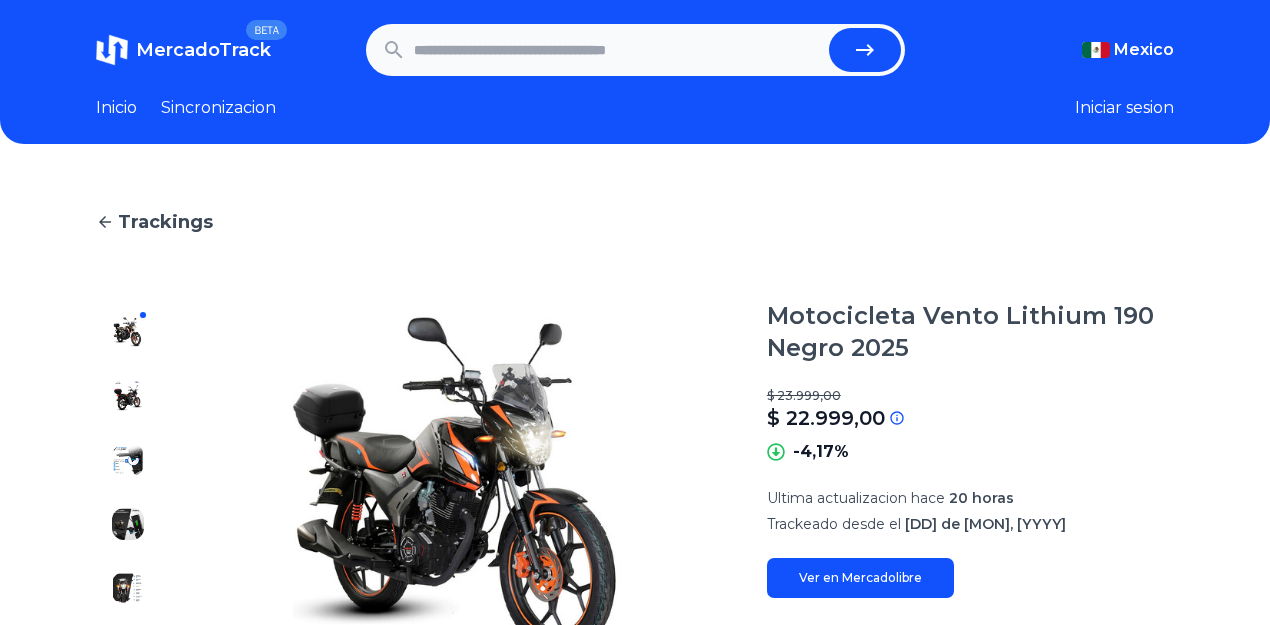 click at bounding box center (617, 50) 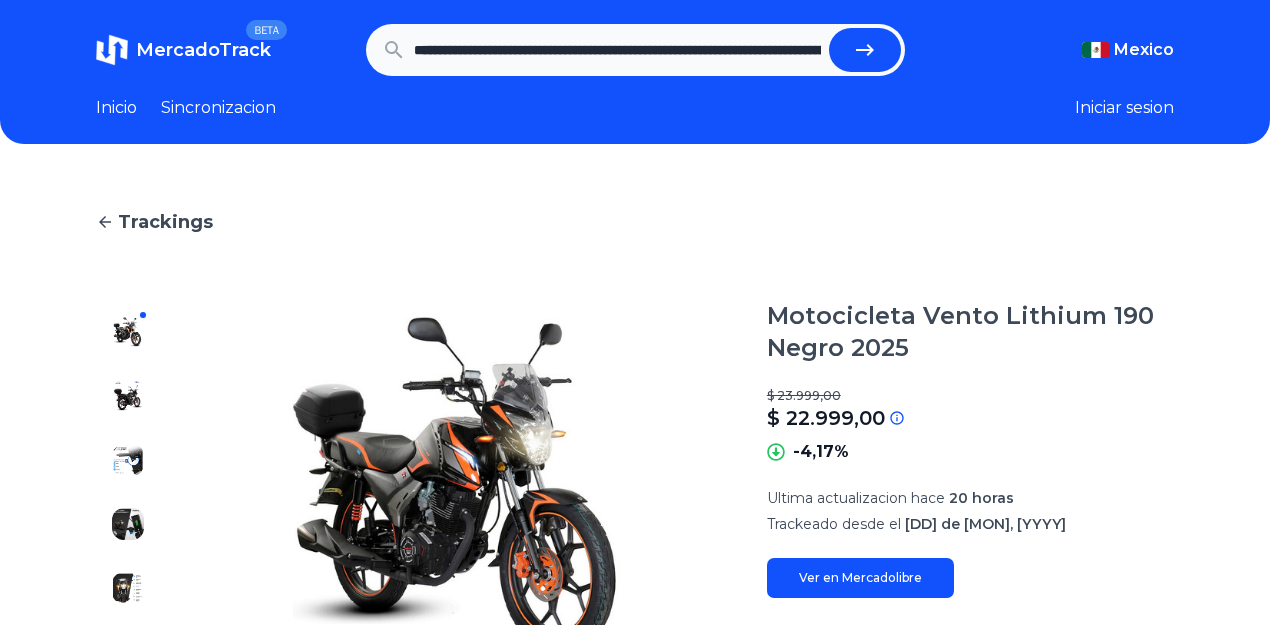 scroll, scrollTop: 0, scrollLeft: 652, axis: horizontal 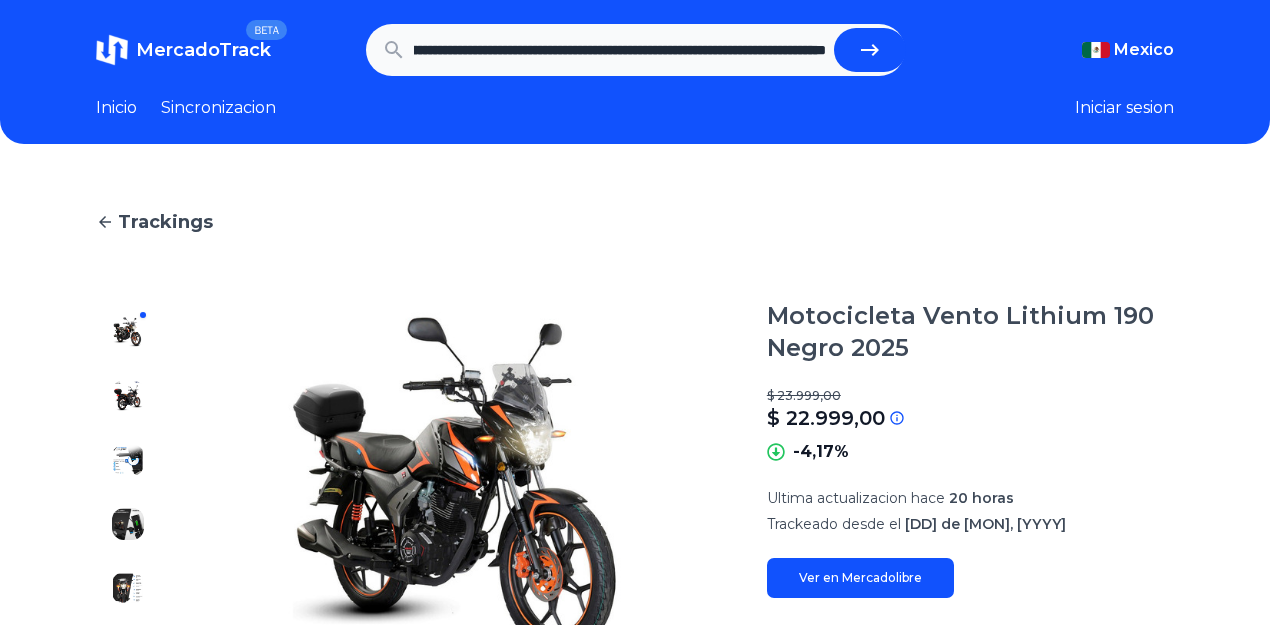 click at bounding box center (870, 50) 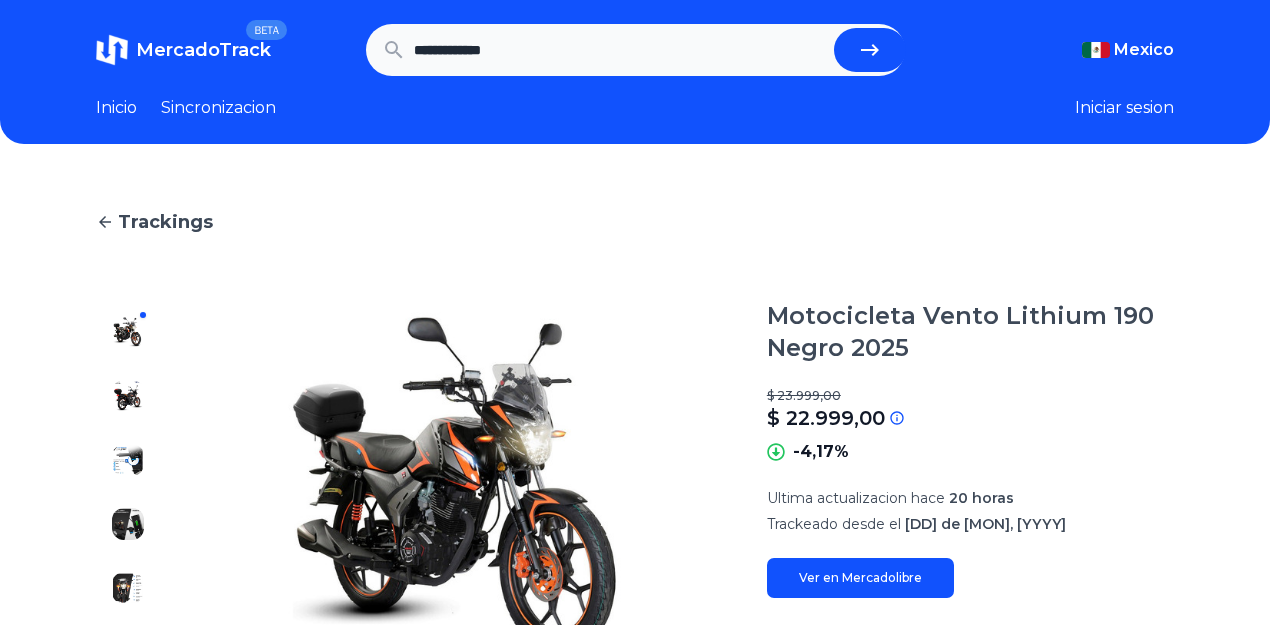 scroll, scrollTop: 0, scrollLeft: 0, axis: both 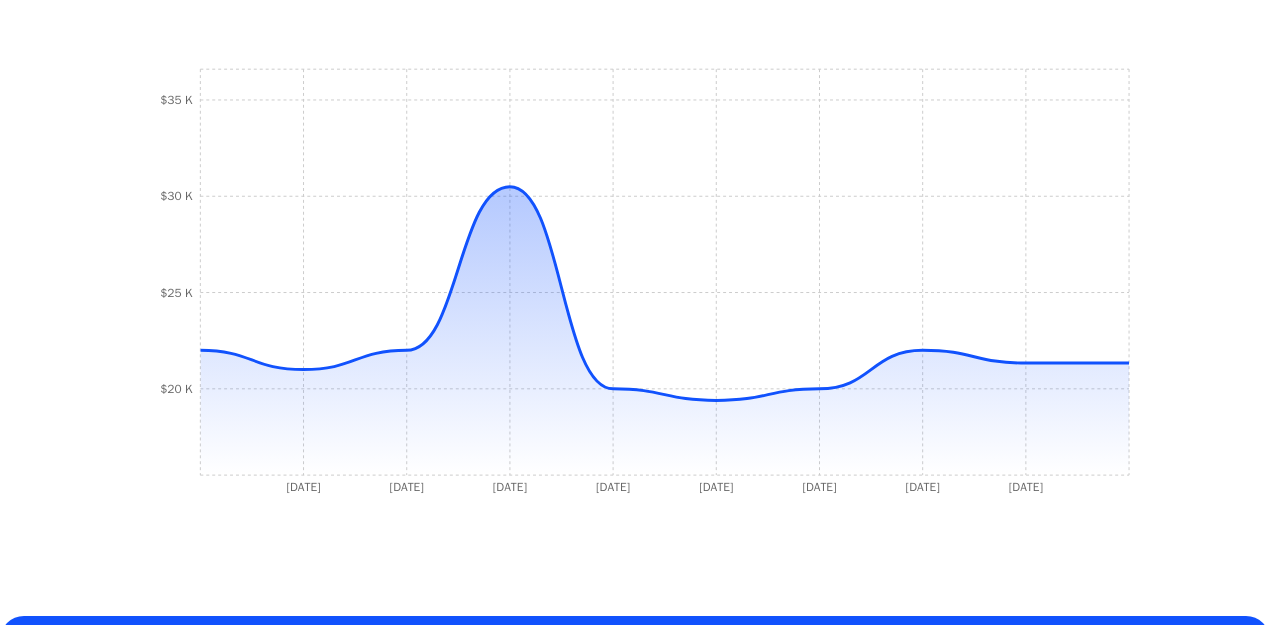 click on "Trackings Motocicleta De Trabajo Italika Ft150 Ts Negro Con Verde $ 21.339,00 $ 21.339,00 Si el precio no coincide con el precio actual de MercadoLibre, se debe a una de las siguientes razones: El tracking todavia no fue actualizado en nuestro servidor y sera actualizado en las proximas horas La API de MercadoLibre esta fallando o no devuelve el precio correcto -3% Ultima actualizacion hace 20 horas Trackeado desde el [DATE], [DATE] [DATE] [DATE] [DATE] [DATE] [DATE] [DATE] [DATE] [DATE] $20 K $25 K $30 K $35 K" at bounding box center [635, 29] 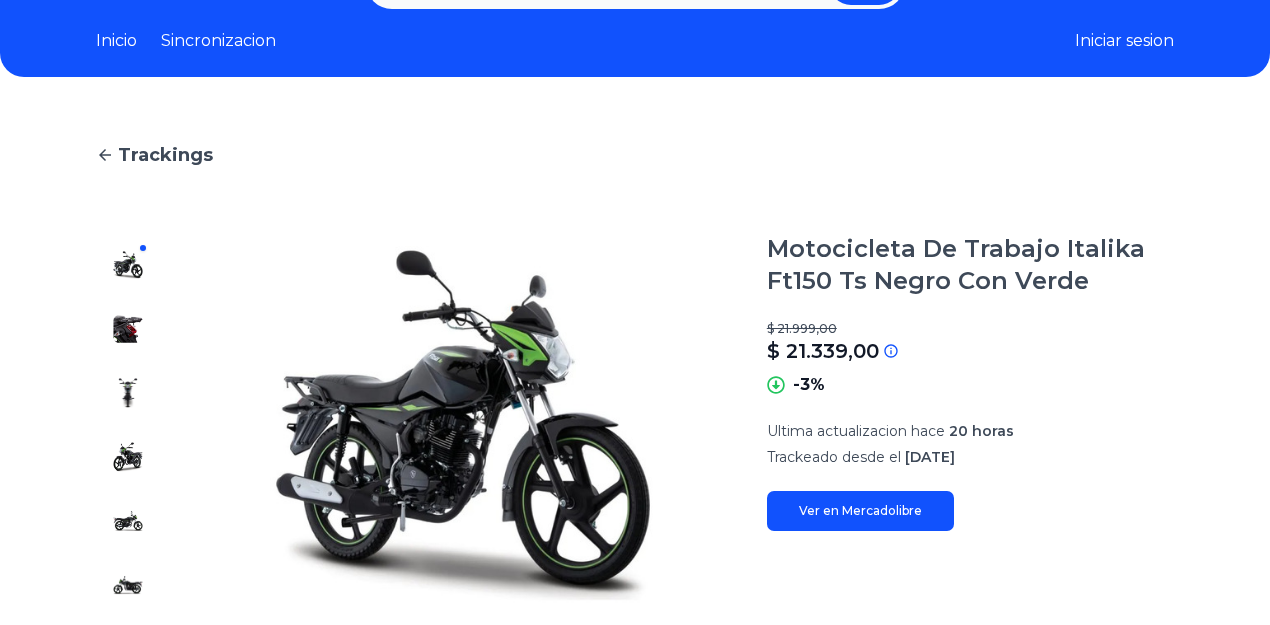 scroll, scrollTop: 0, scrollLeft: 0, axis: both 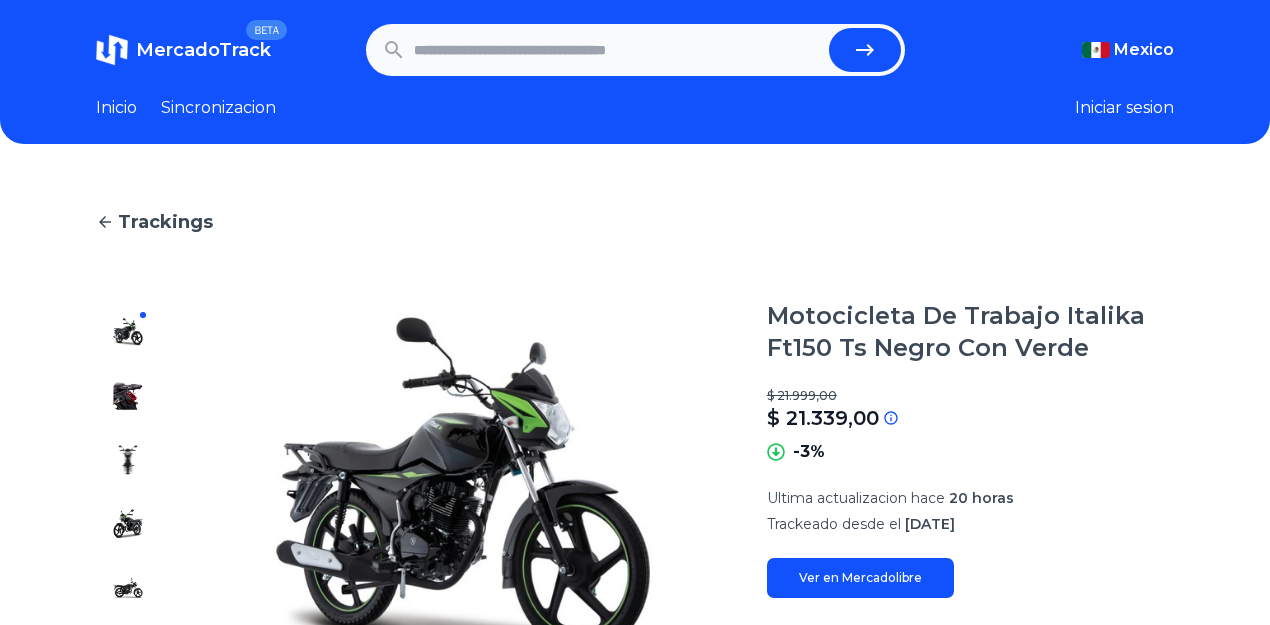 click at bounding box center [617, 50] 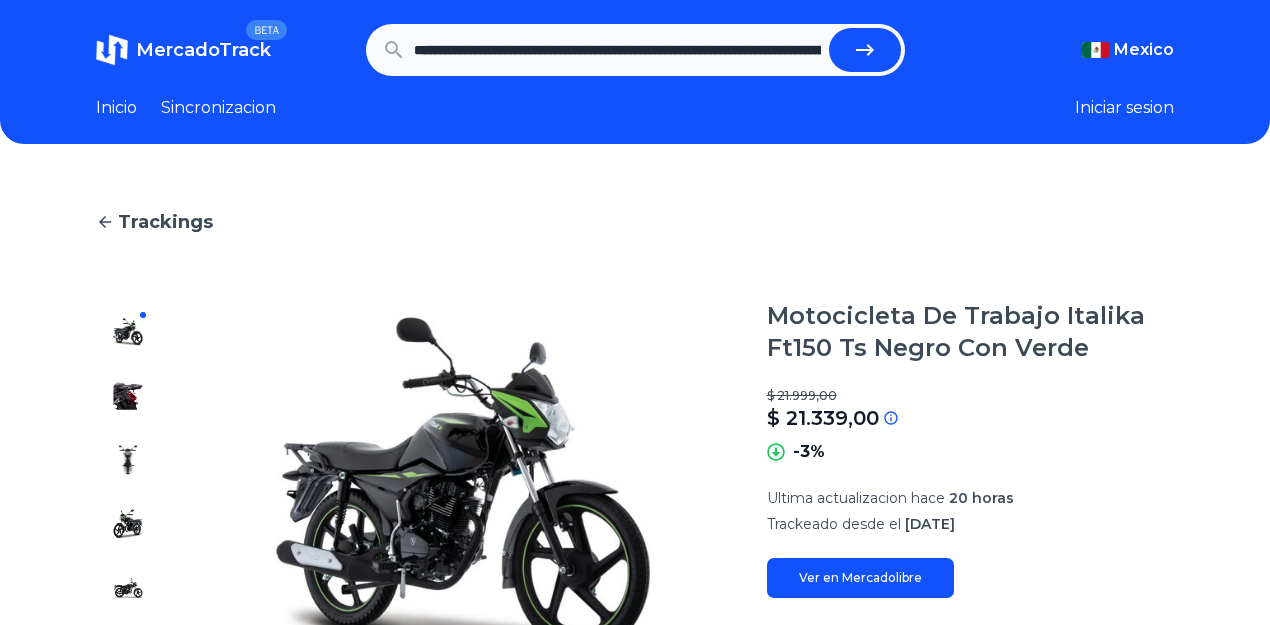 scroll, scrollTop: 0, scrollLeft: 2649, axis: horizontal 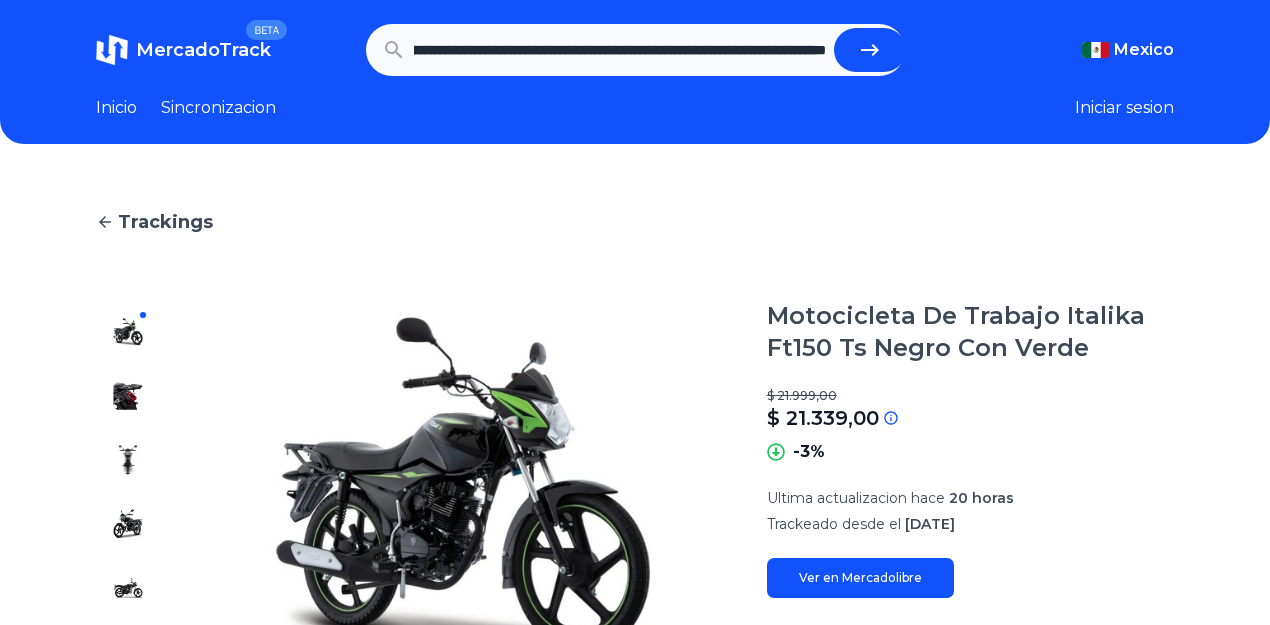 click at bounding box center (870, 50) 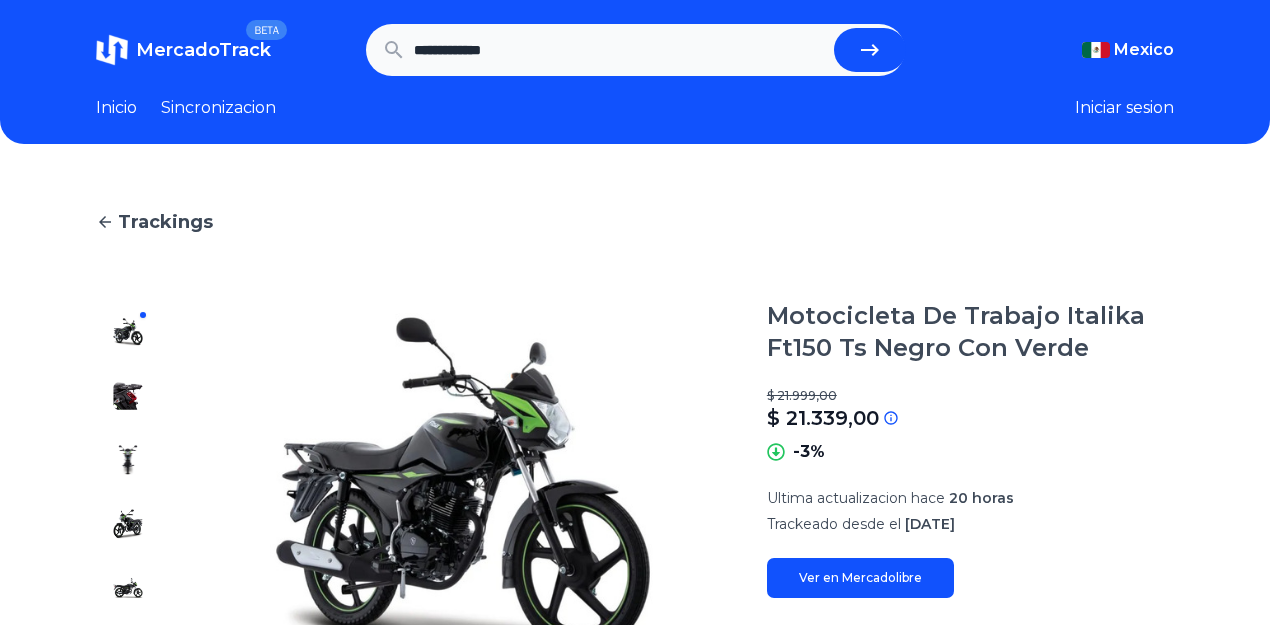 scroll, scrollTop: 0, scrollLeft: 0, axis: both 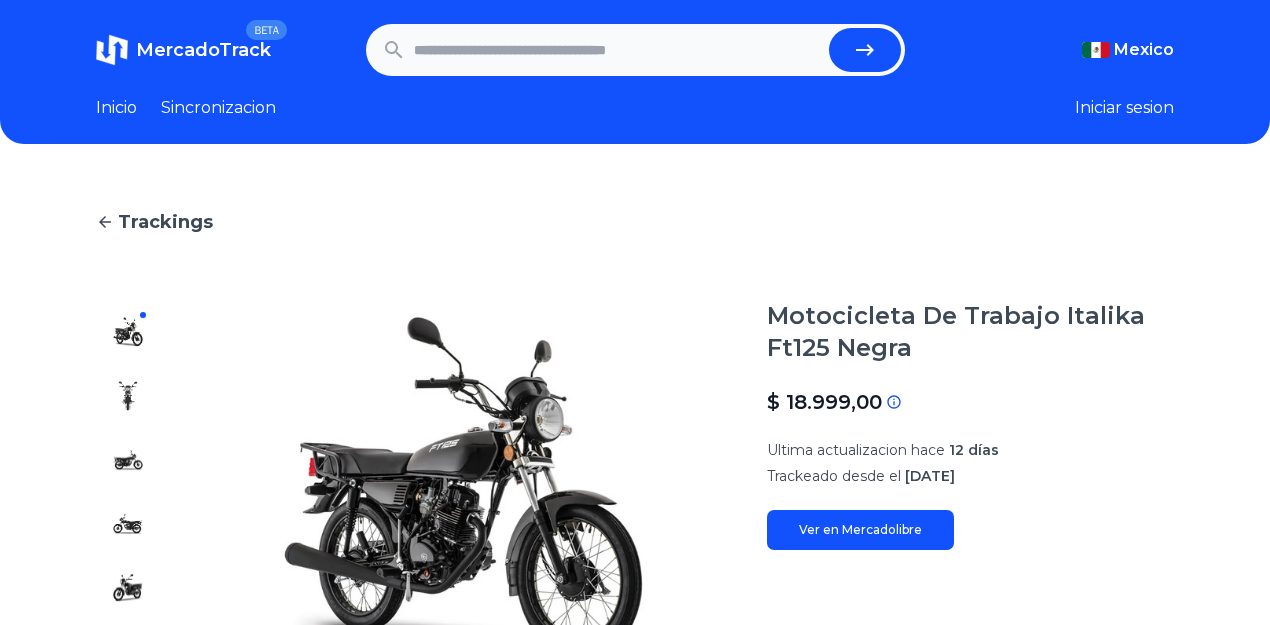 click on "Trackings" at bounding box center (635, 222) 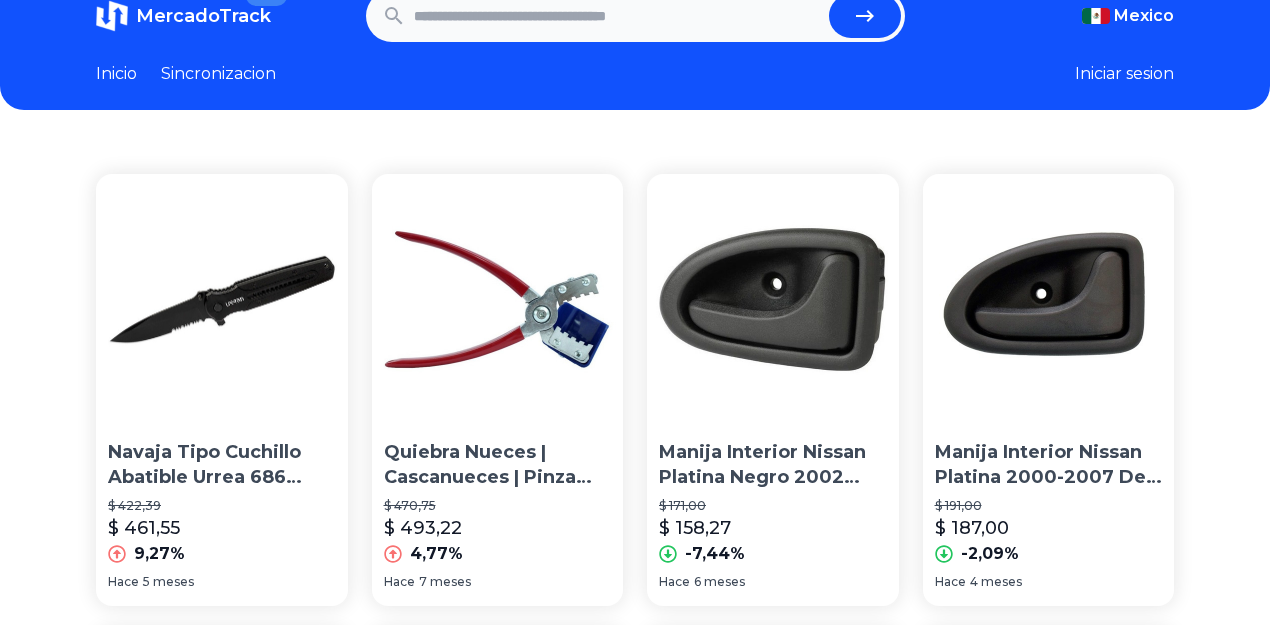 scroll, scrollTop: 0, scrollLeft: 0, axis: both 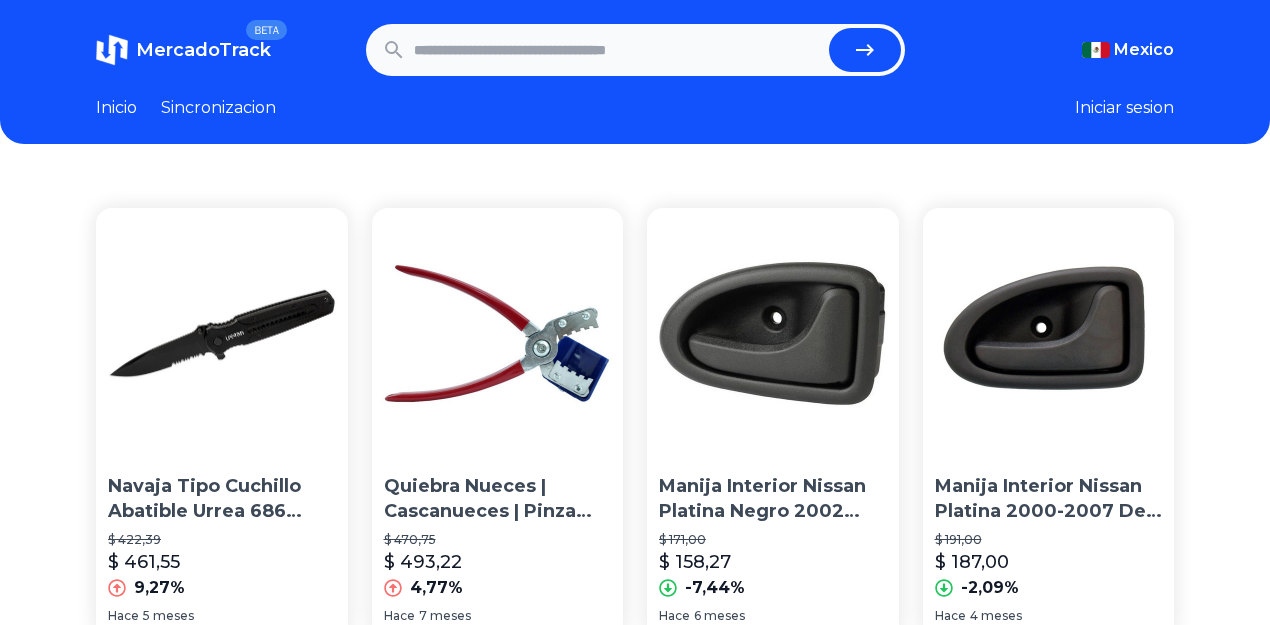 click at bounding box center (617, 50) 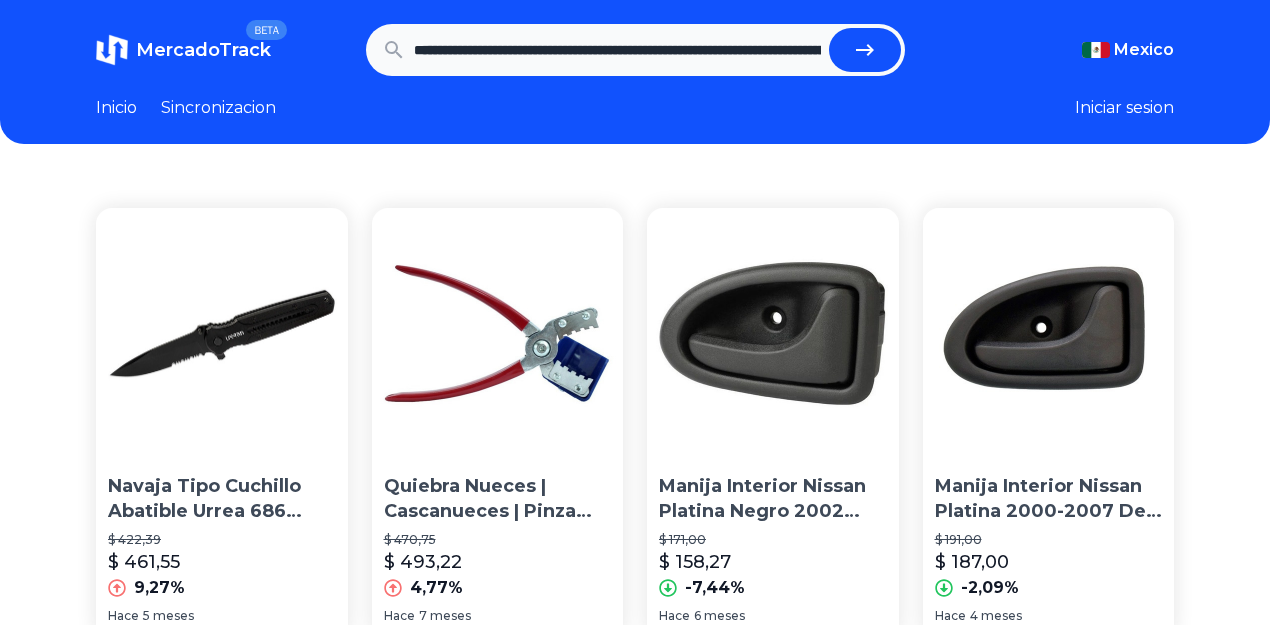 scroll, scrollTop: 0, scrollLeft: 2649, axis: horizontal 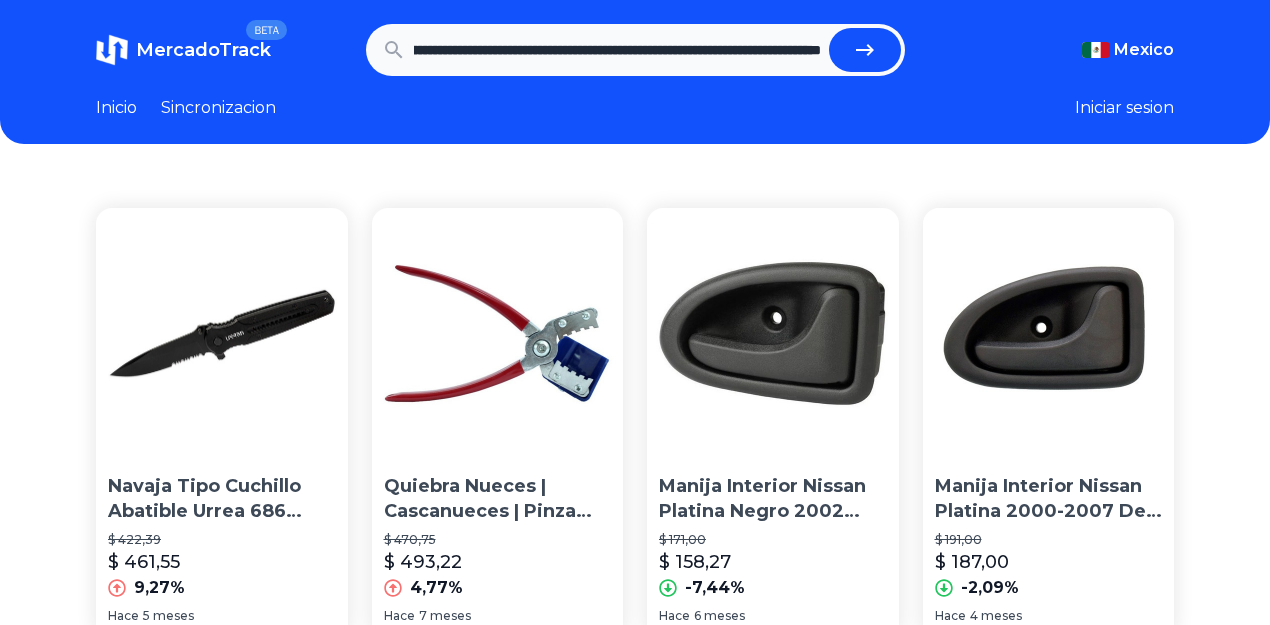 type on "**********" 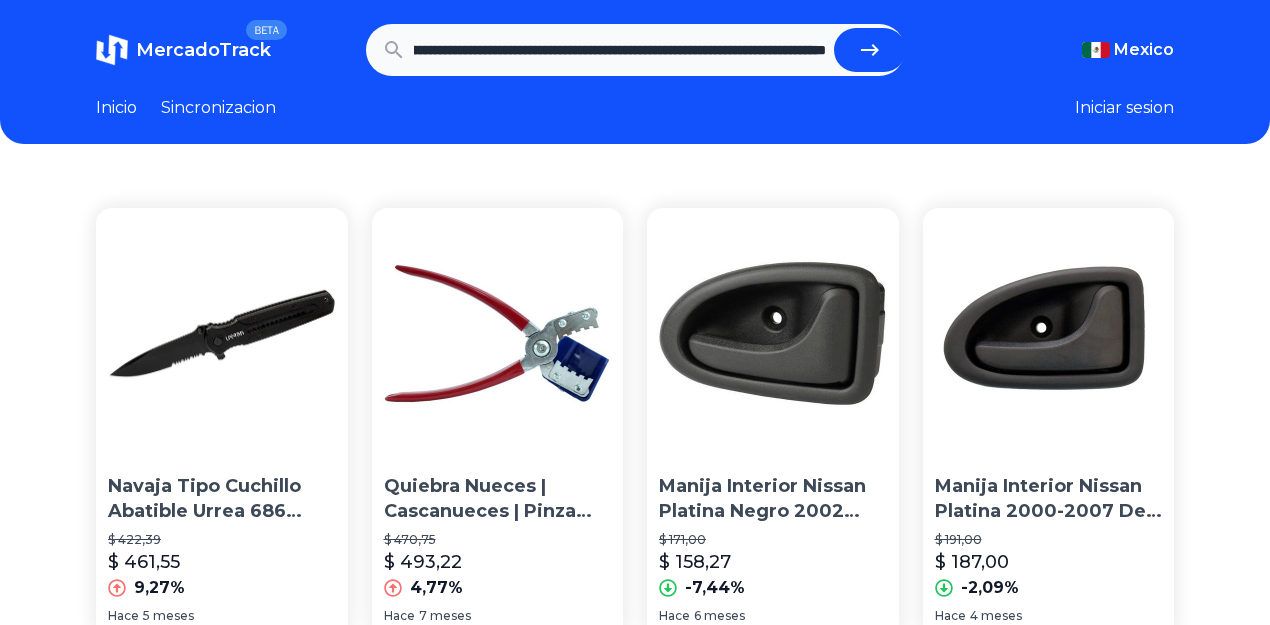type 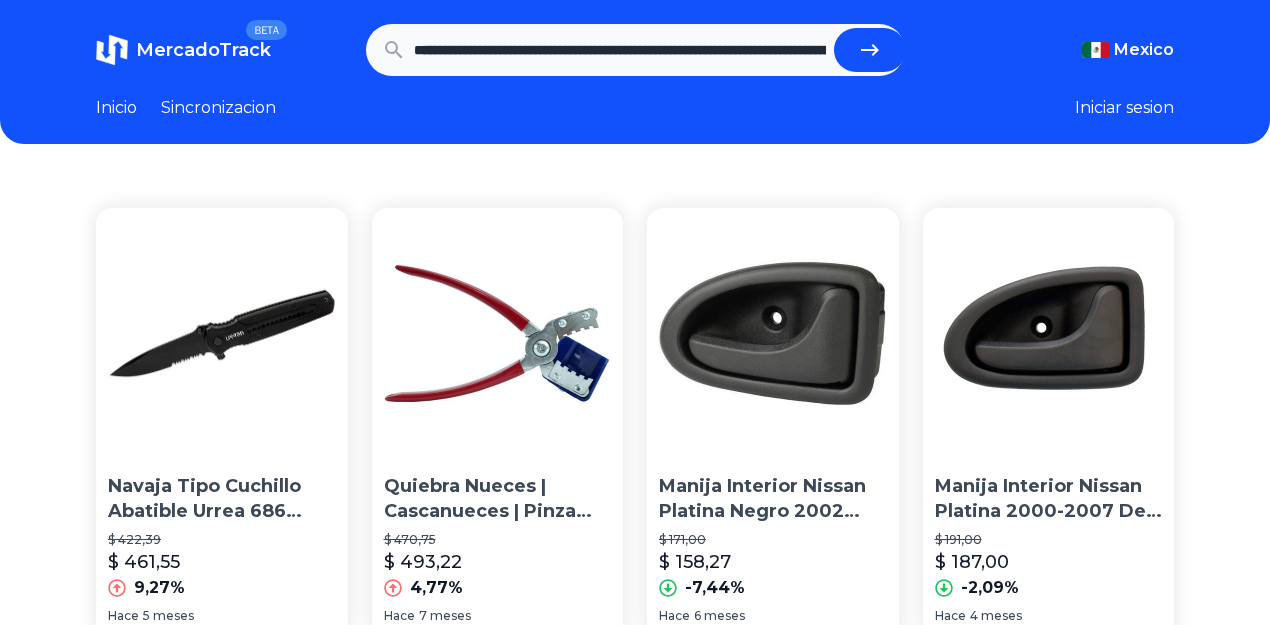 click at bounding box center [870, 50] 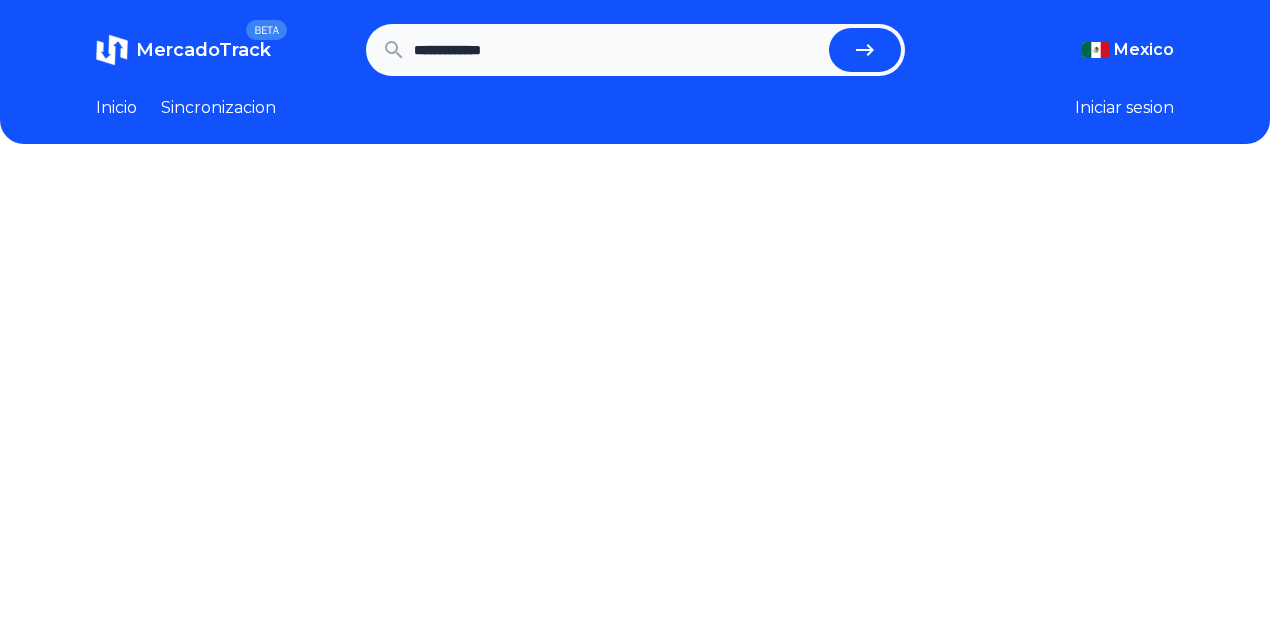 scroll, scrollTop: 0, scrollLeft: 0, axis: both 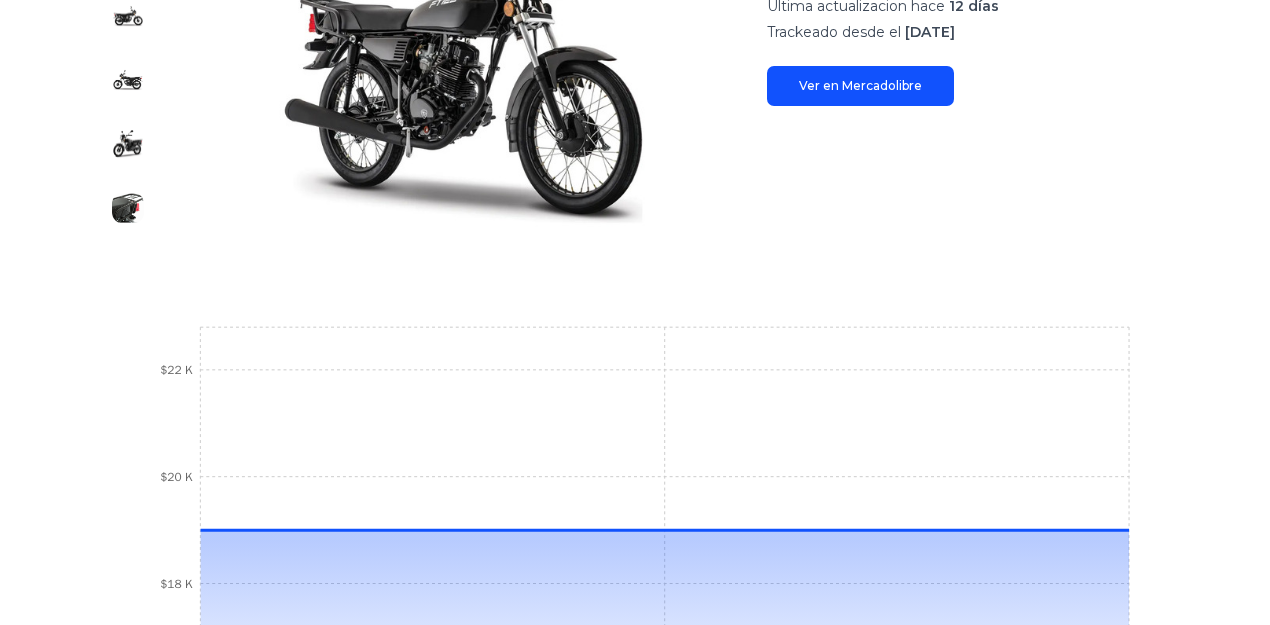 drag, startPoint x: 911, startPoint y: 34, endPoint x: 1043, endPoint y: 32, distance: 132.01515 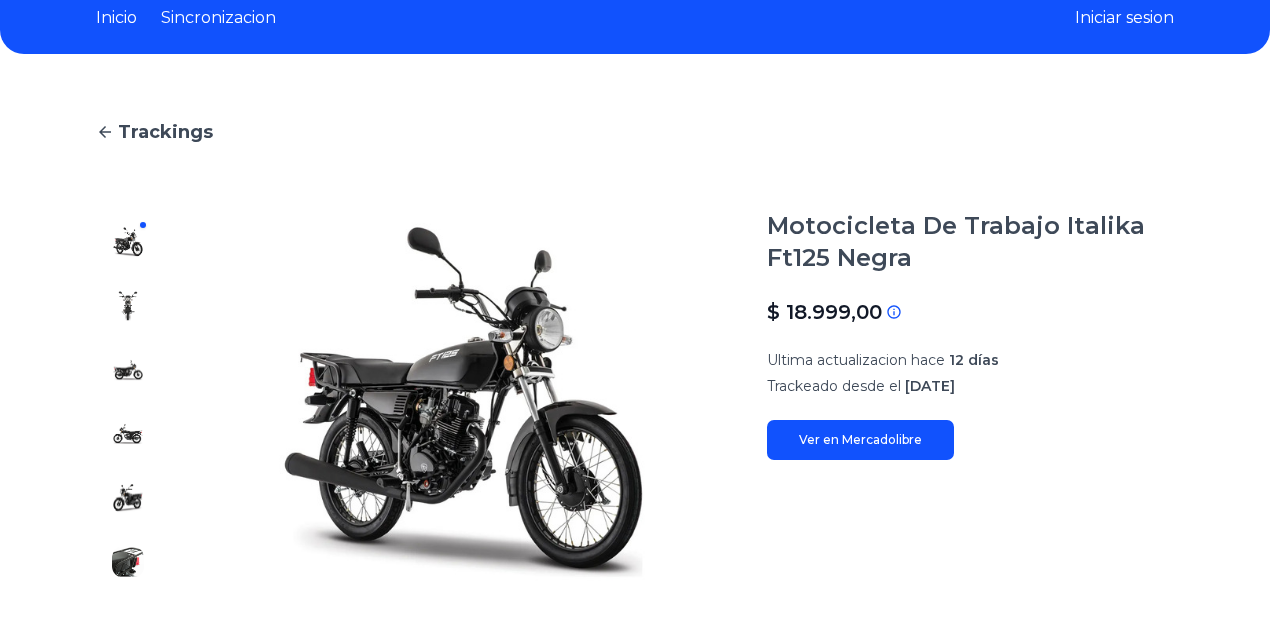 scroll, scrollTop: 88, scrollLeft: 0, axis: vertical 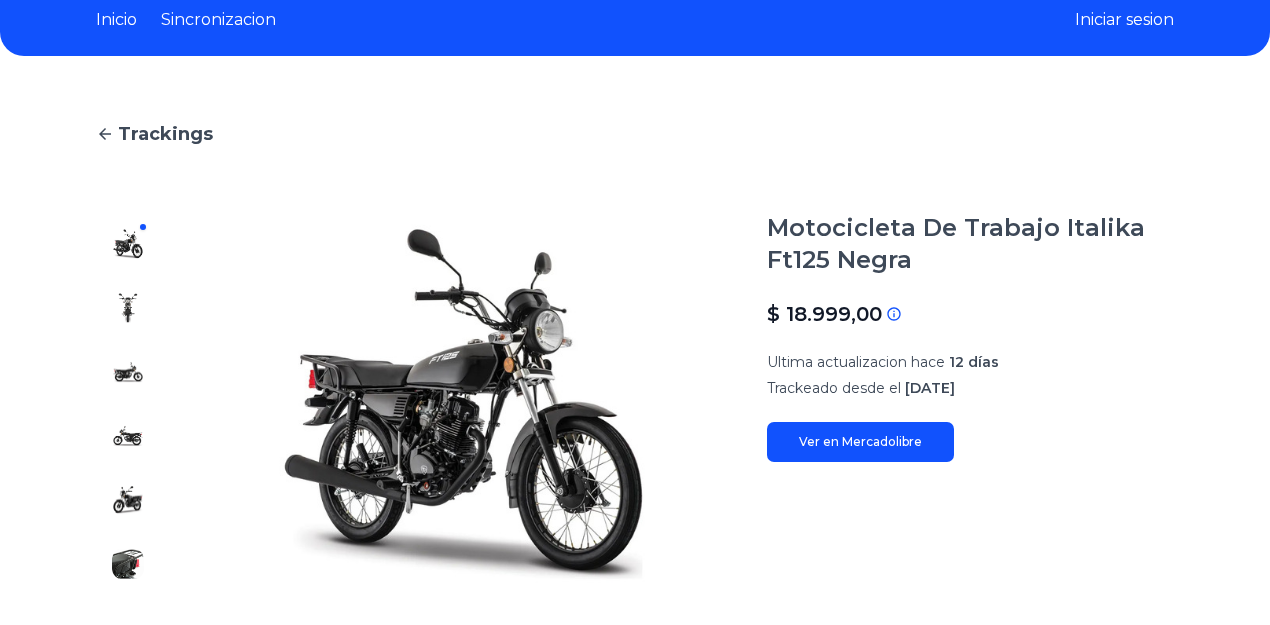 click on "Motocicleta De Trabajo Italika Ft125 Negra $ 18.999,00 Si el precio no coincide con el precio actual de MercadoLibre, se debe a una de las siguientes razones: El tracking todavia no fue actualizado en nuestro servidor y sera actualizado en las proximas horas La API de MercadoLibre esta fallando o no devuelve el precio correcto Ultima actualizacion hace [DURATION] Trackeado desde el [DATE] Ver en Mercadolibre" at bounding box center [970, 337] 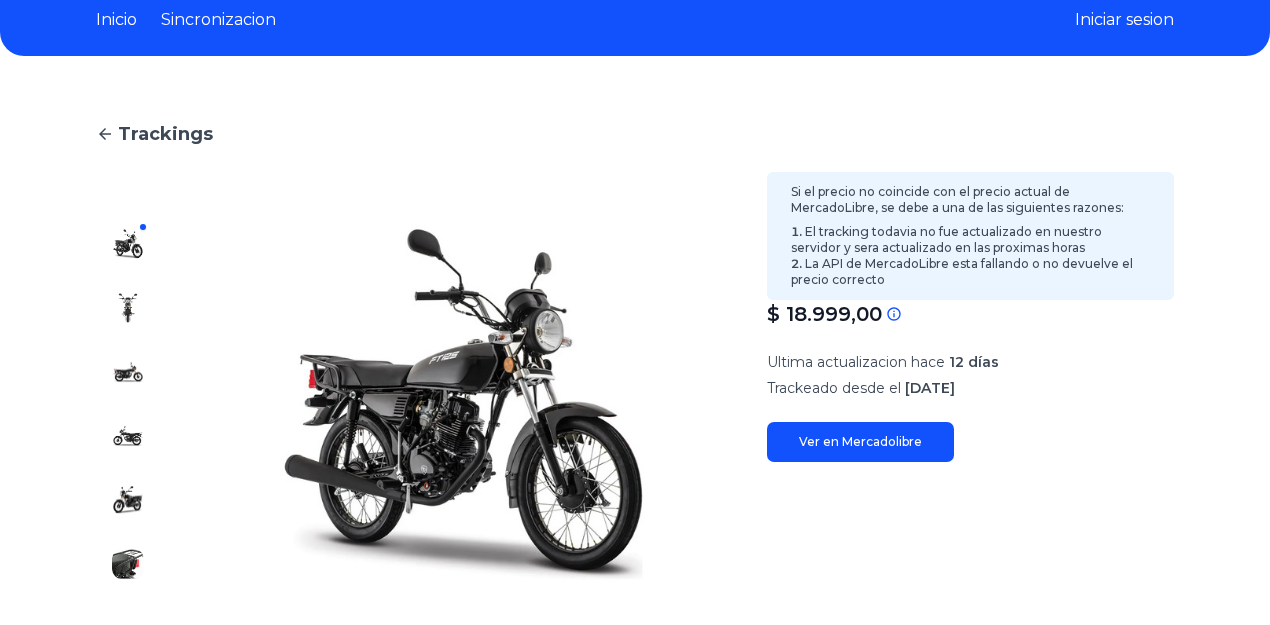 click 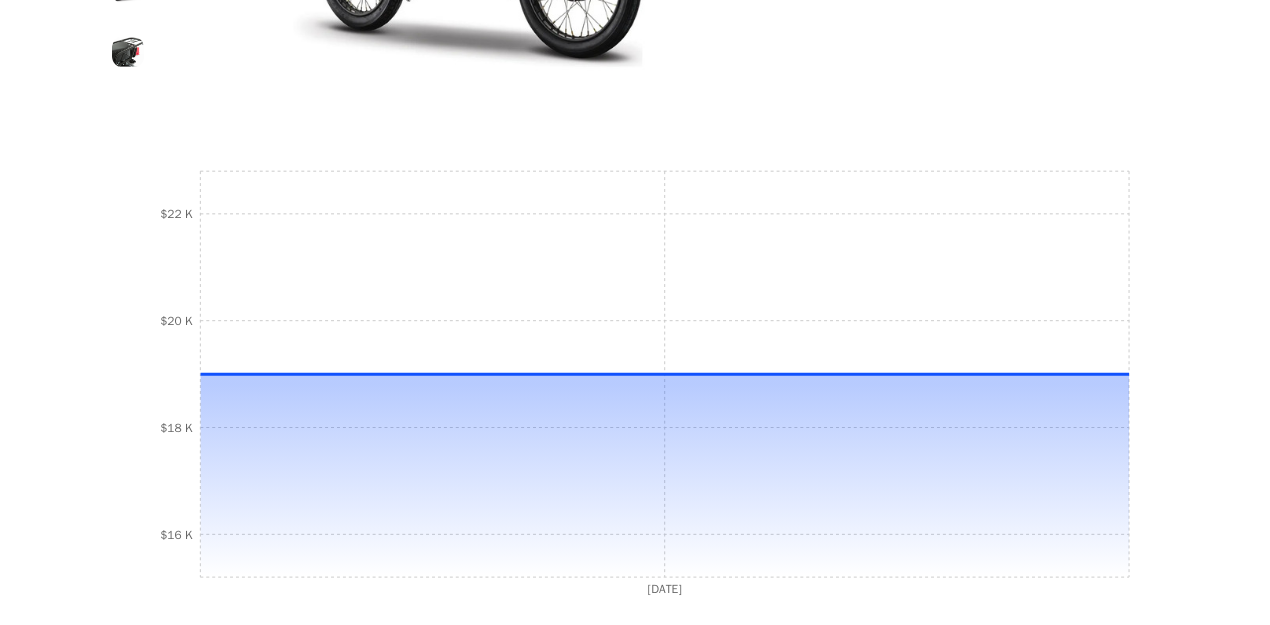 scroll, scrollTop: 705, scrollLeft: 0, axis: vertical 